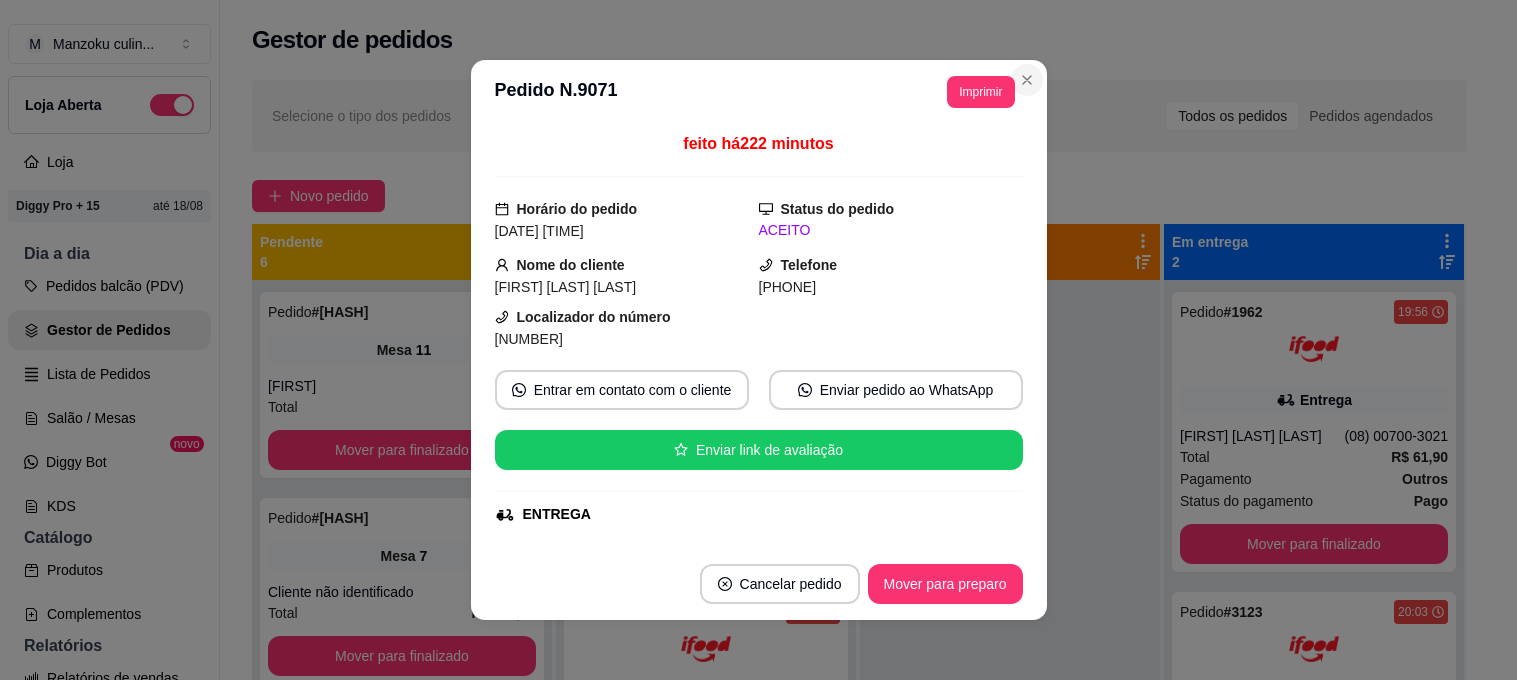 scroll, scrollTop: 0, scrollLeft: 0, axis: both 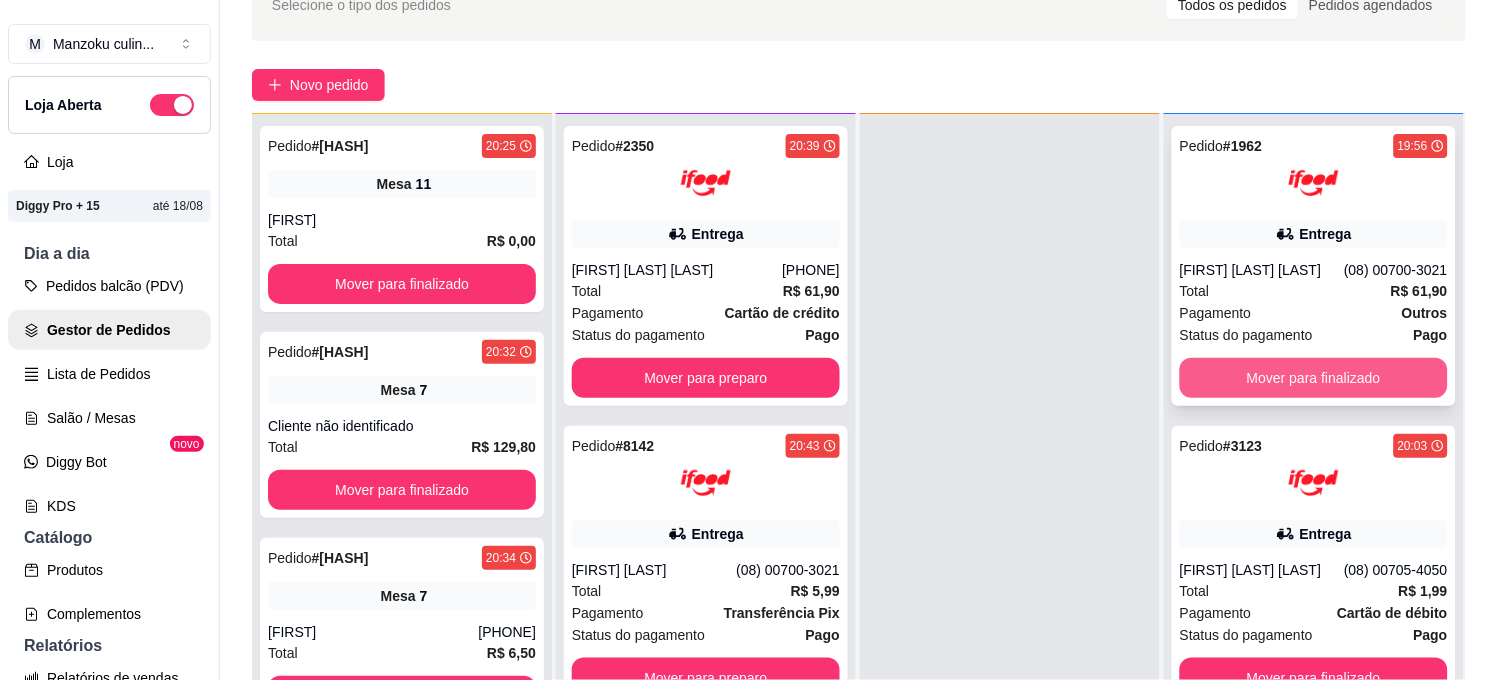 click on "Mover para finalizado" at bounding box center [1314, 378] 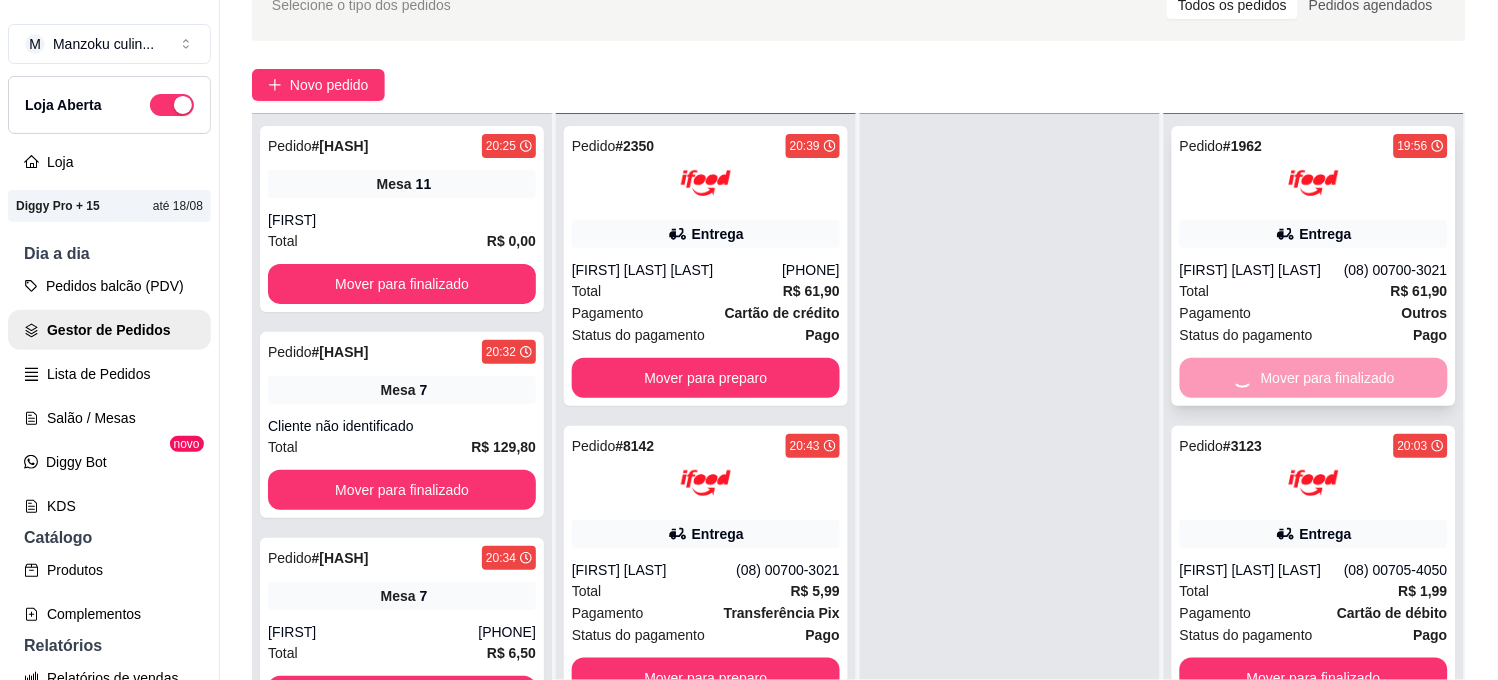 scroll, scrollTop: 222, scrollLeft: 0, axis: vertical 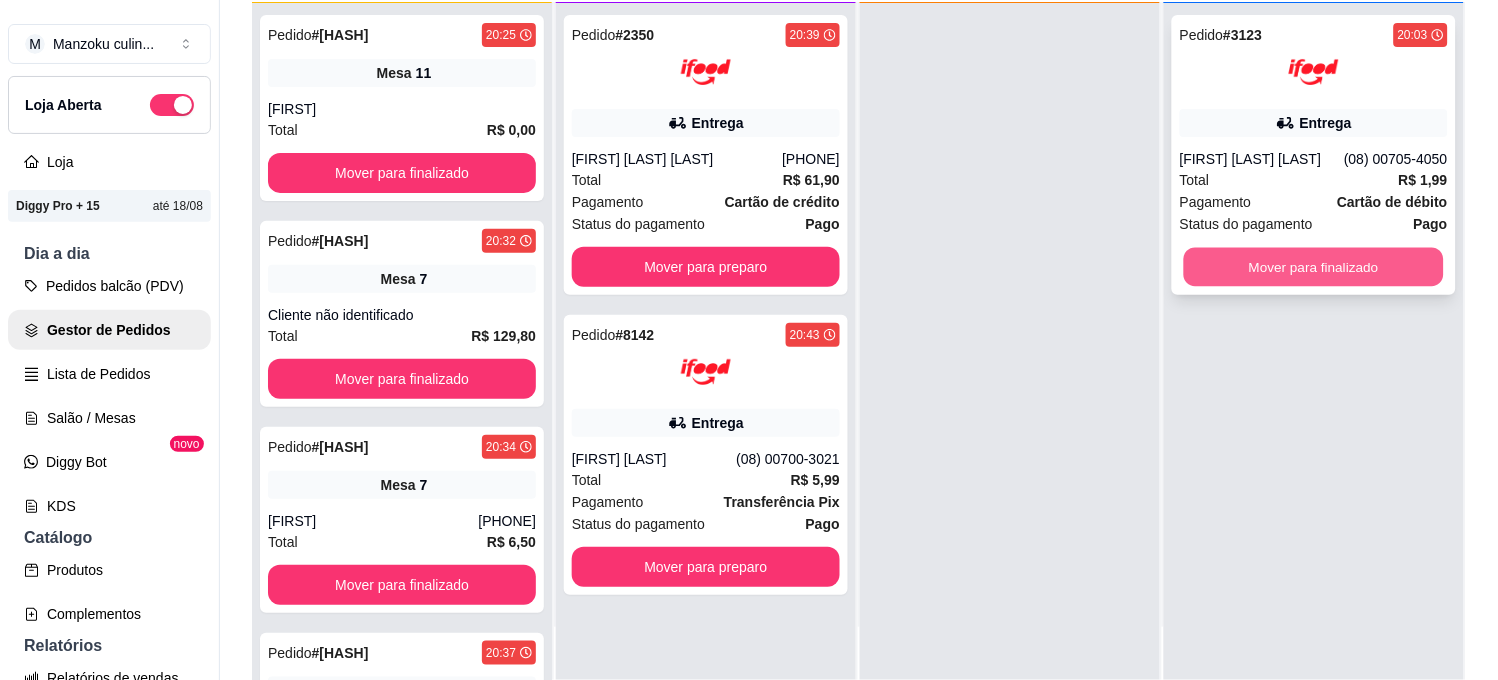 click on "Mover para finalizado" at bounding box center (1314, 267) 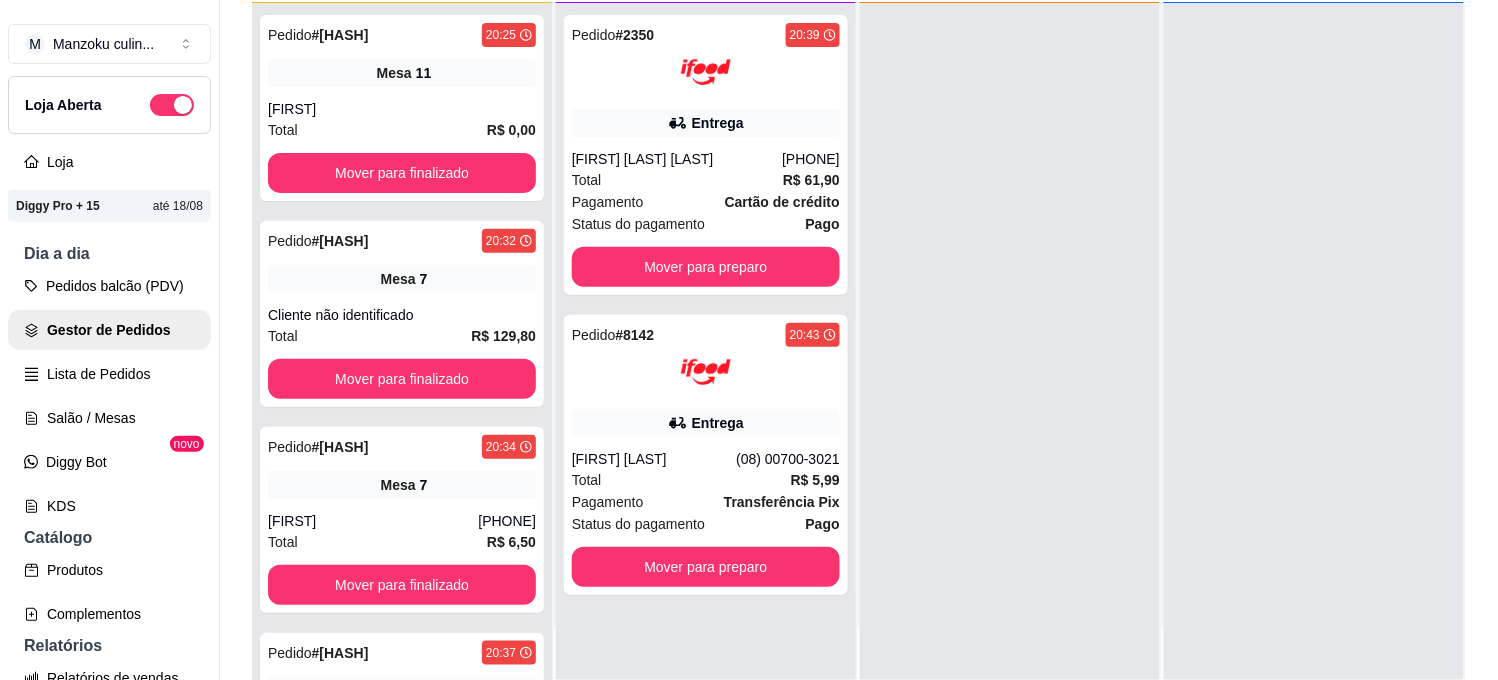 scroll, scrollTop: 0, scrollLeft: 0, axis: both 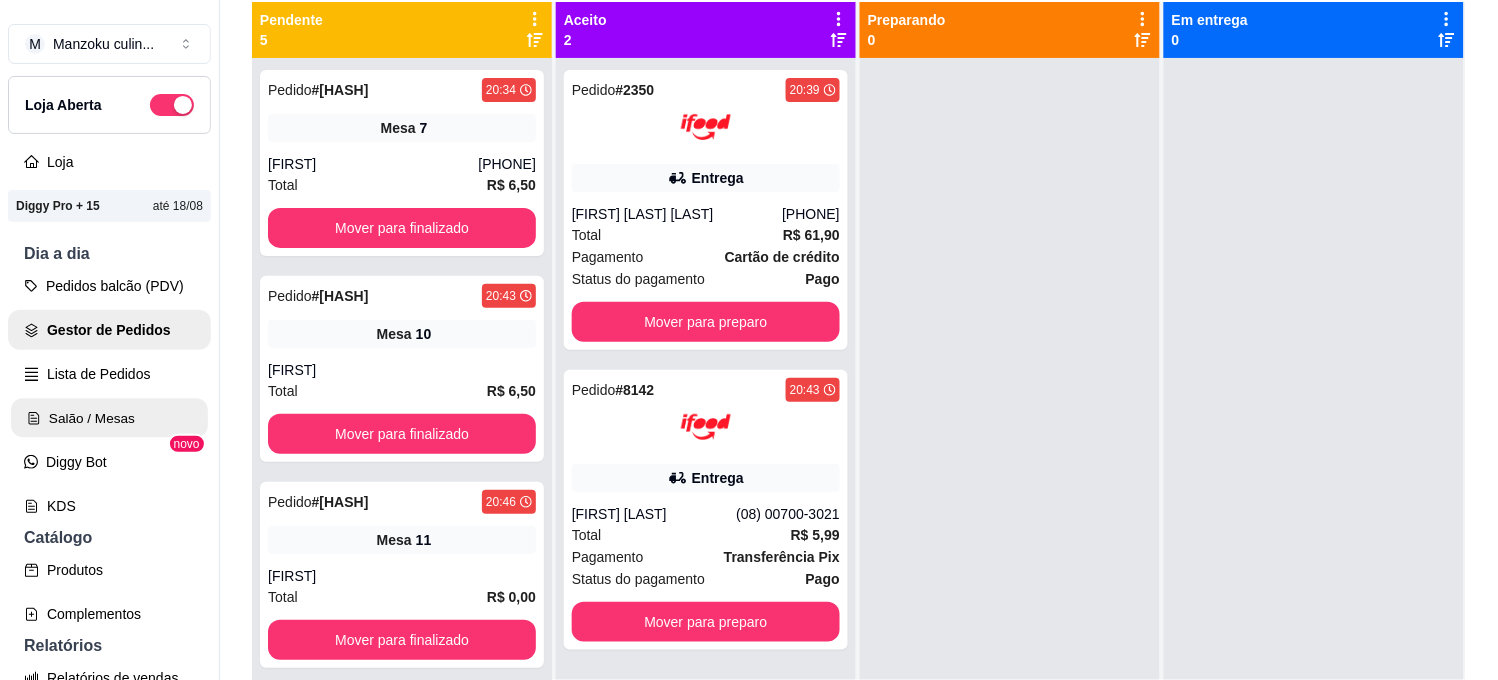 click on "Salão / Mesas" at bounding box center [109, 418] 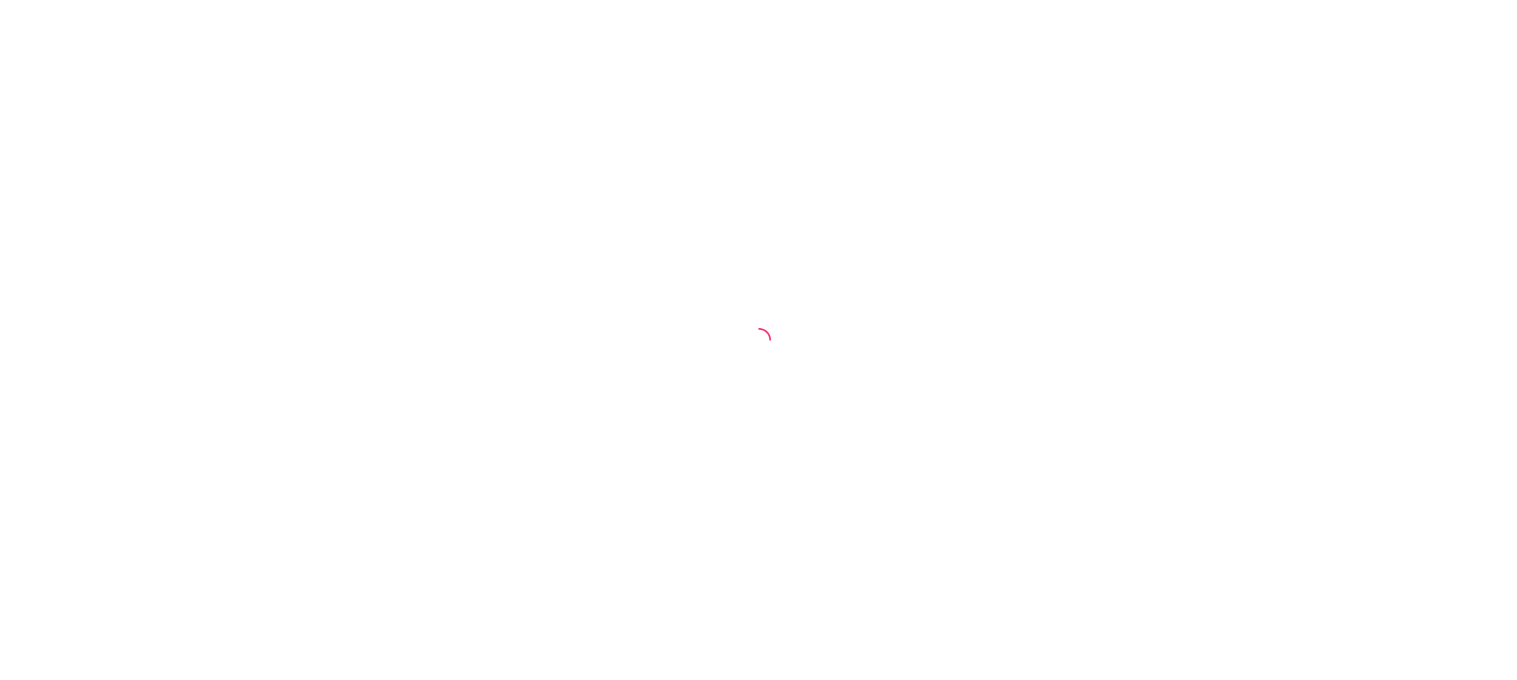 scroll, scrollTop: 0, scrollLeft: 0, axis: both 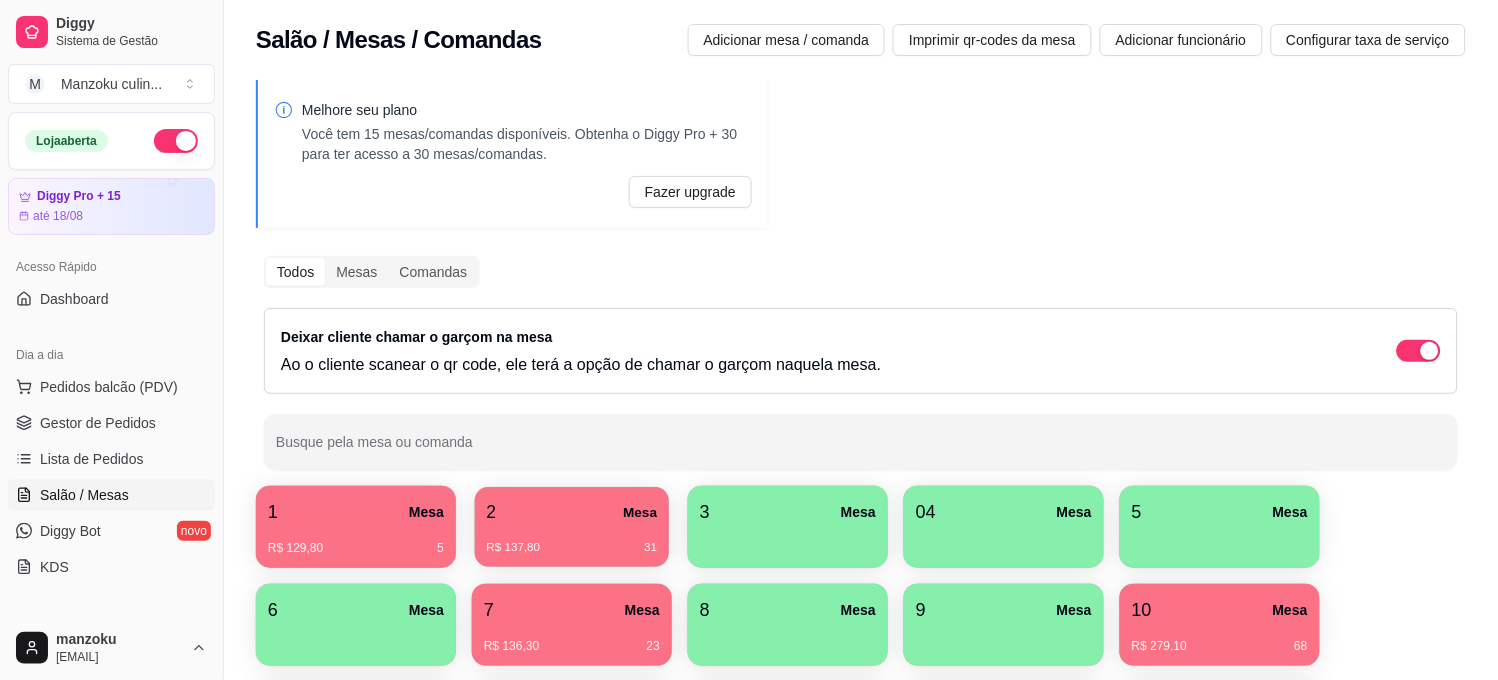 click on "R$ 137,80 31" at bounding box center (572, 540) 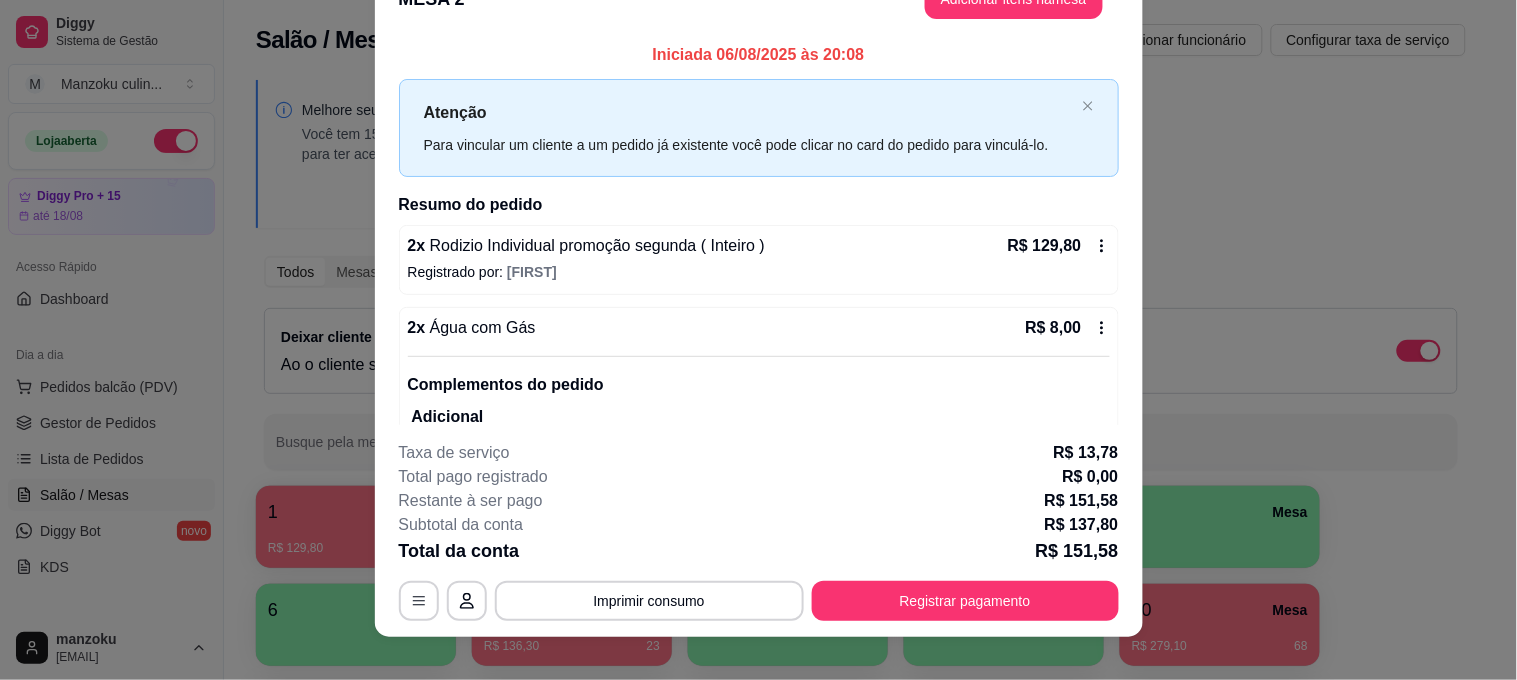 scroll, scrollTop: 61, scrollLeft: 0, axis: vertical 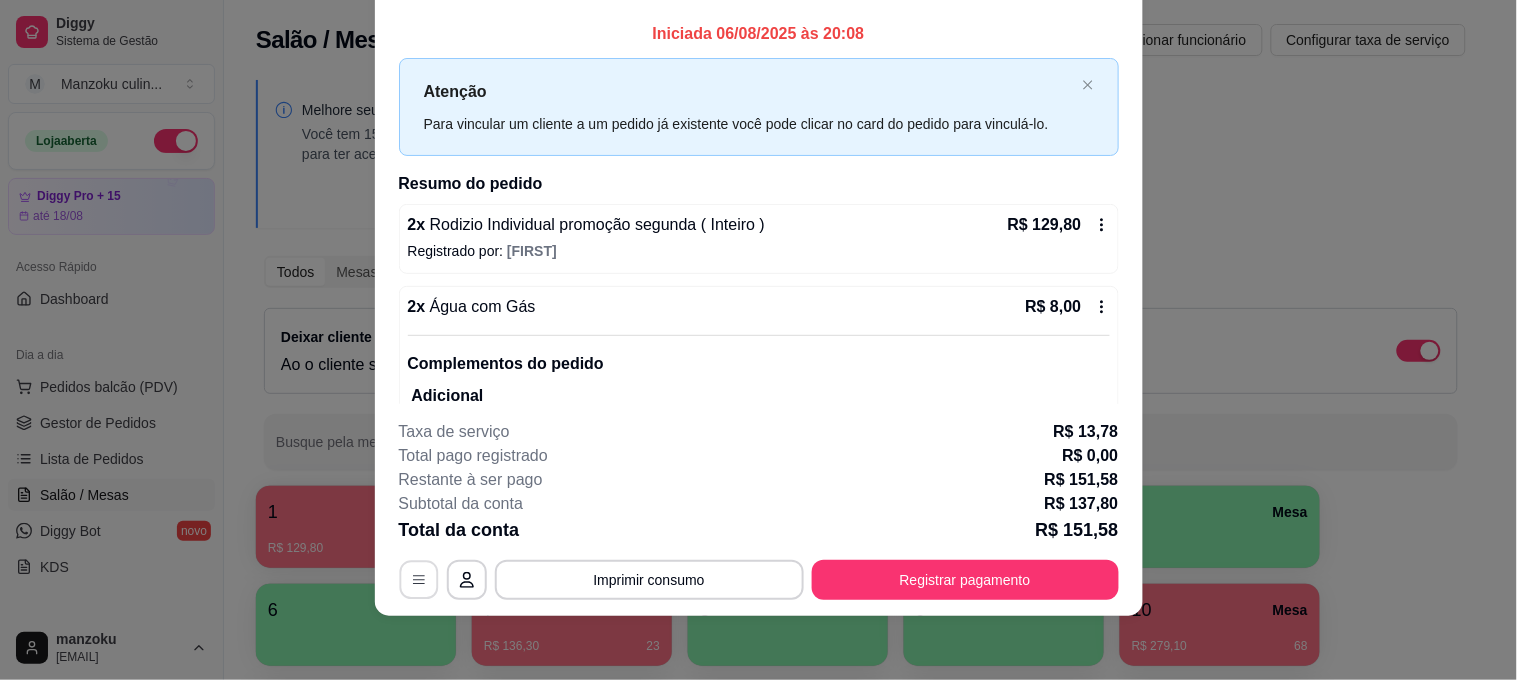 click 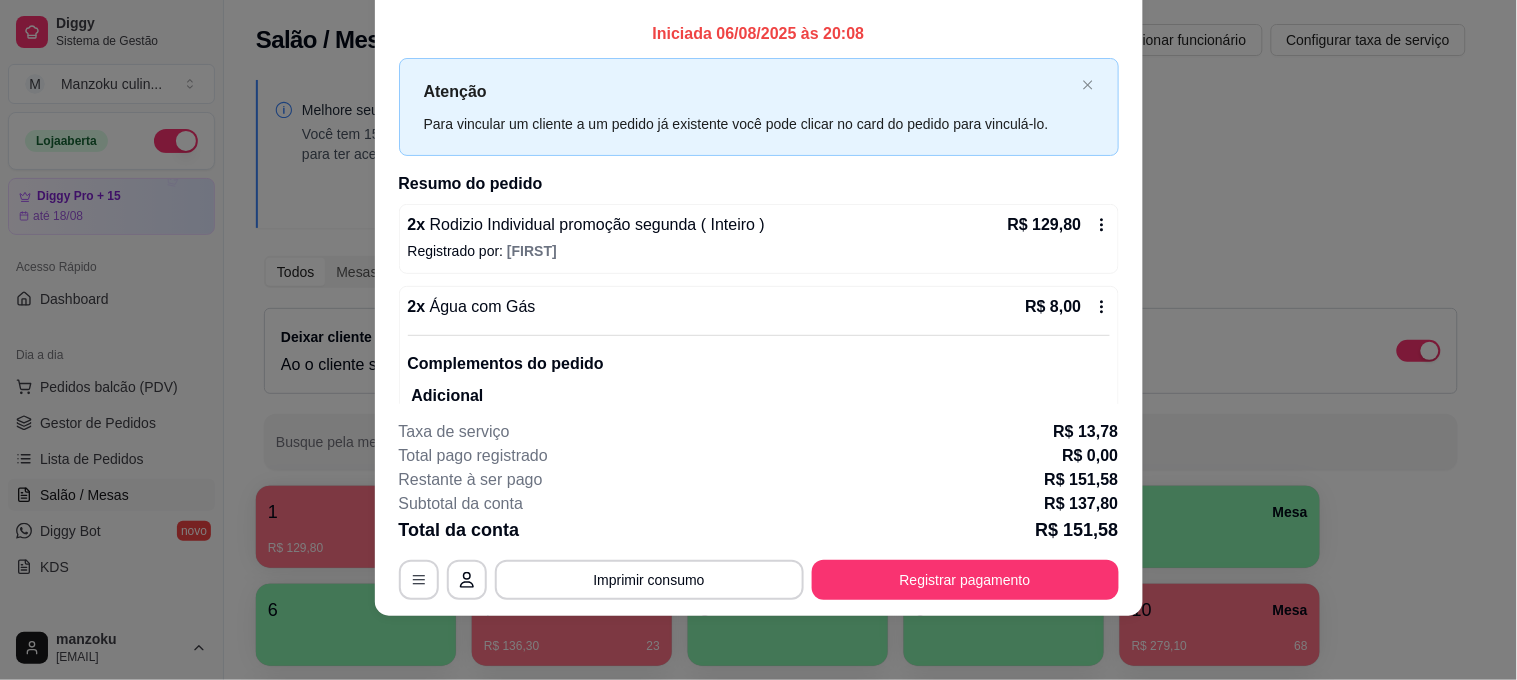 scroll, scrollTop: 0, scrollLeft: 0, axis: both 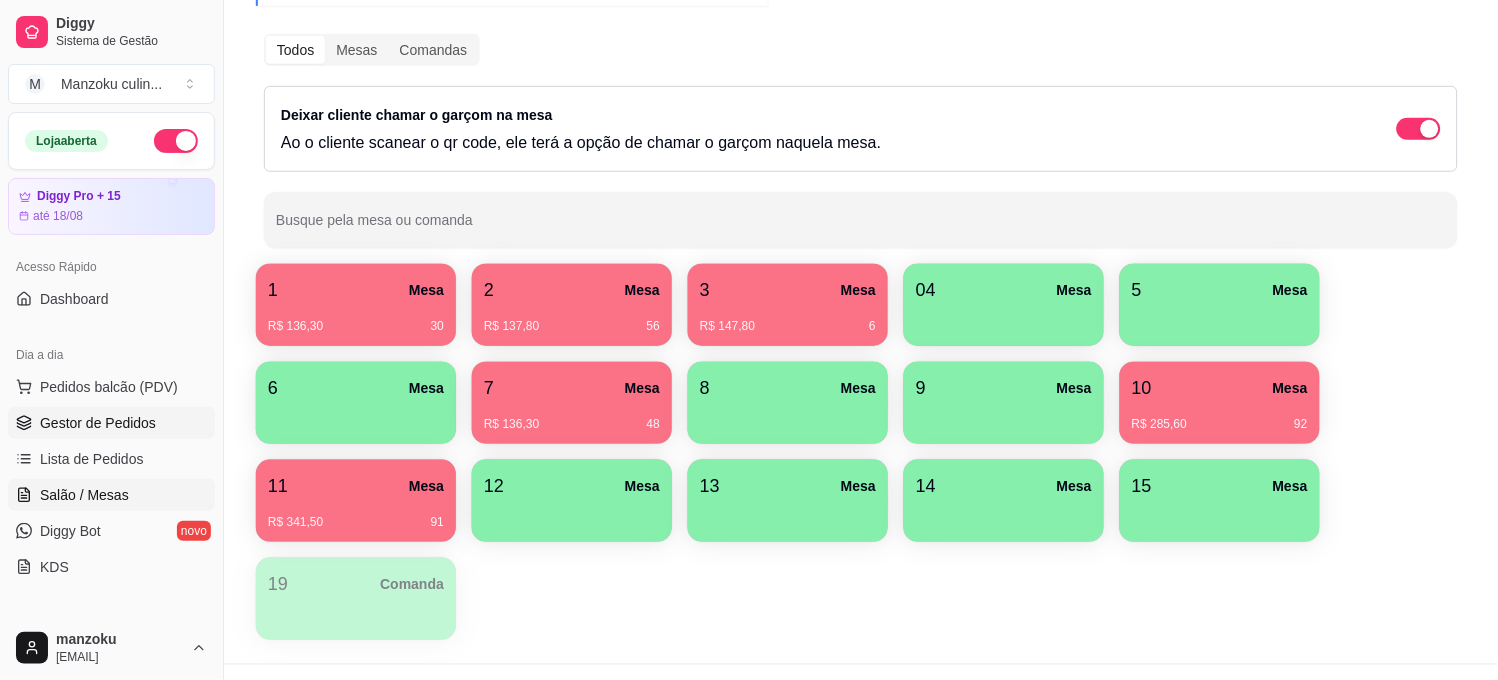 click on "Gestor de Pedidos" at bounding box center (98, 423) 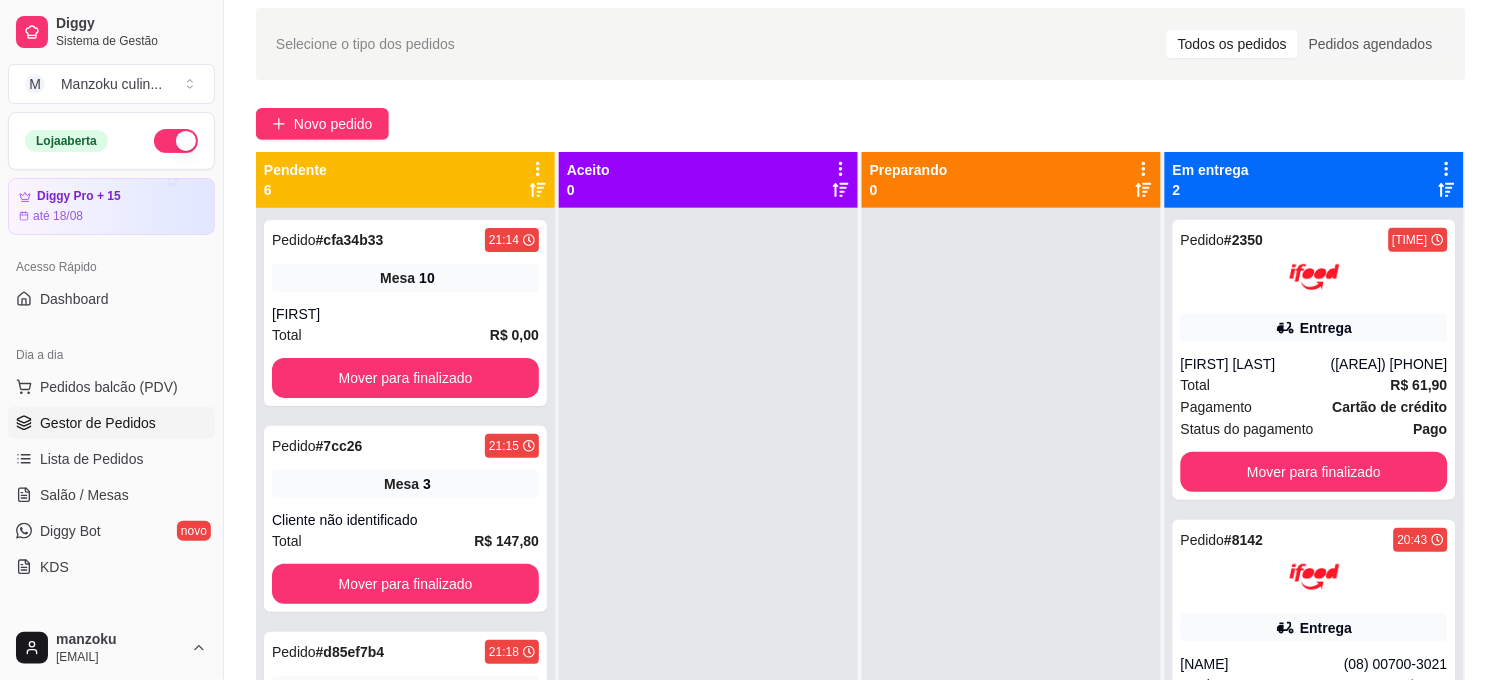scroll, scrollTop: 111, scrollLeft: 0, axis: vertical 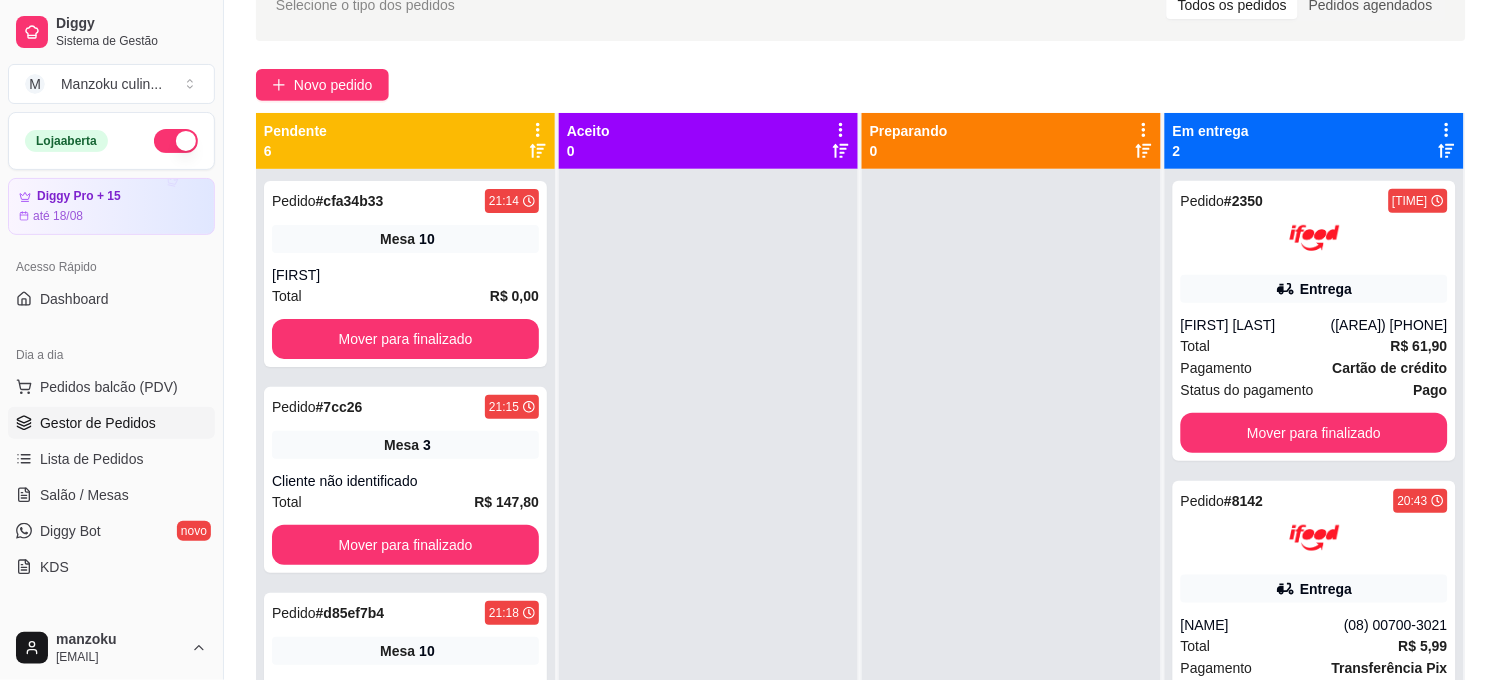 click on "Selecione o tipo dos pedidos Todos os pedidos Pedidos agendados Novo pedido Pendente 6 Pedido  # [ID] [TIME] Mesa 10 [NAME]  Total R$ 0,00 Mover para finalizado Pedido  # [ID] [TIME] Mesa 3 Cliente não identificado Total R$ 147,80 Mover para finalizado Pedido  # [ID] [TIME] Mesa 10 [NAME]  Total R$ 0,00 Mover para finalizado Pedido  # [ID] [TIME] Mesa 1 Cliente não identificado Total R$ 6,50 Mover para finalizado Pedido  # [ID] [TIME] Mesa 11 [NAME]  Total R$ 13,00 Mover para finalizado Pedido  # [ID] [TIME] Mesa 2 [NAME] Total R$ 0,00 Mover para finalizado Aceito 0 Preparando 0 Em entrega 2 Pedido  # [ID] [TIME] Entrega [NAME] ([PHONE]) Total R$ 61,90 Pagamento Cartão de crédito Status do pagamento Pago Mover para finalizado Pedido  # [ID] [TIME] Entrega [NAME] ([PHONE]) Total R$ 5,99 Pagamento Transferência Pix Status do pagamento Pago Mover para finalizado" at bounding box center [861, 387] 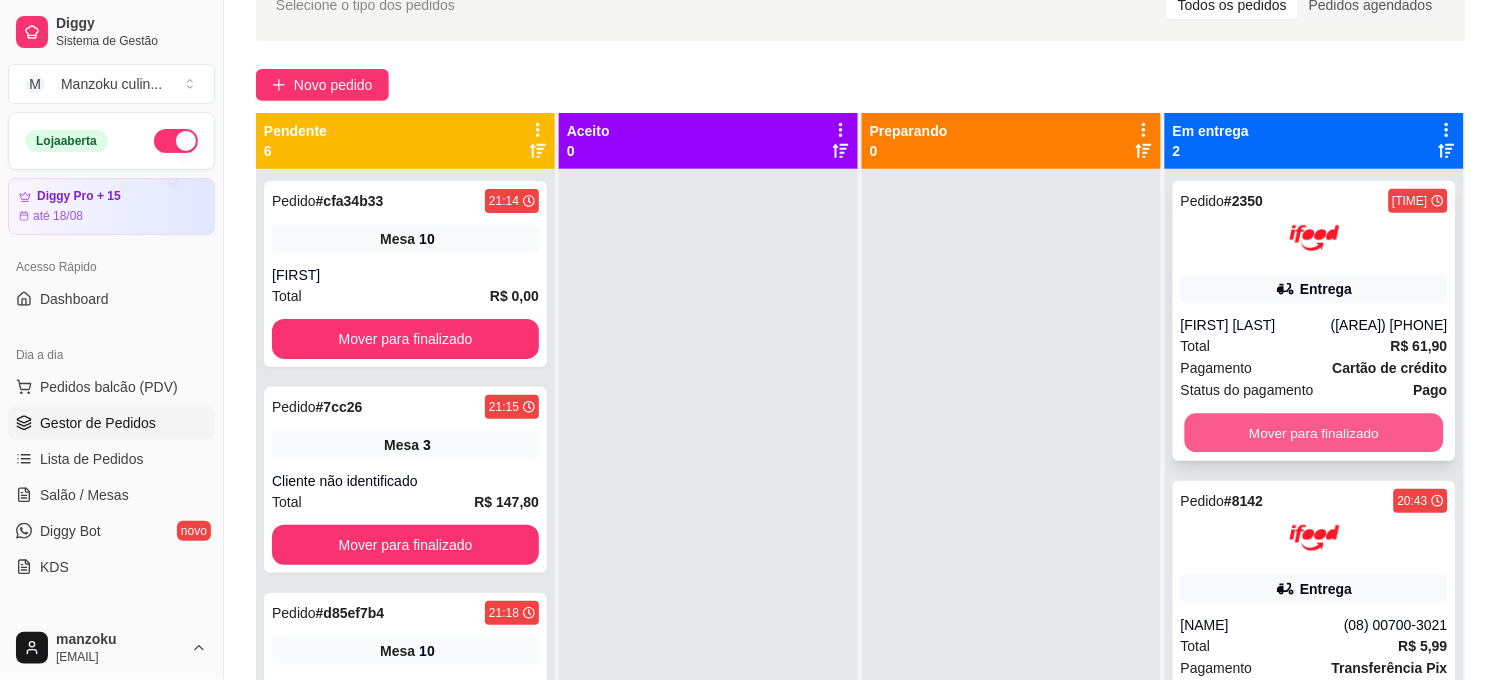 click on "Mover para finalizado" at bounding box center [1314, 433] 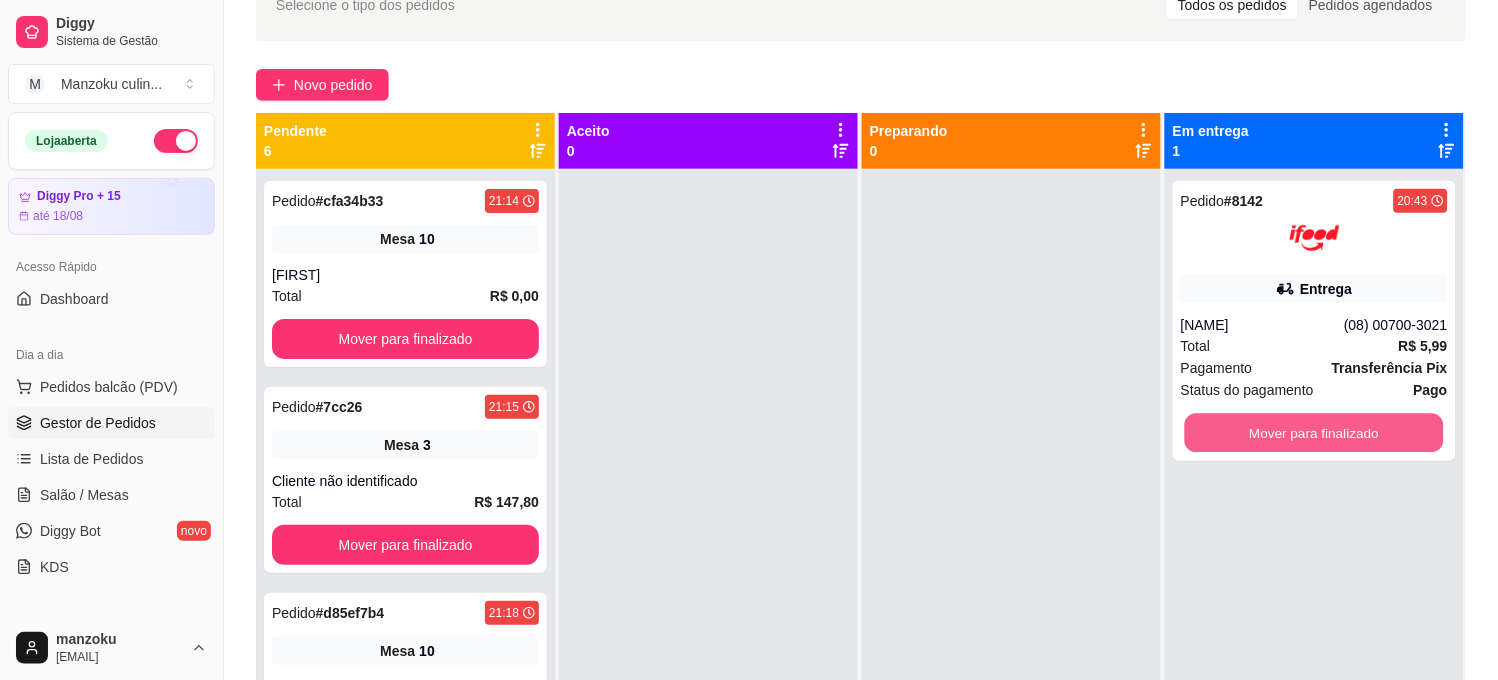 click on "Mover para finalizado" at bounding box center (1314, 433) 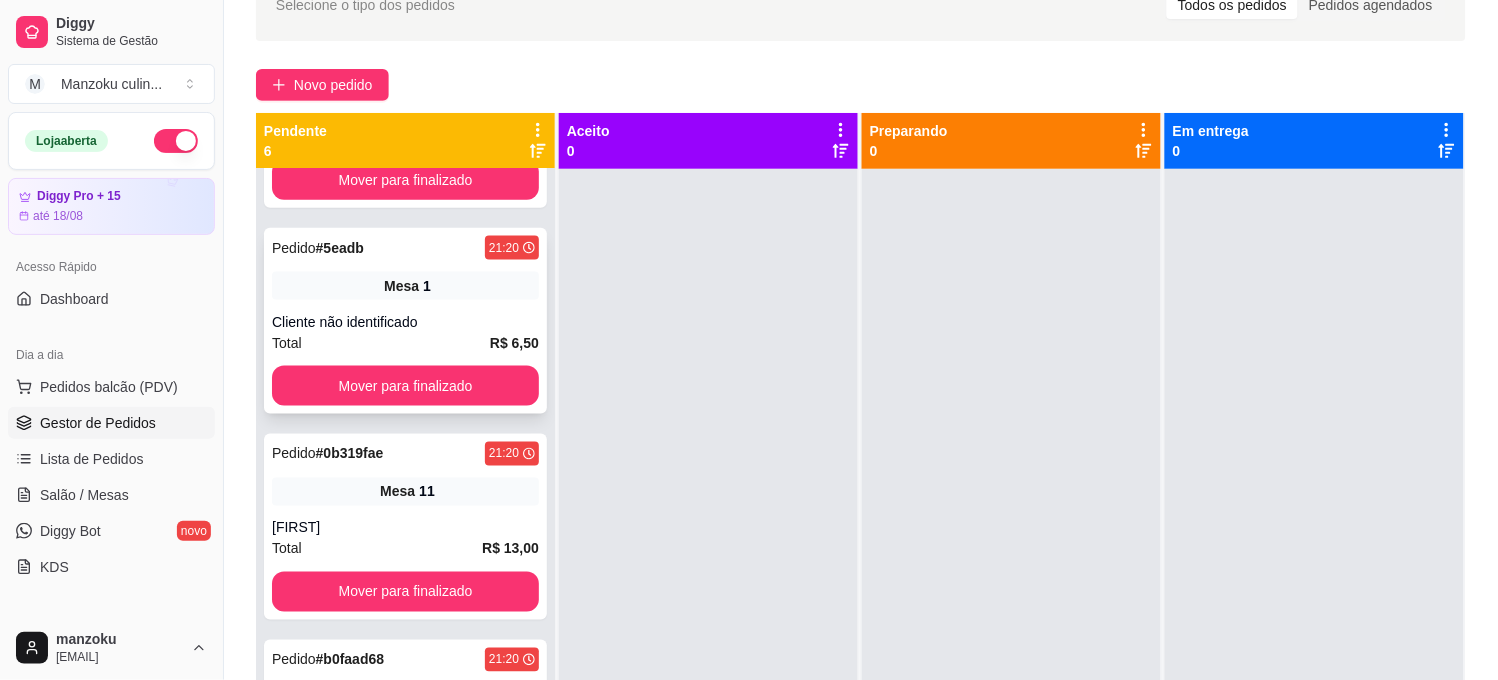 scroll, scrollTop: 575, scrollLeft: 0, axis: vertical 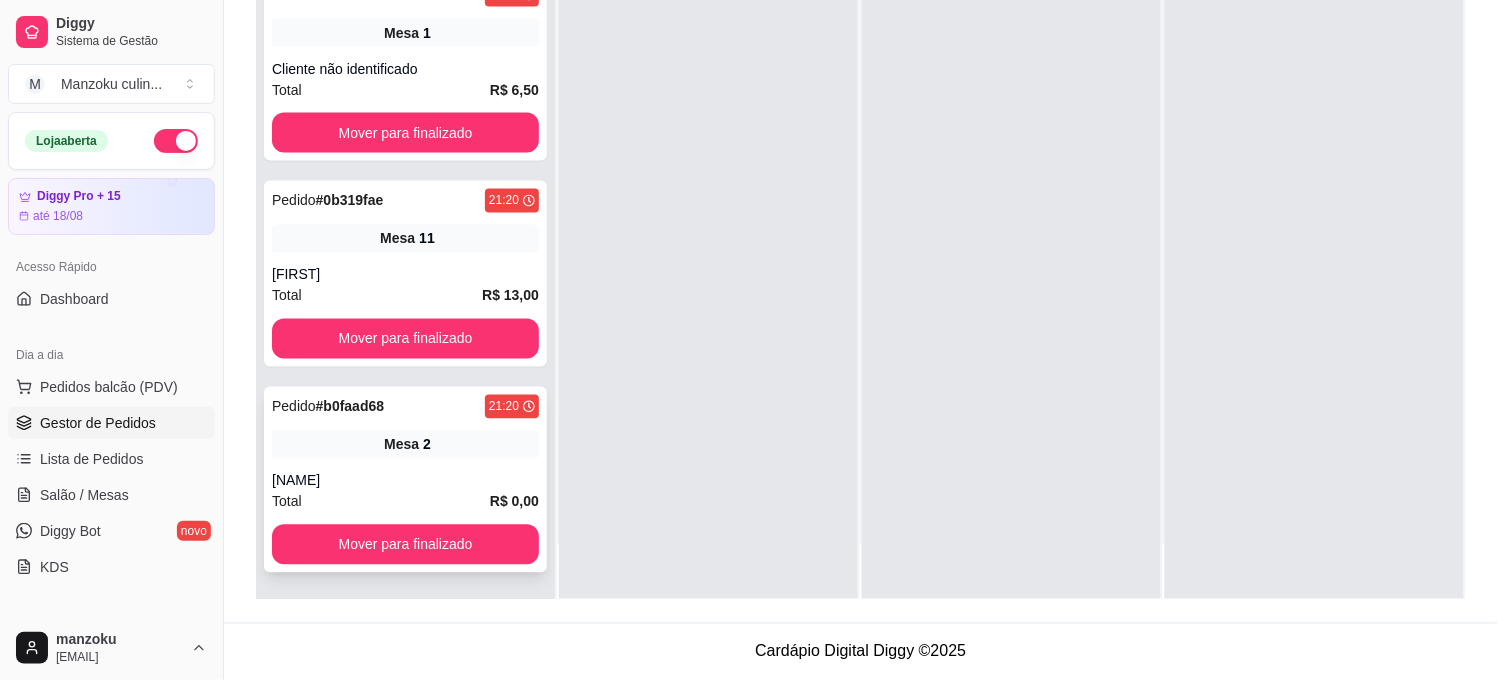 click on "Mesa 2" at bounding box center (405, 445) 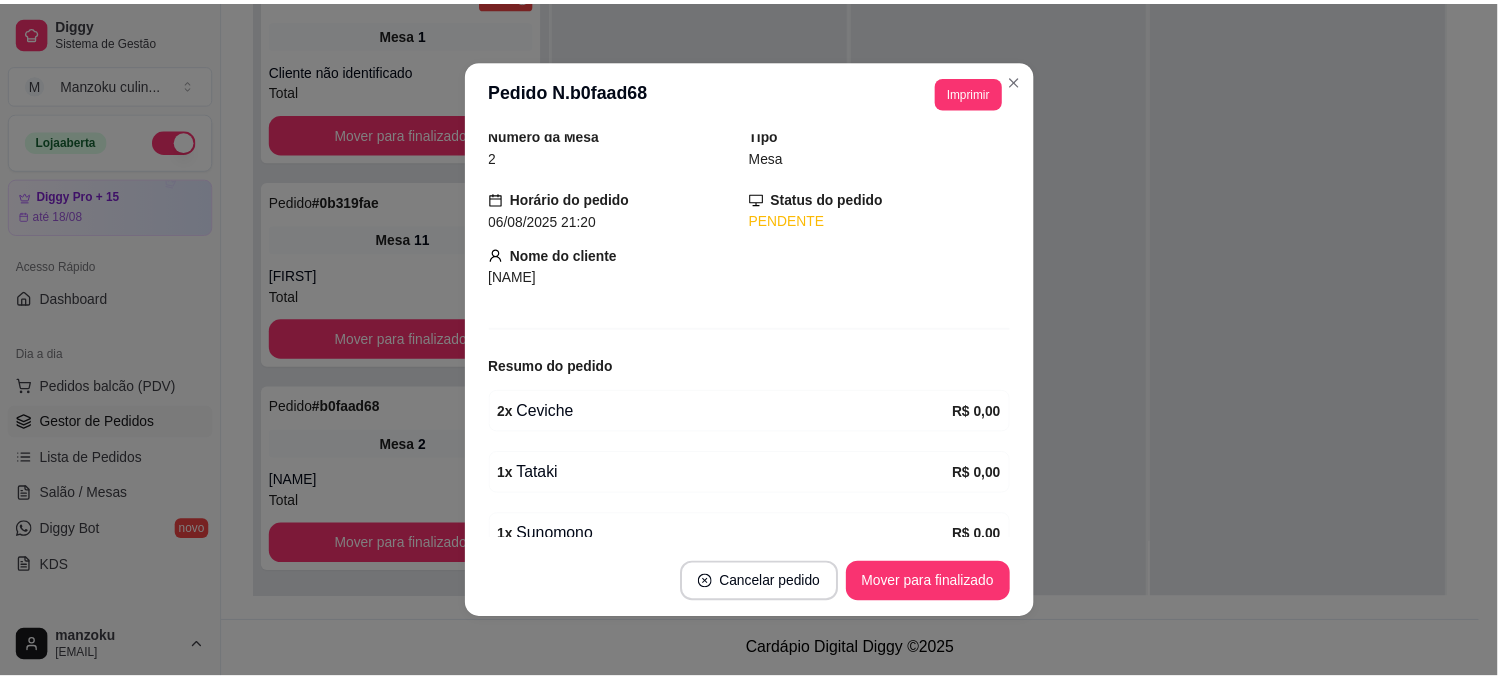 scroll, scrollTop: 61, scrollLeft: 0, axis: vertical 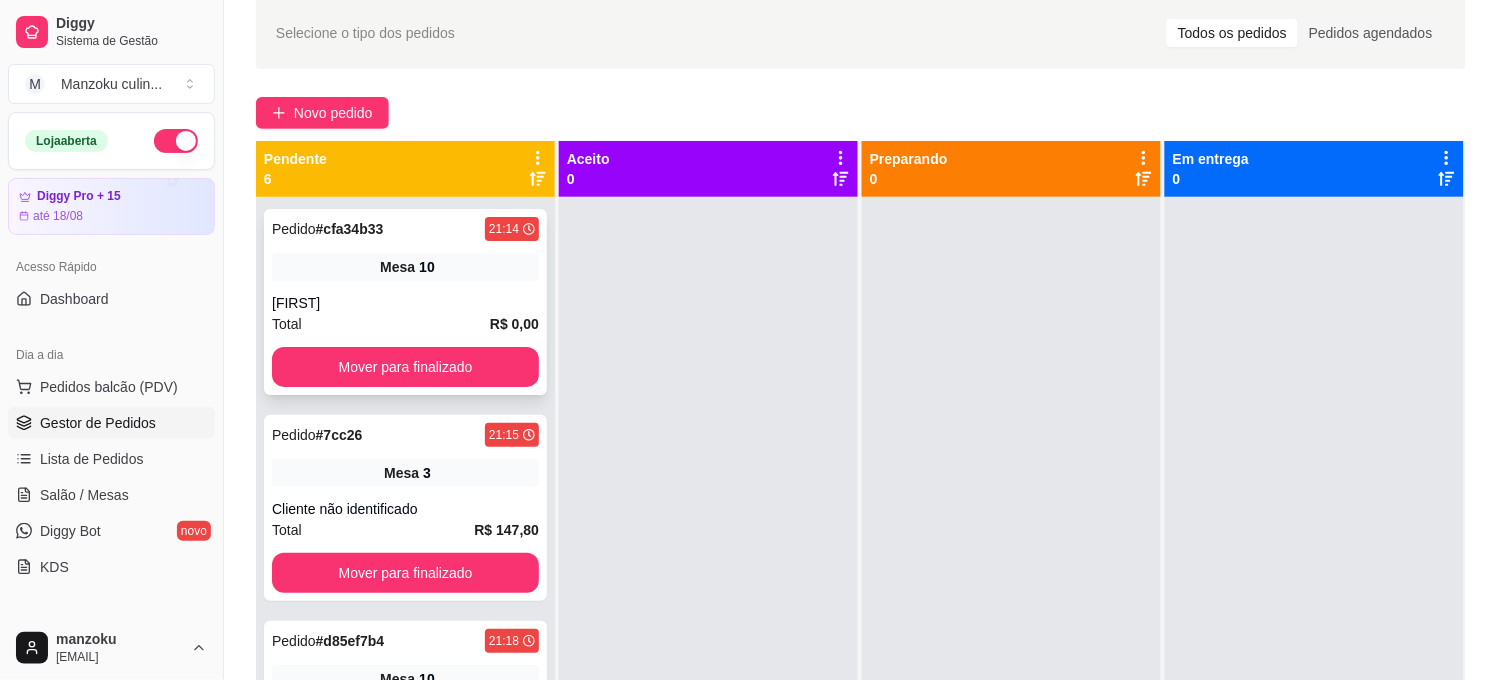 click on "Total R$ 0,00" at bounding box center (405, 324) 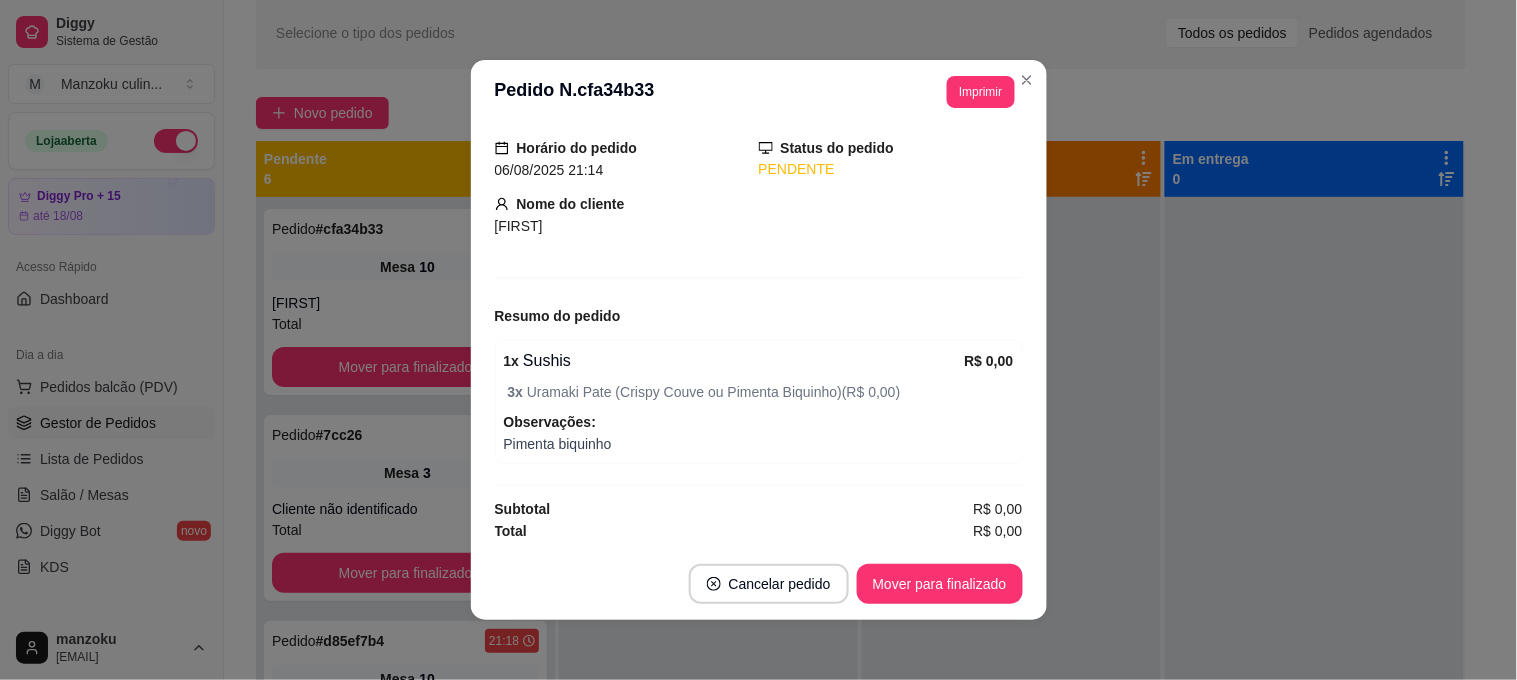scroll, scrollTop: 128, scrollLeft: 0, axis: vertical 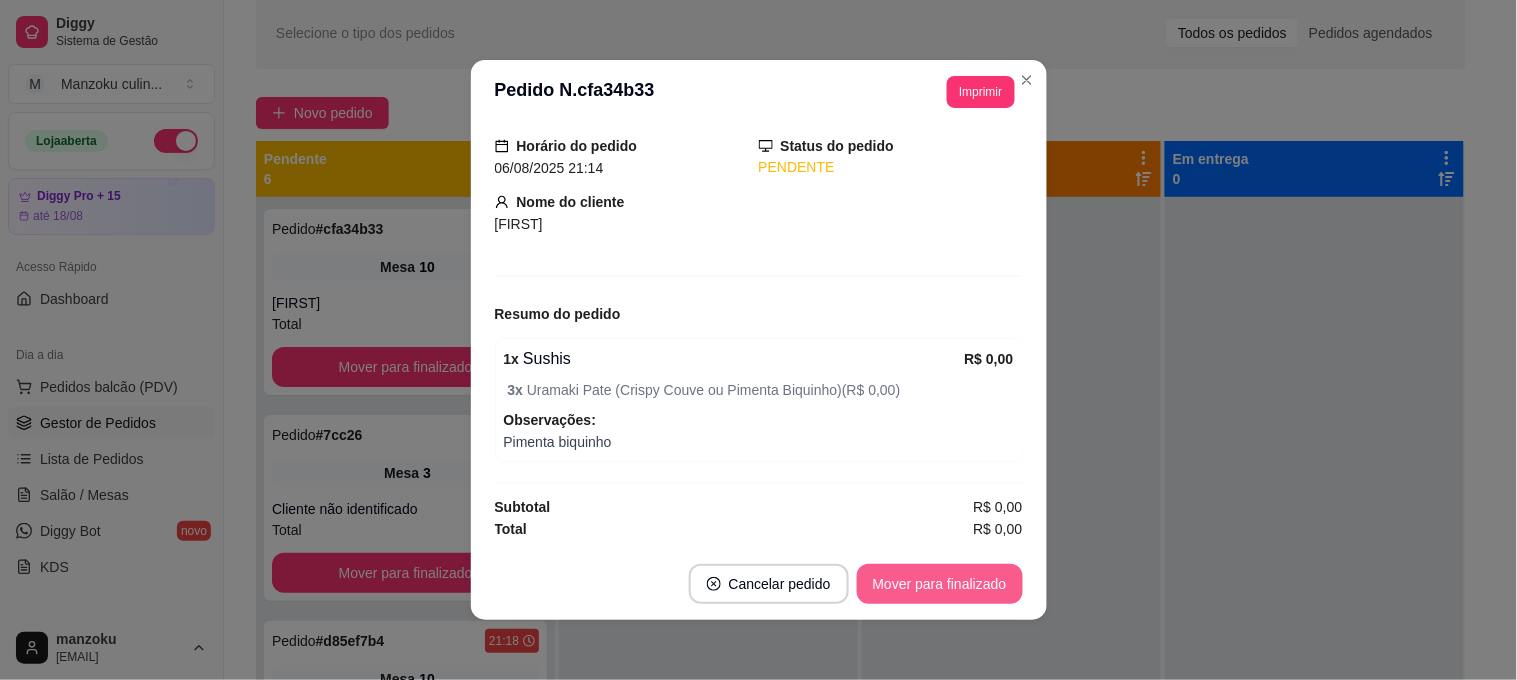 click on "Mover para finalizado" at bounding box center [940, 584] 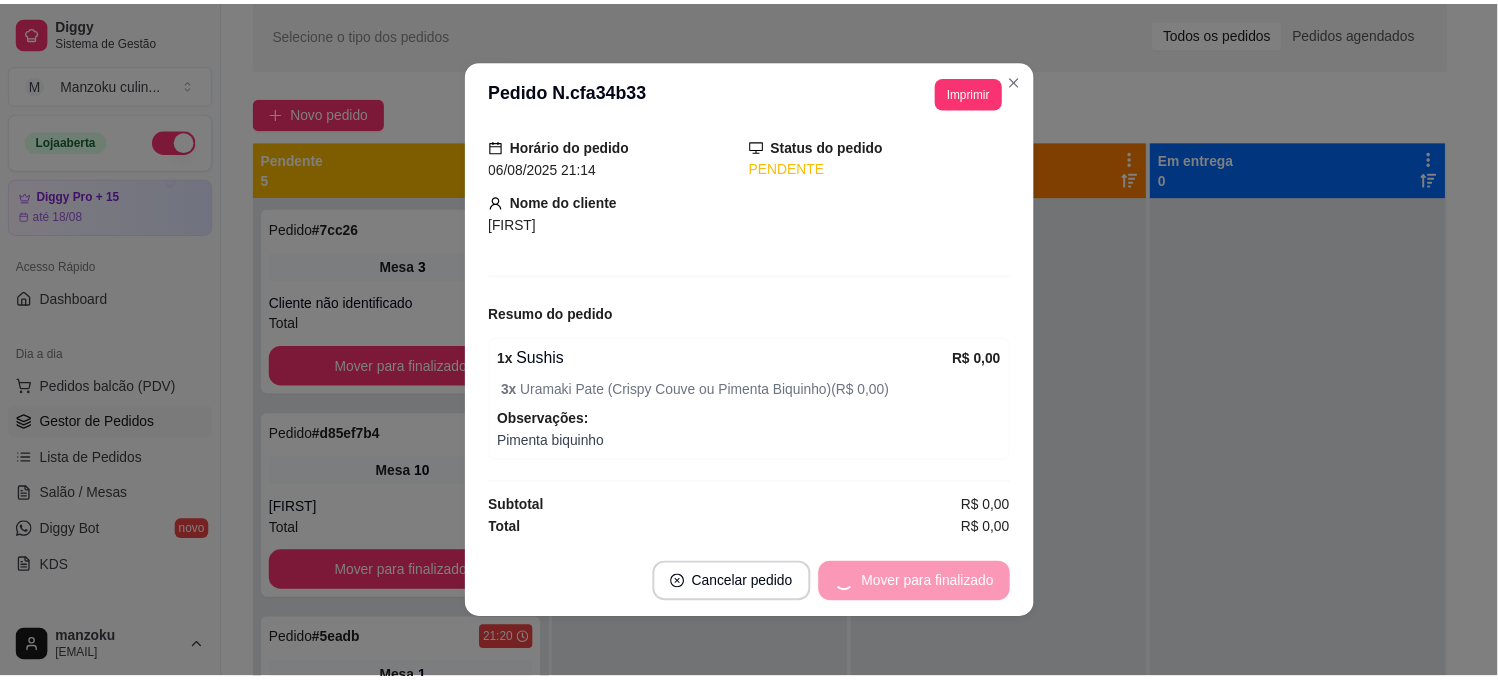 scroll, scrollTop: 62, scrollLeft: 0, axis: vertical 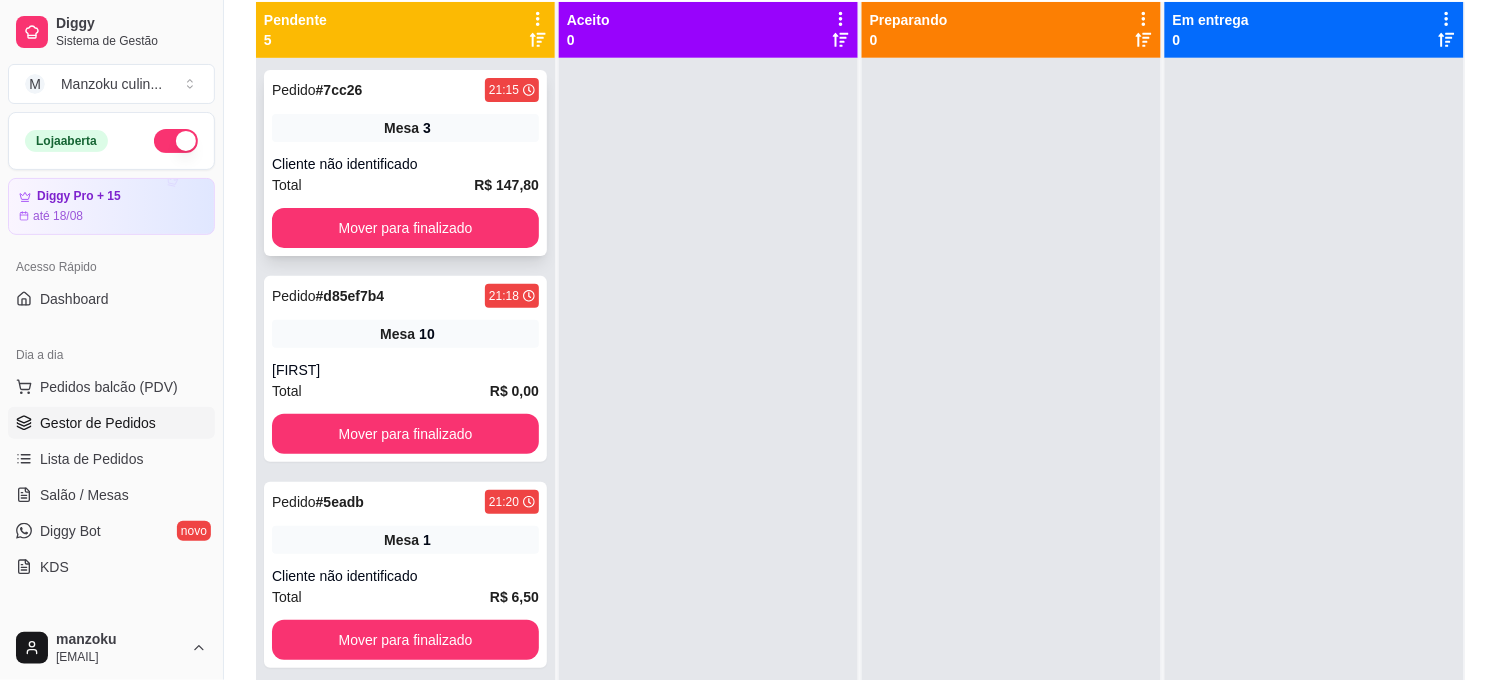 click on "Pedido  # [ID] [TIME]" at bounding box center (405, 90) 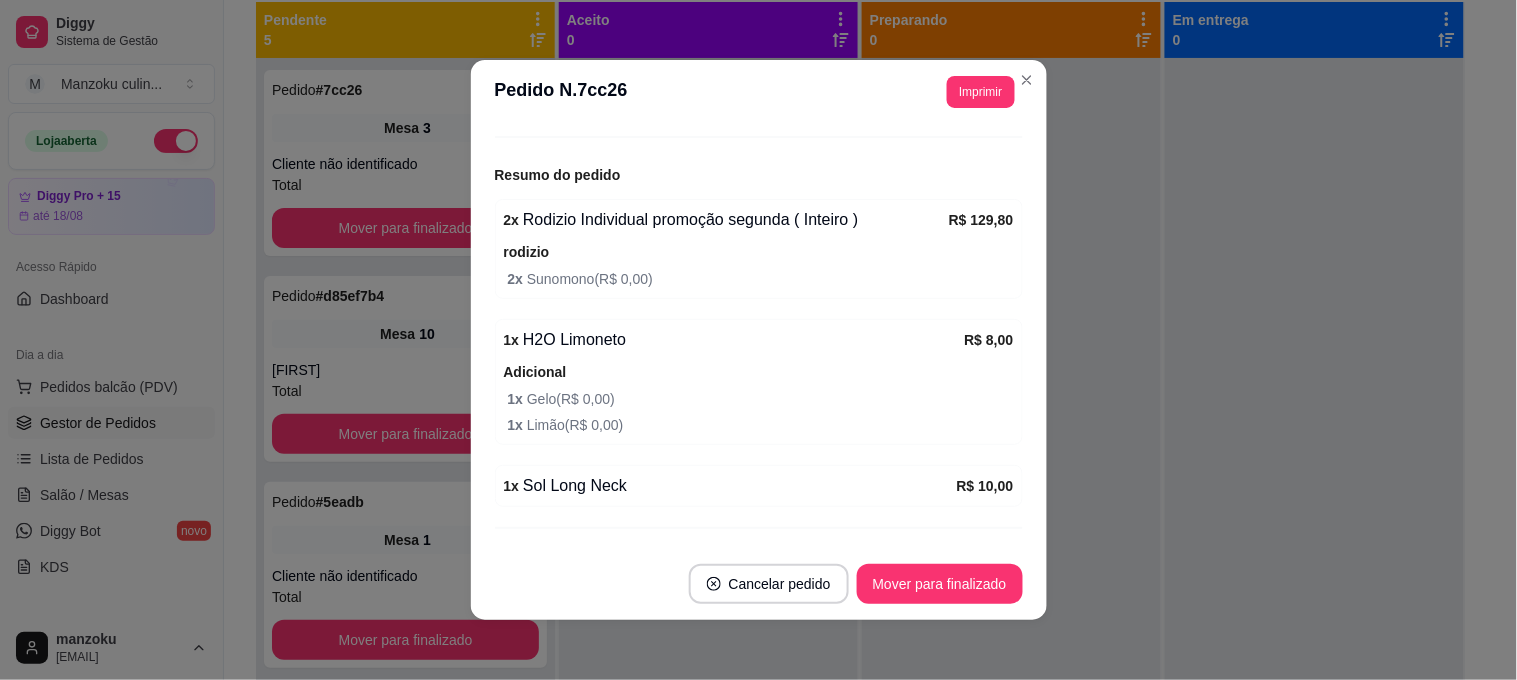 scroll, scrollTop: 268, scrollLeft: 0, axis: vertical 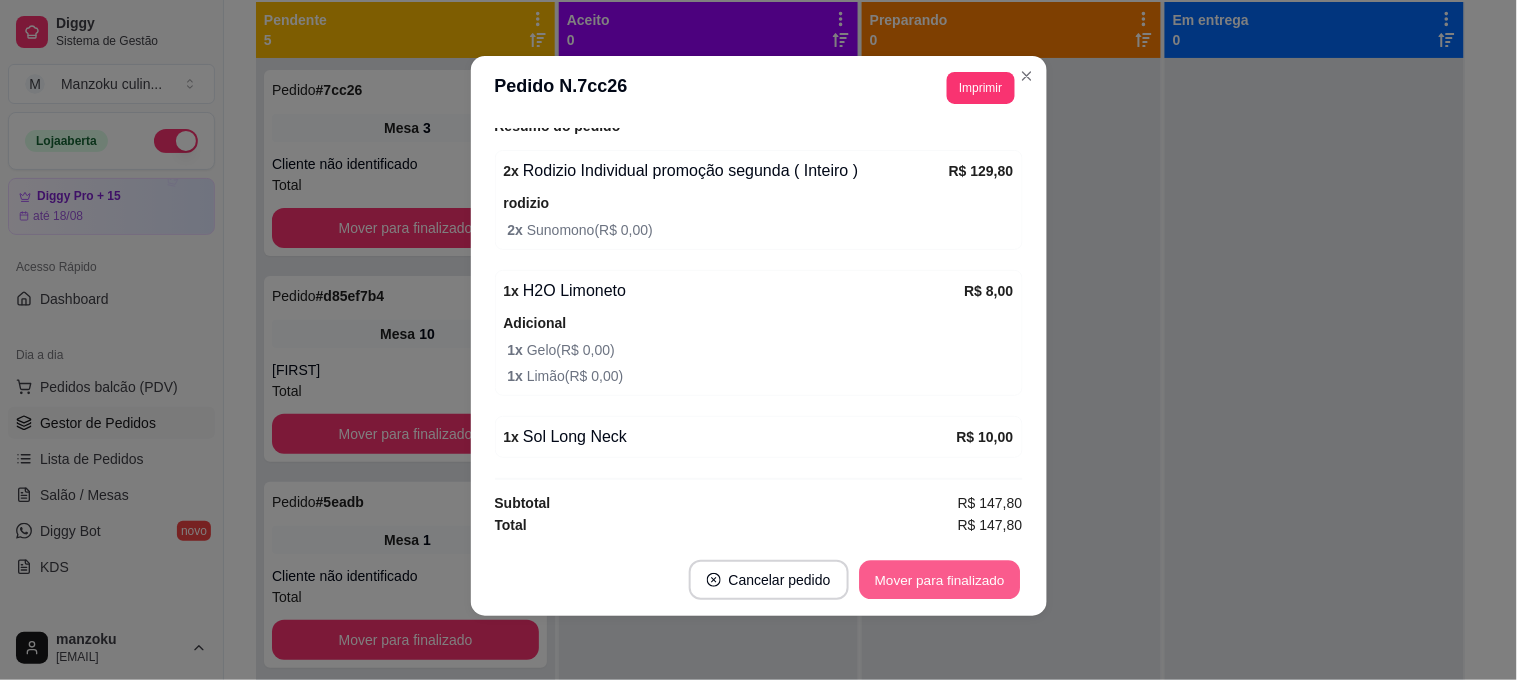 click on "Mover para finalizado" at bounding box center [939, 580] 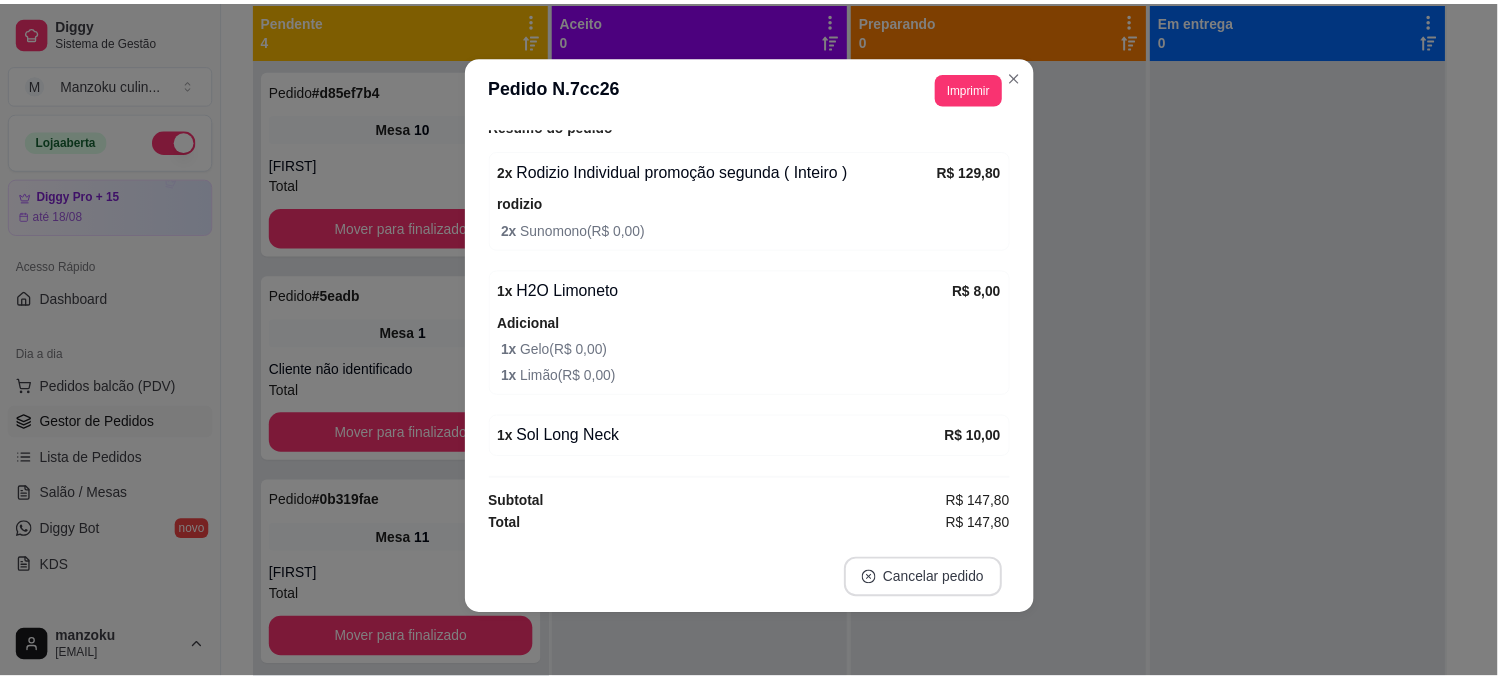 scroll, scrollTop: 202, scrollLeft: 0, axis: vertical 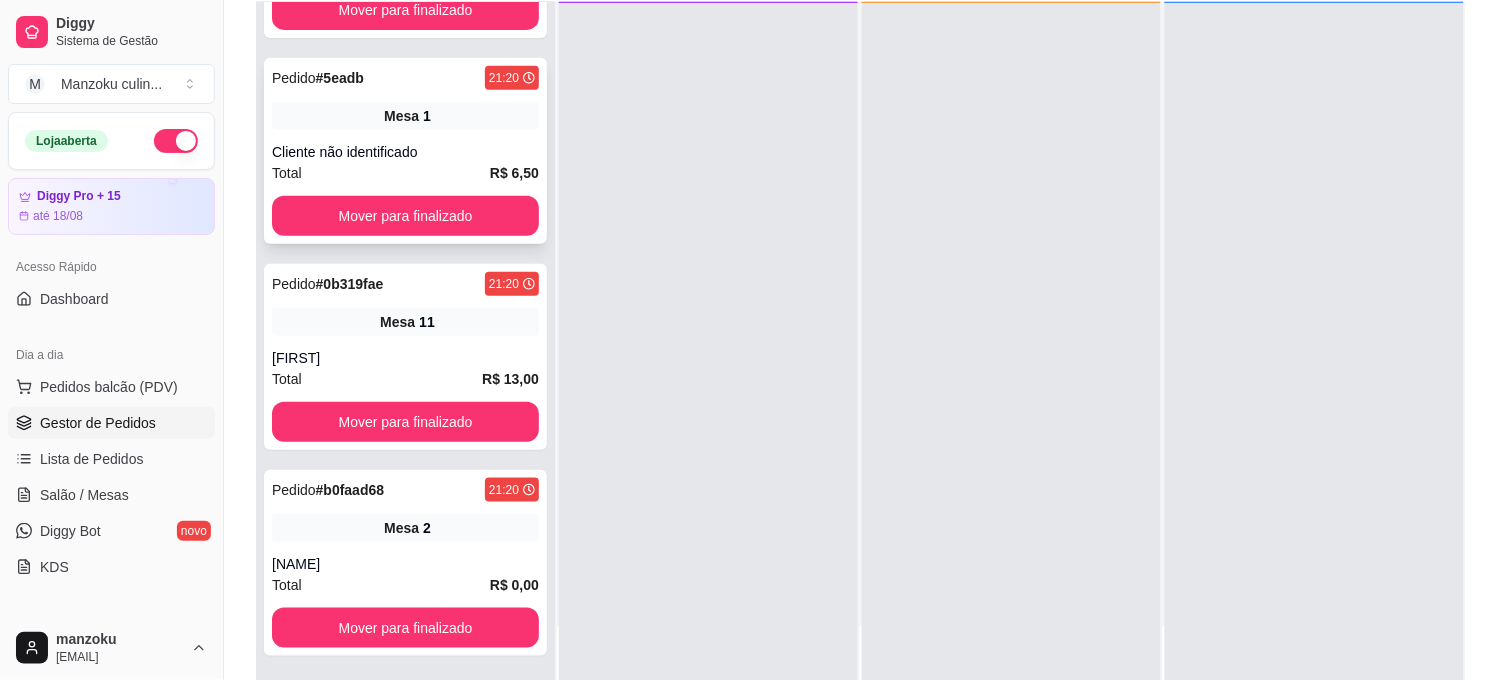 click on "Mesa 1" at bounding box center (405, 116) 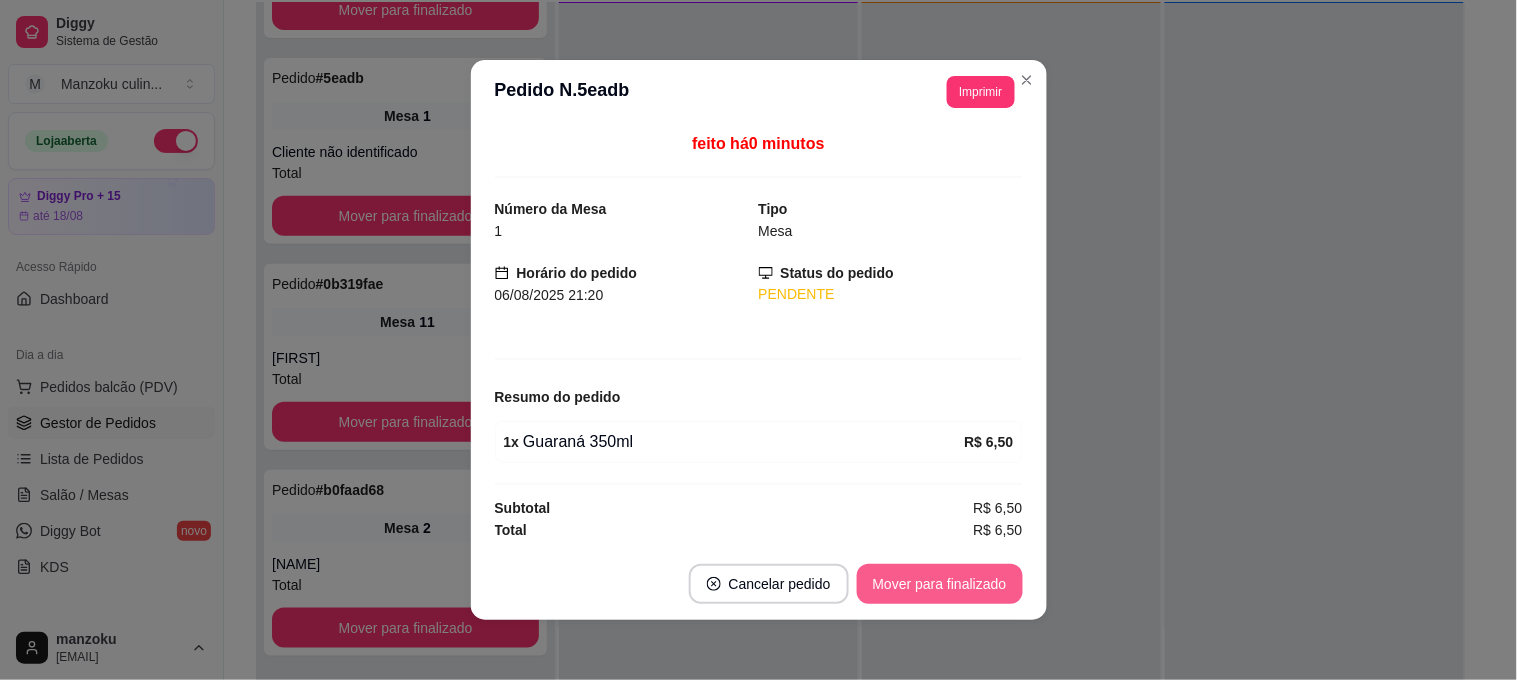 click on "Mover para finalizado" at bounding box center [940, 584] 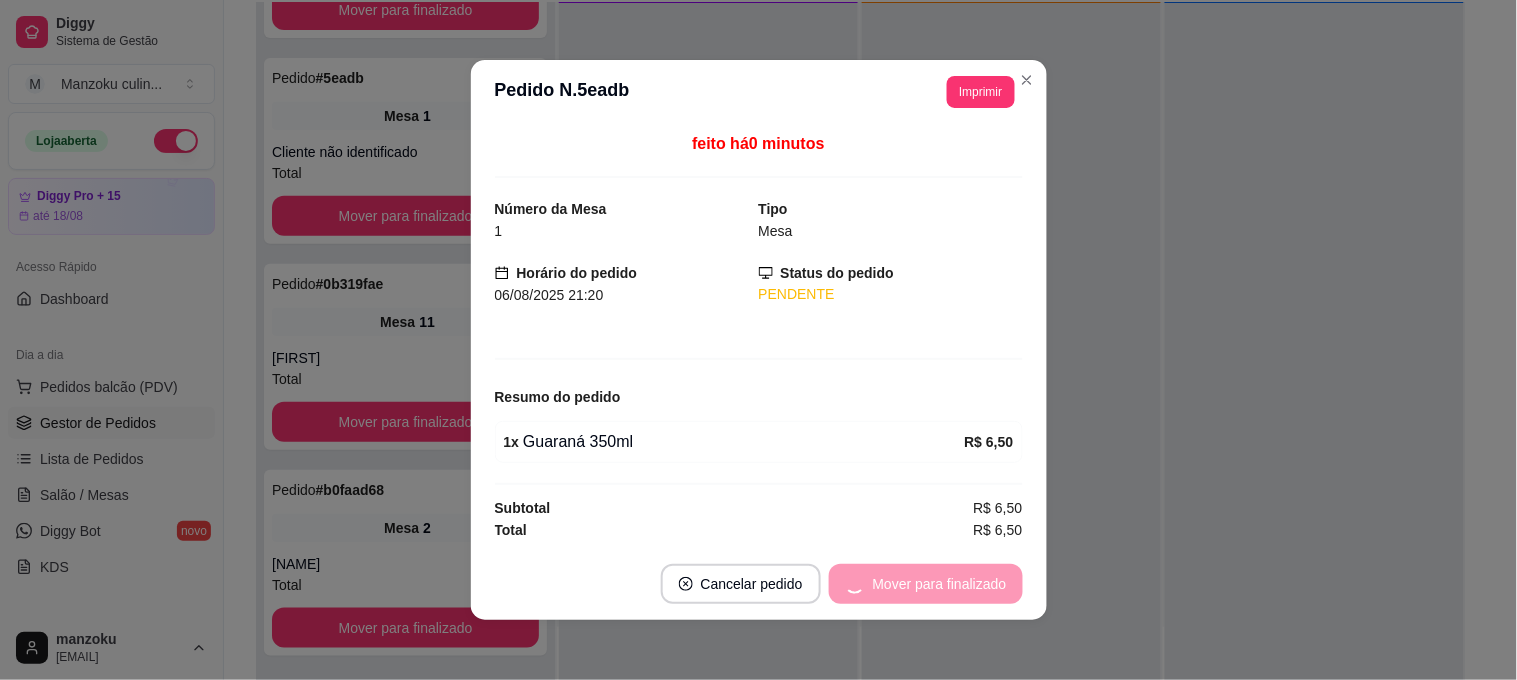 scroll, scrollTop: 0, scrollLeft: 0, axis: both 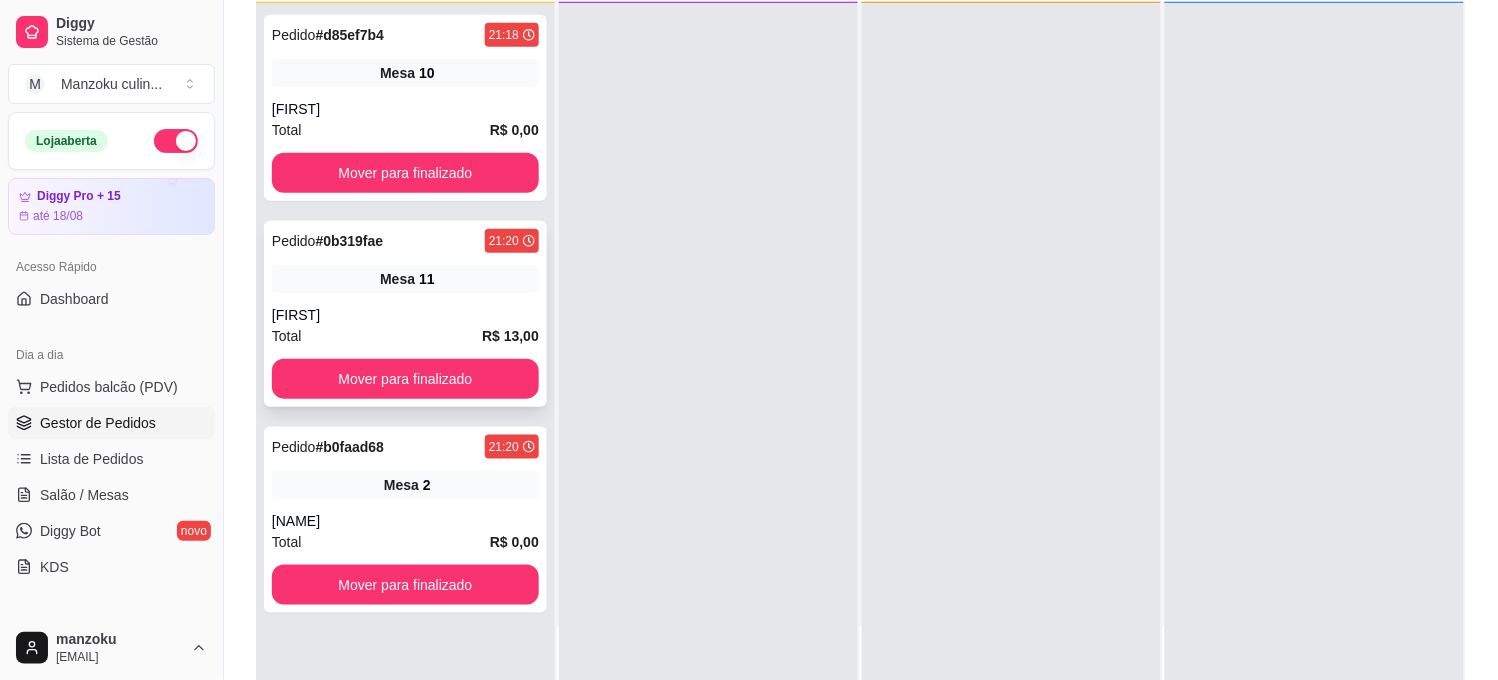 click on "Pedido  # [ID] [TIME] Mesa [NUMBER] [NAME]  Total R$ 13,00 Mover para finalizado" at bounding box center (405, 314) 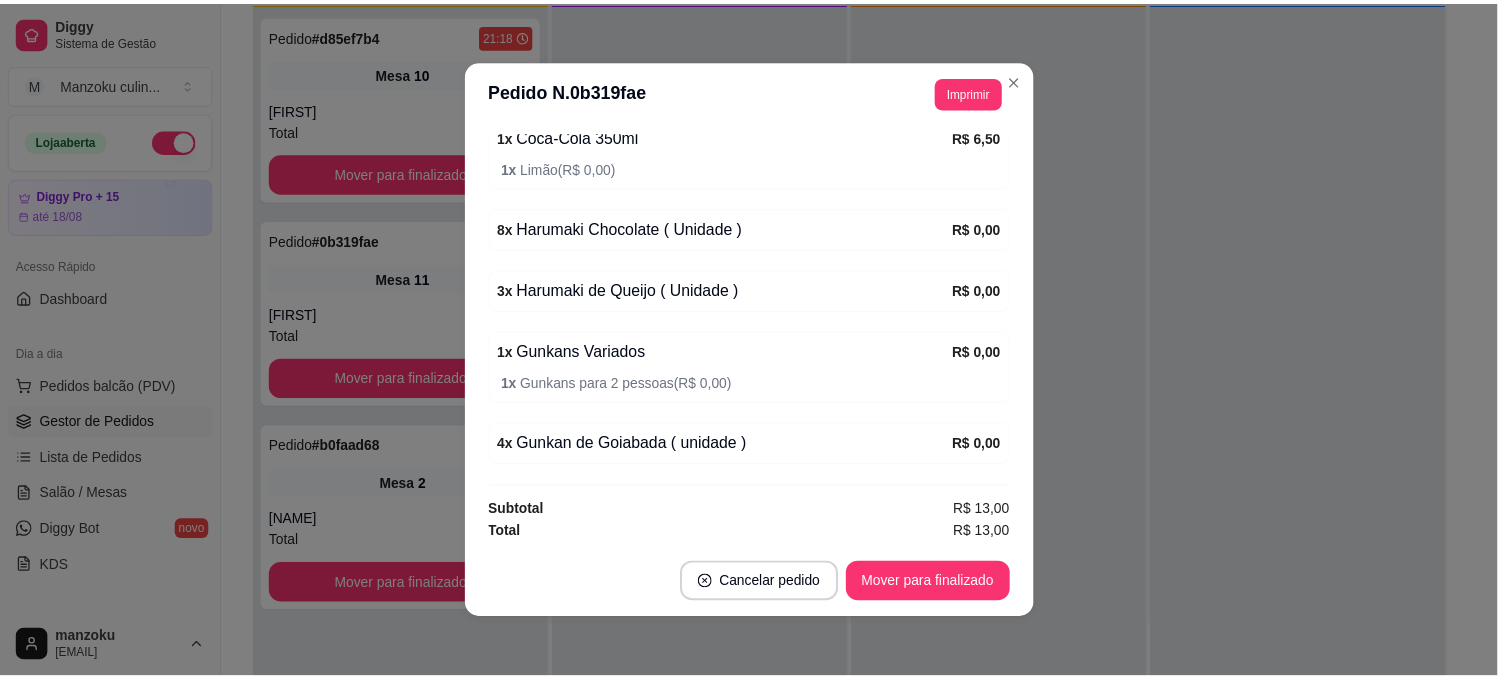 scroll, scrollTop: 834, scrollLeft: 0, axis: vertical 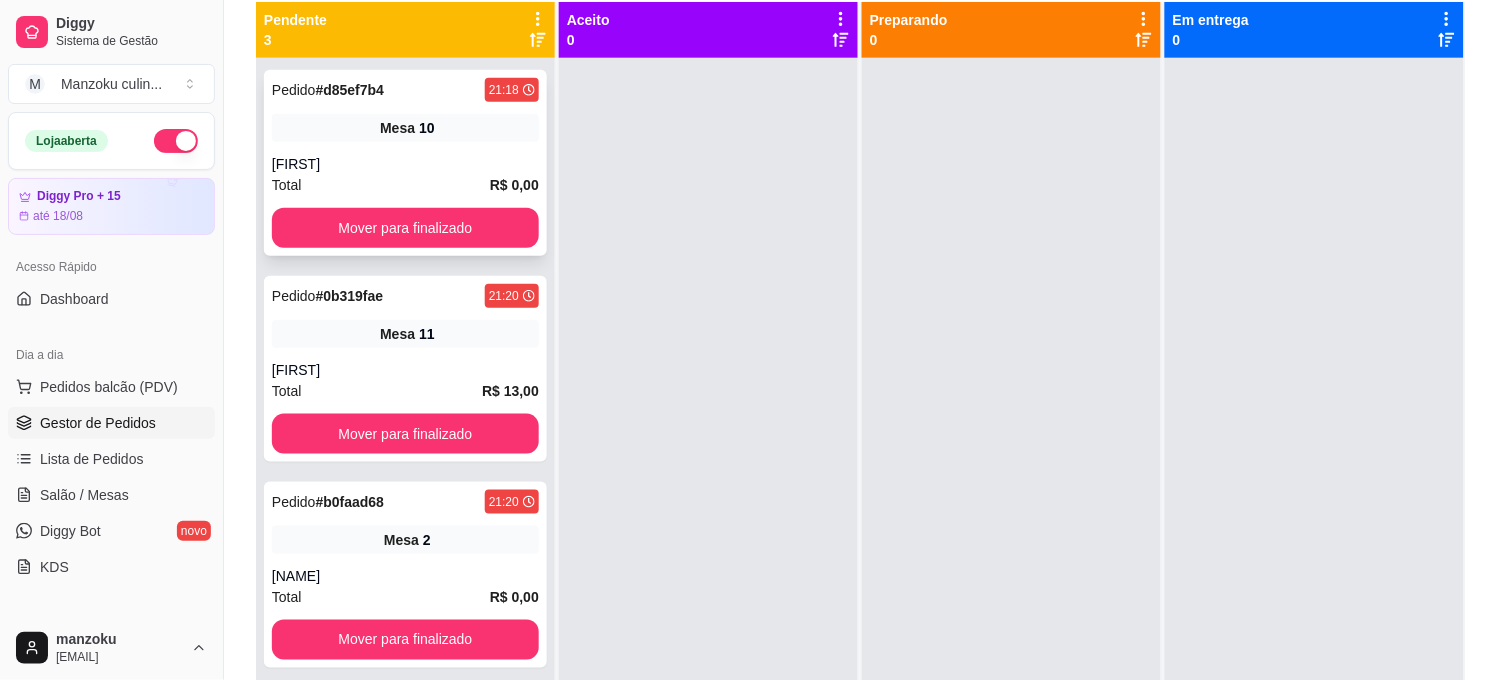 click on "Pedido  # d85ef7b4 21:18" at bounding box center [405, 90] 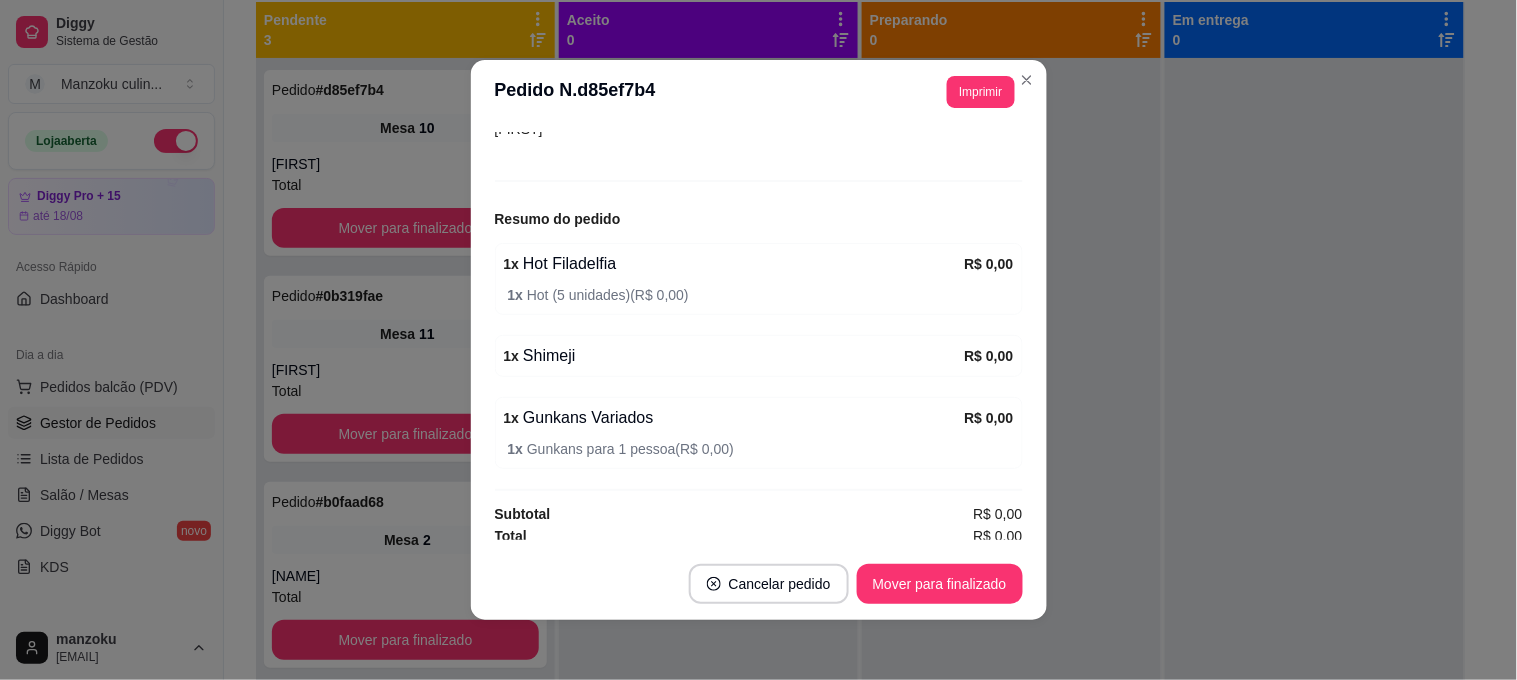 scroll, scrollTop: 231, scrollLeft: 0, axis: vertical 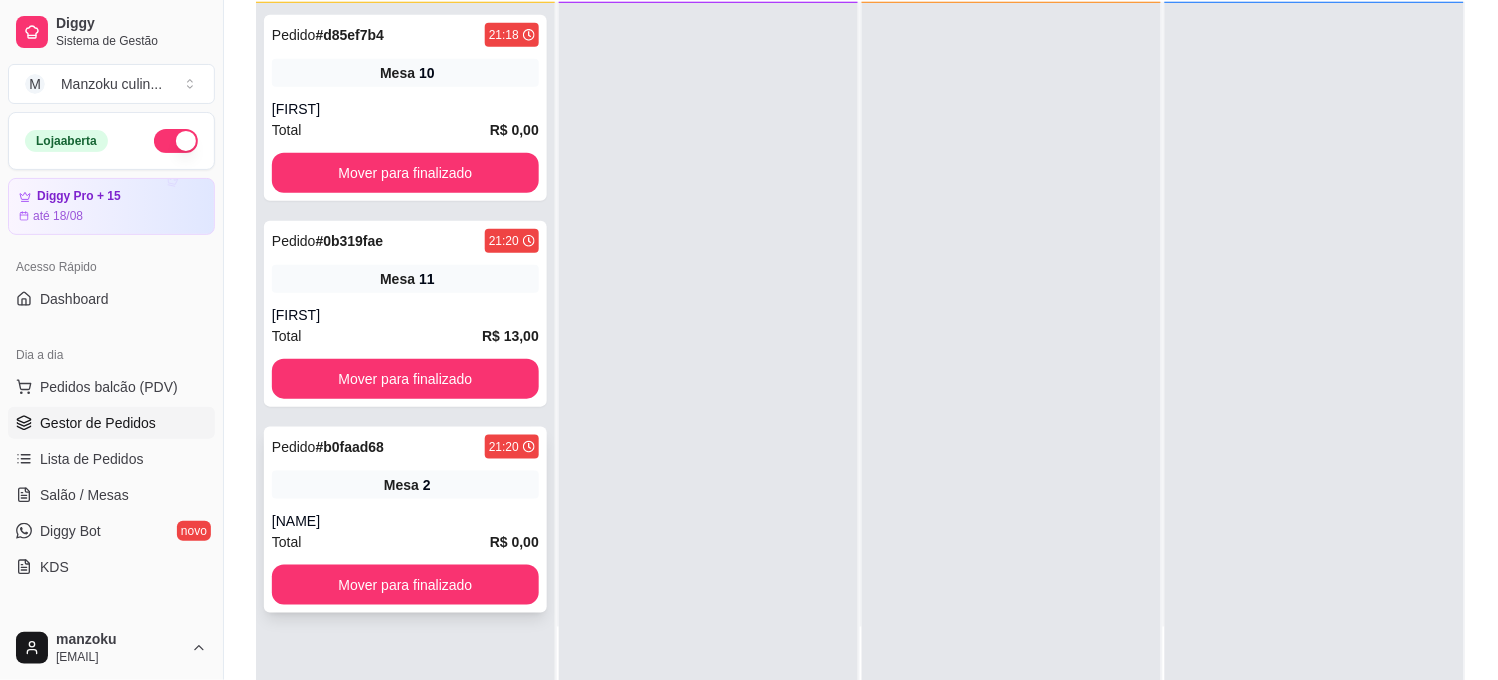 click on "Pedido  # [ID] [TIME]" at bounding box center [405, 447] 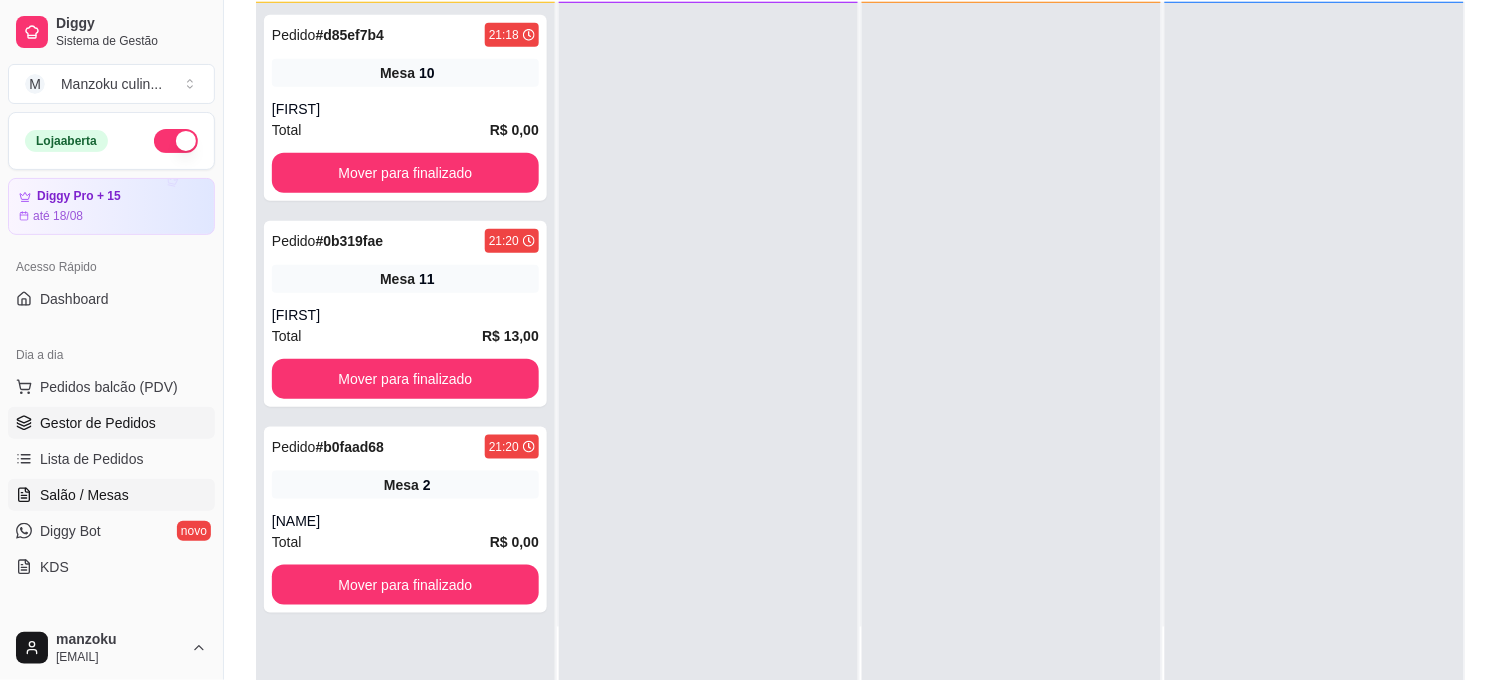 click on "Salão / Mesas" at bounding box center [84, 495] 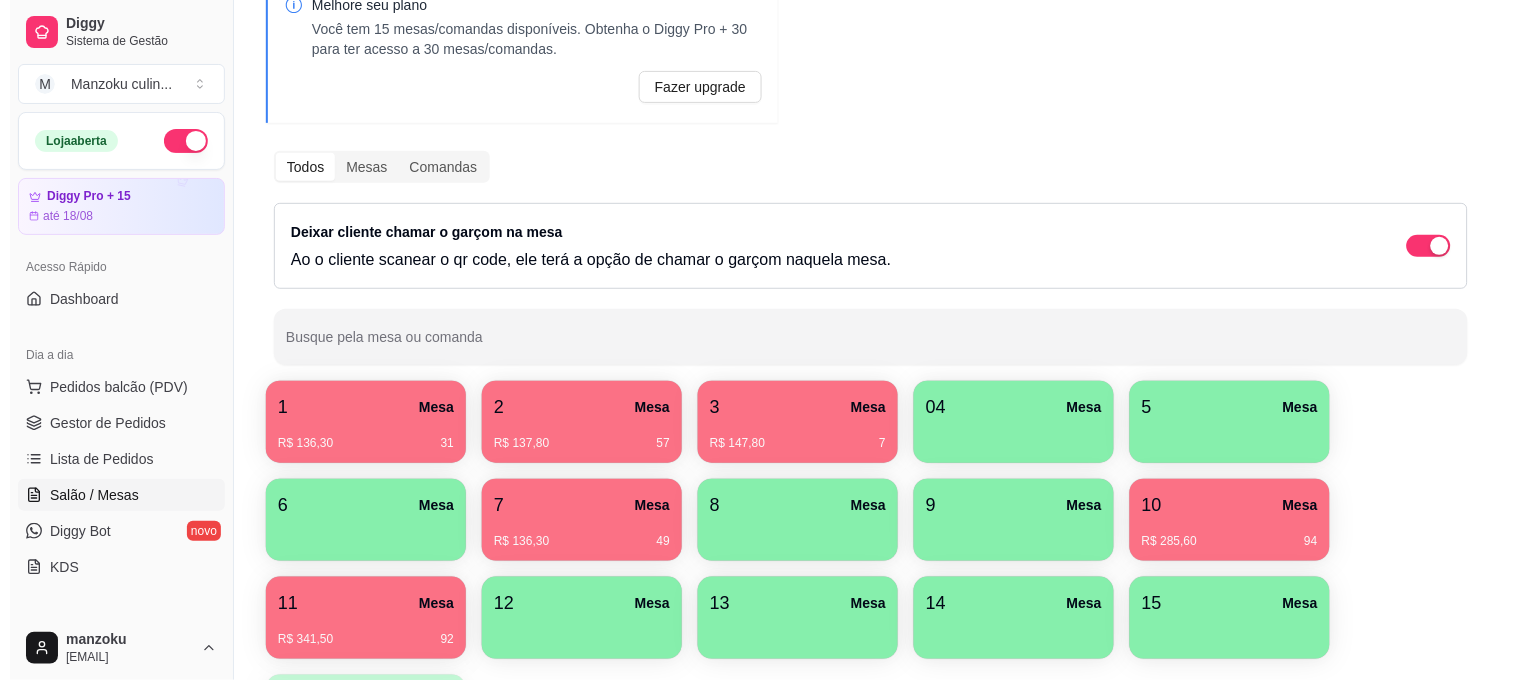 scroll, scrollTop: 222, scrollLeft: 0, axis: vertical 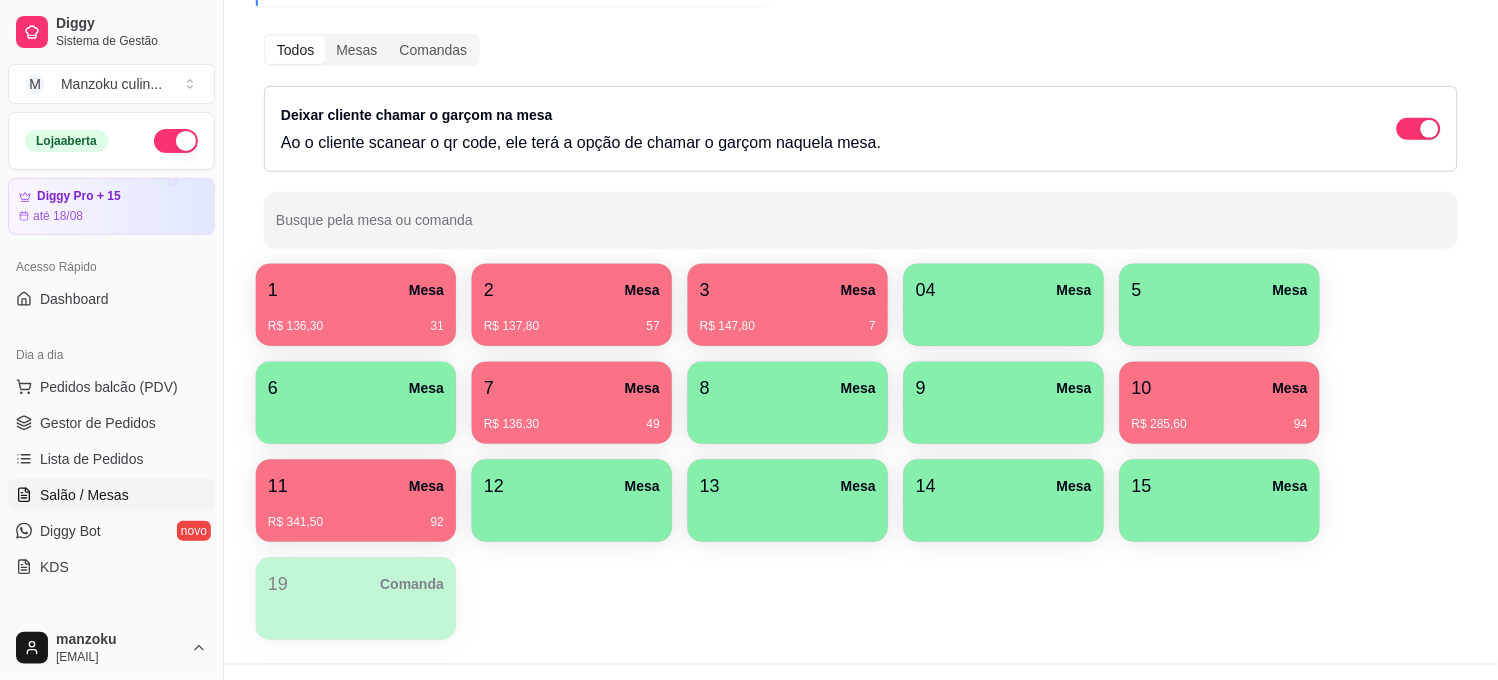 click on "7 Mesa" at bounding box center [572, 388] 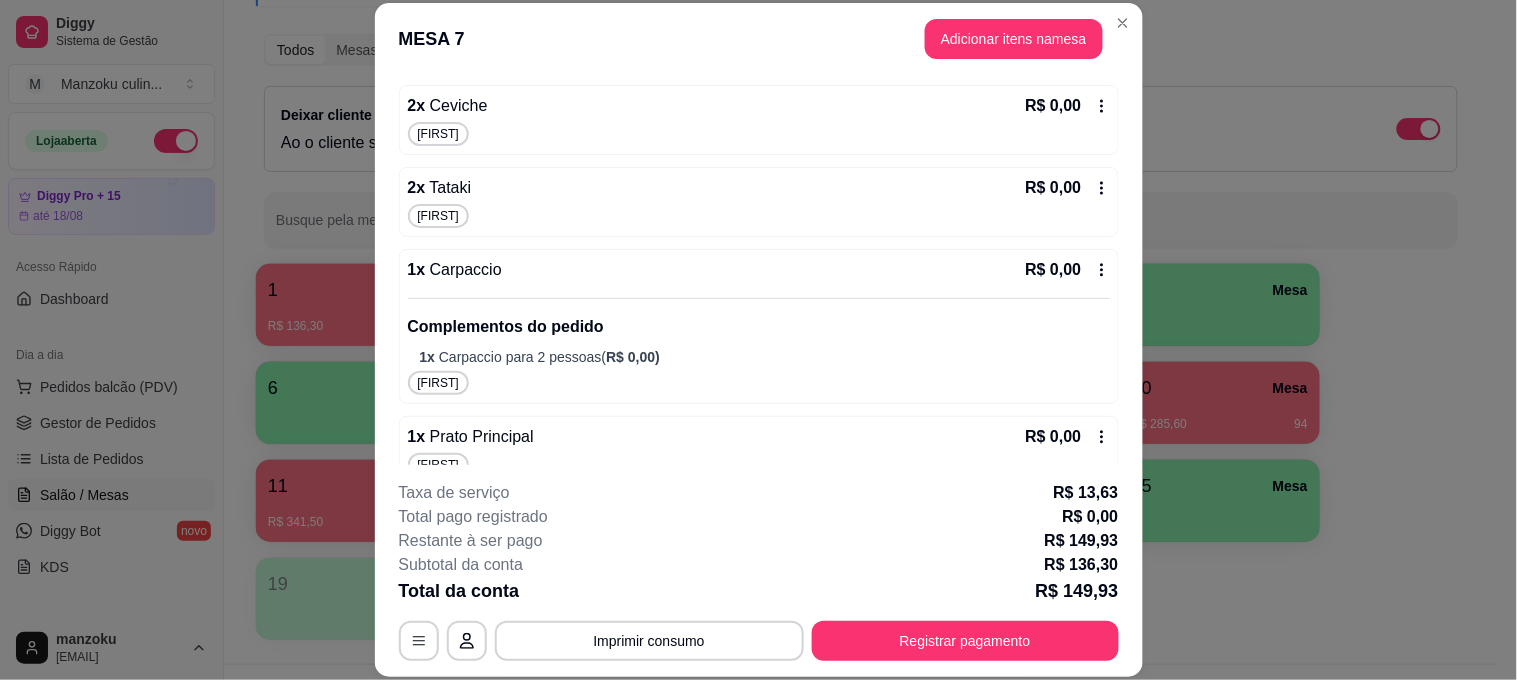 scroll, scrollTop: 647, scrollLeft: 0, axis: vertical 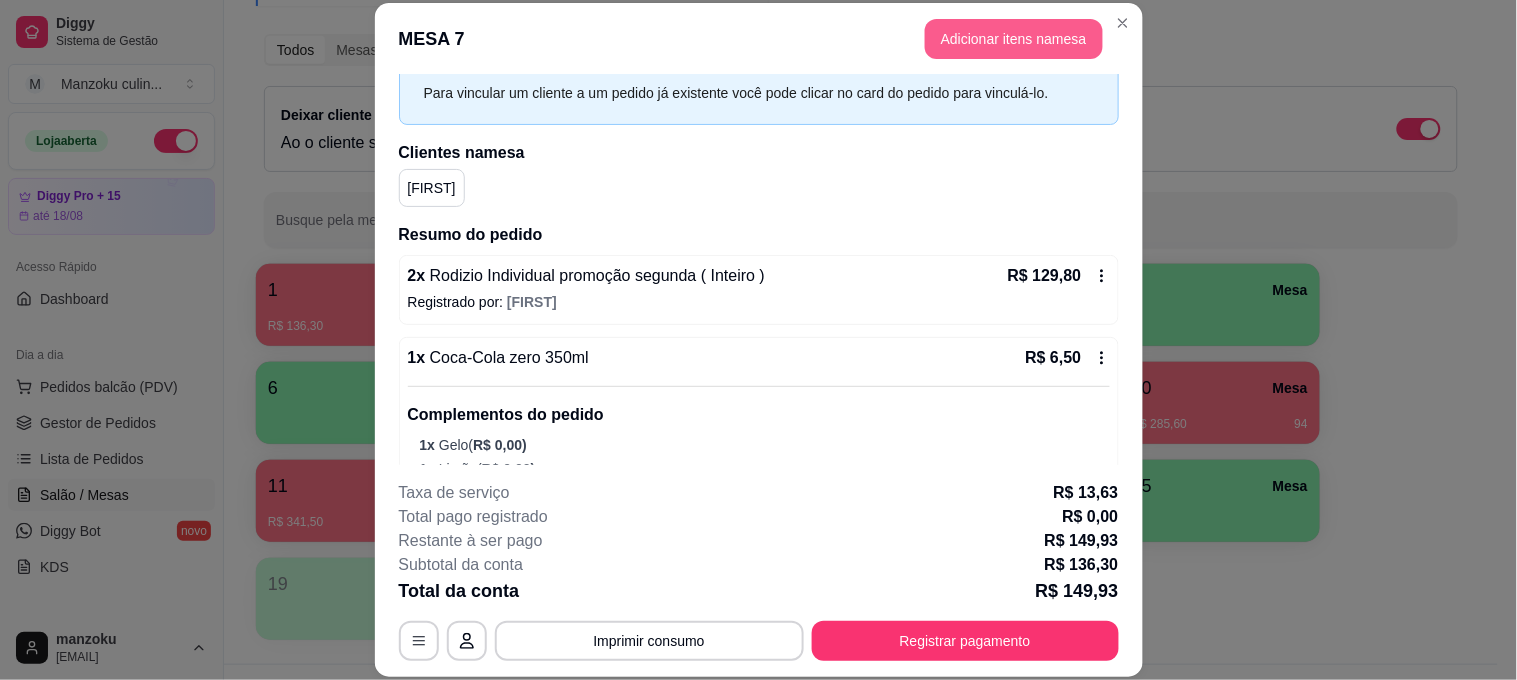 click on "MESA 7 Adicionar itens na  mesa" at bounding box center (759, 39) 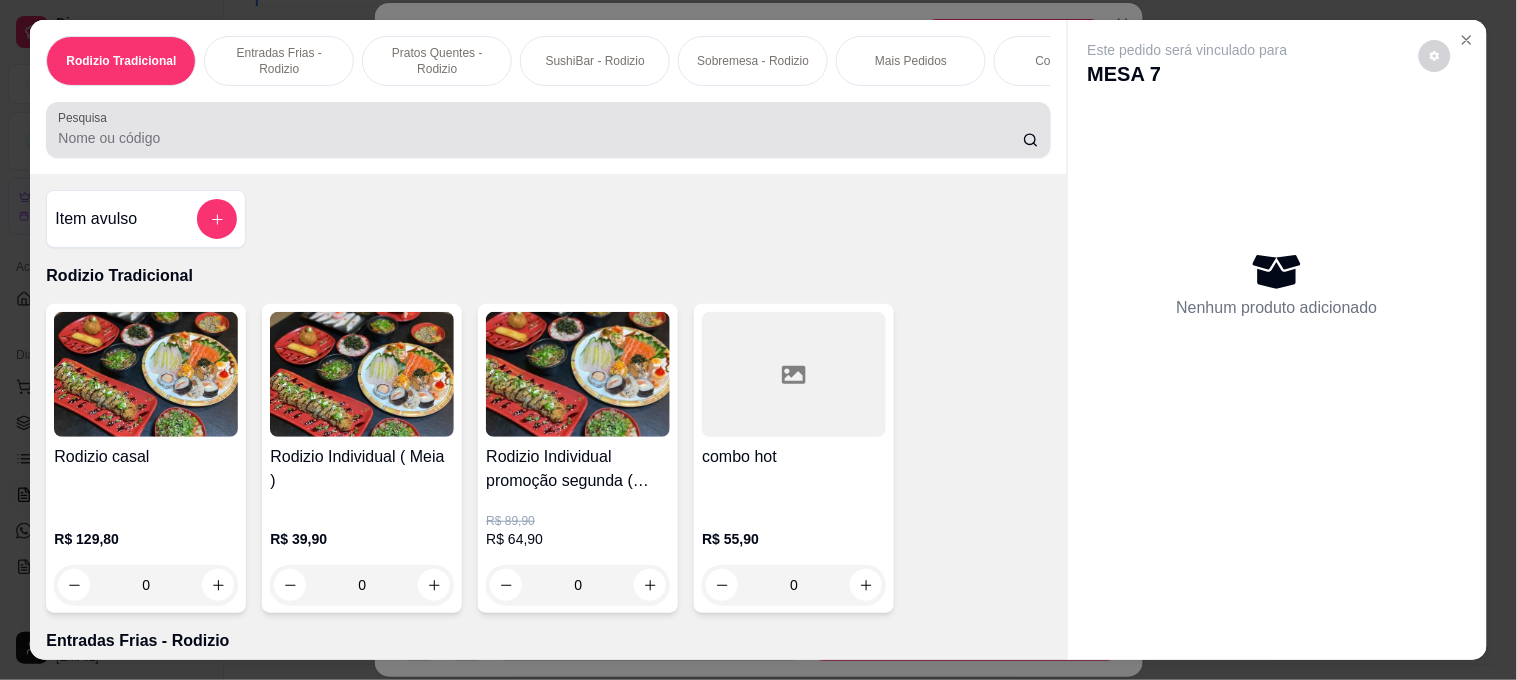 click on "Pesquisa" at bounding box center (540, 138) 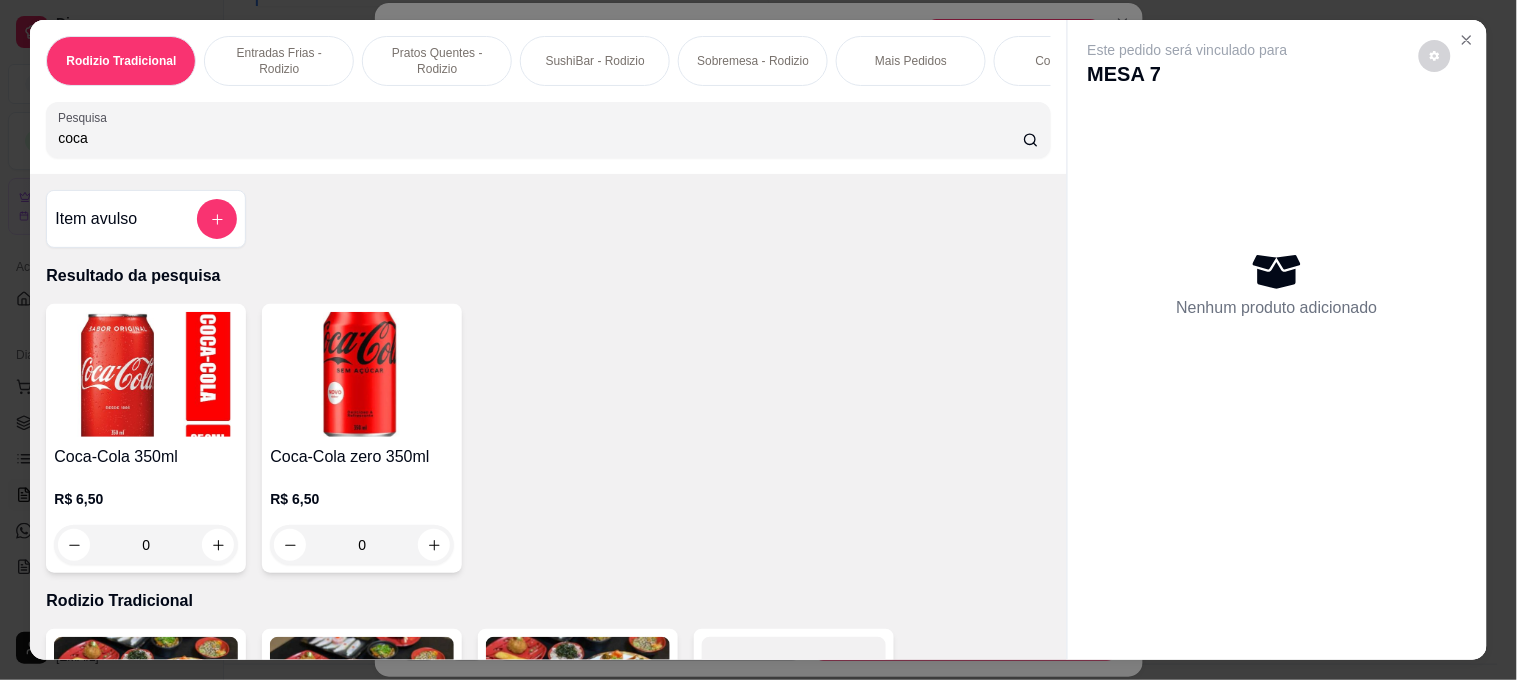 type on "coca" 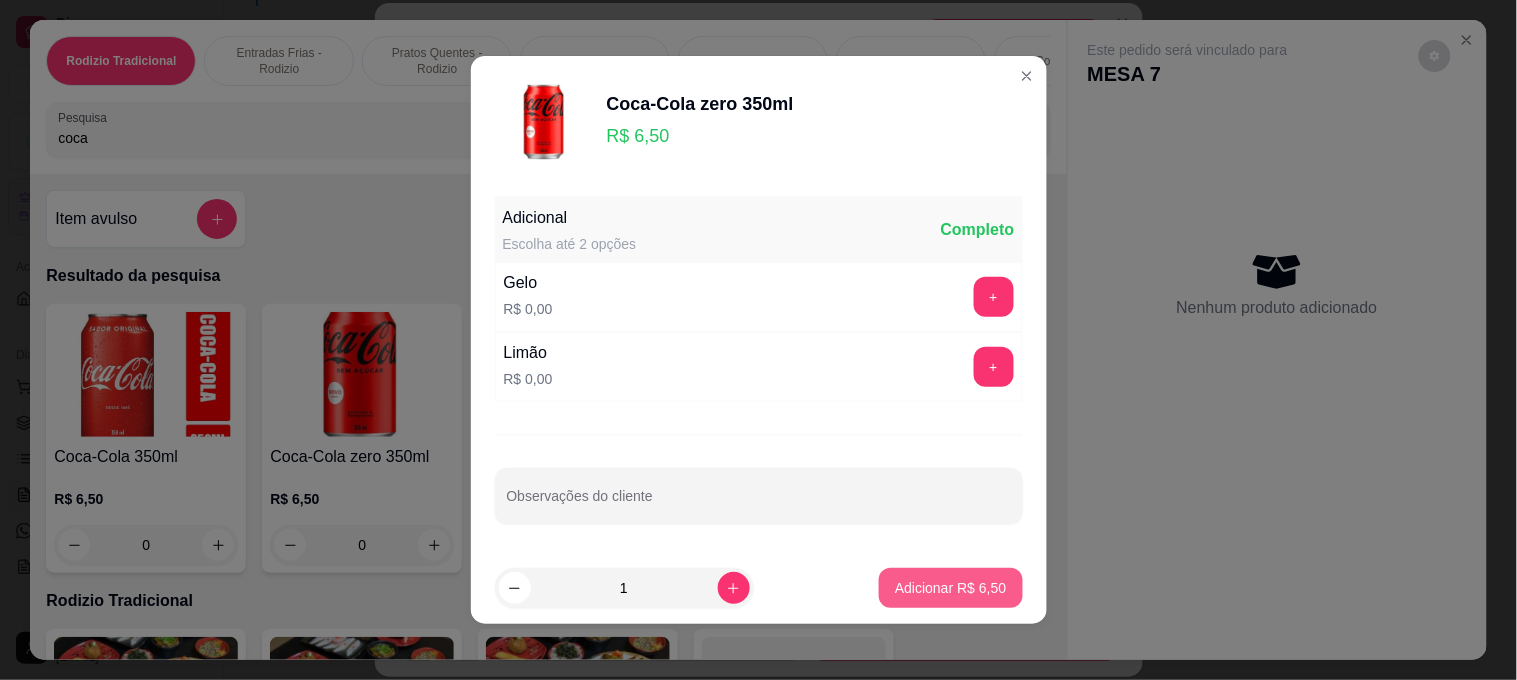 click on "Adicionar   R$ 6,50" at bounding box center (950, 588) 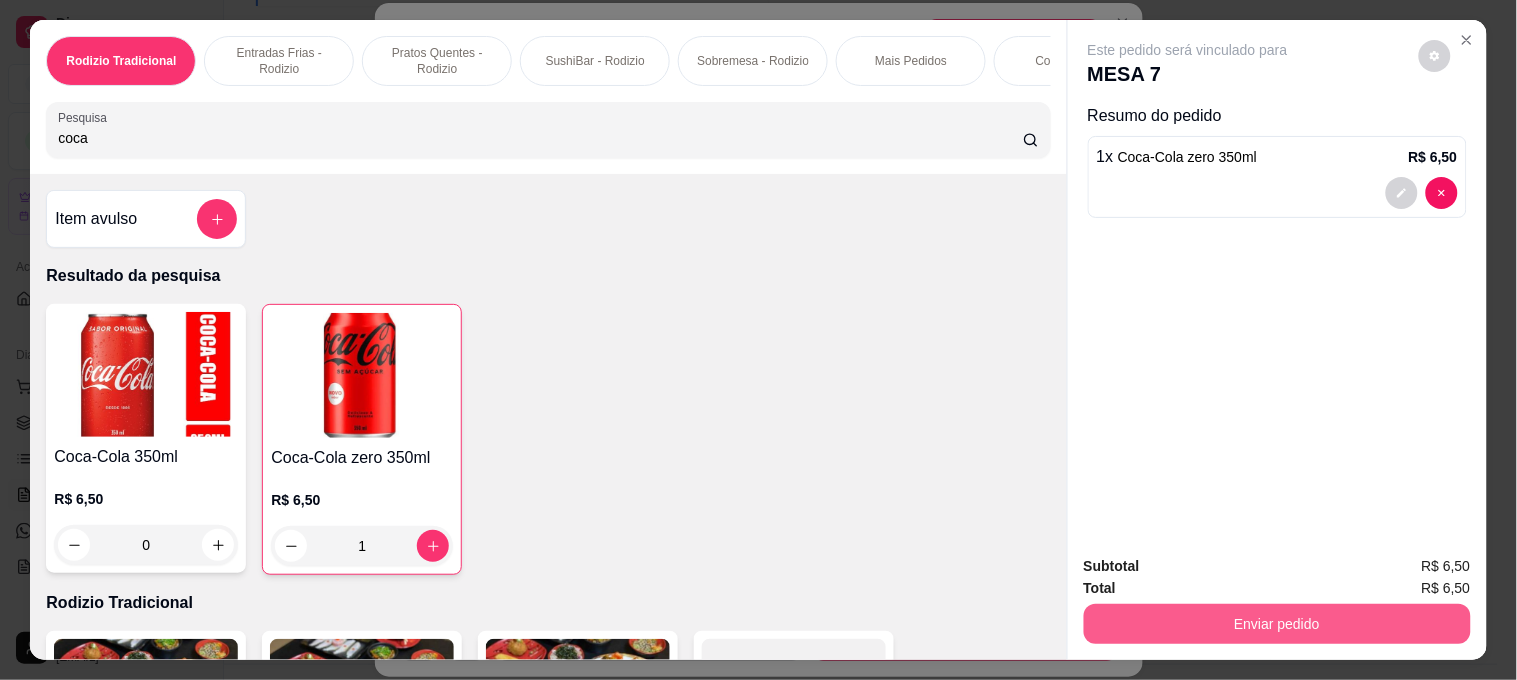 click on "Enviar pedido" at bounding box center [1277, 624] 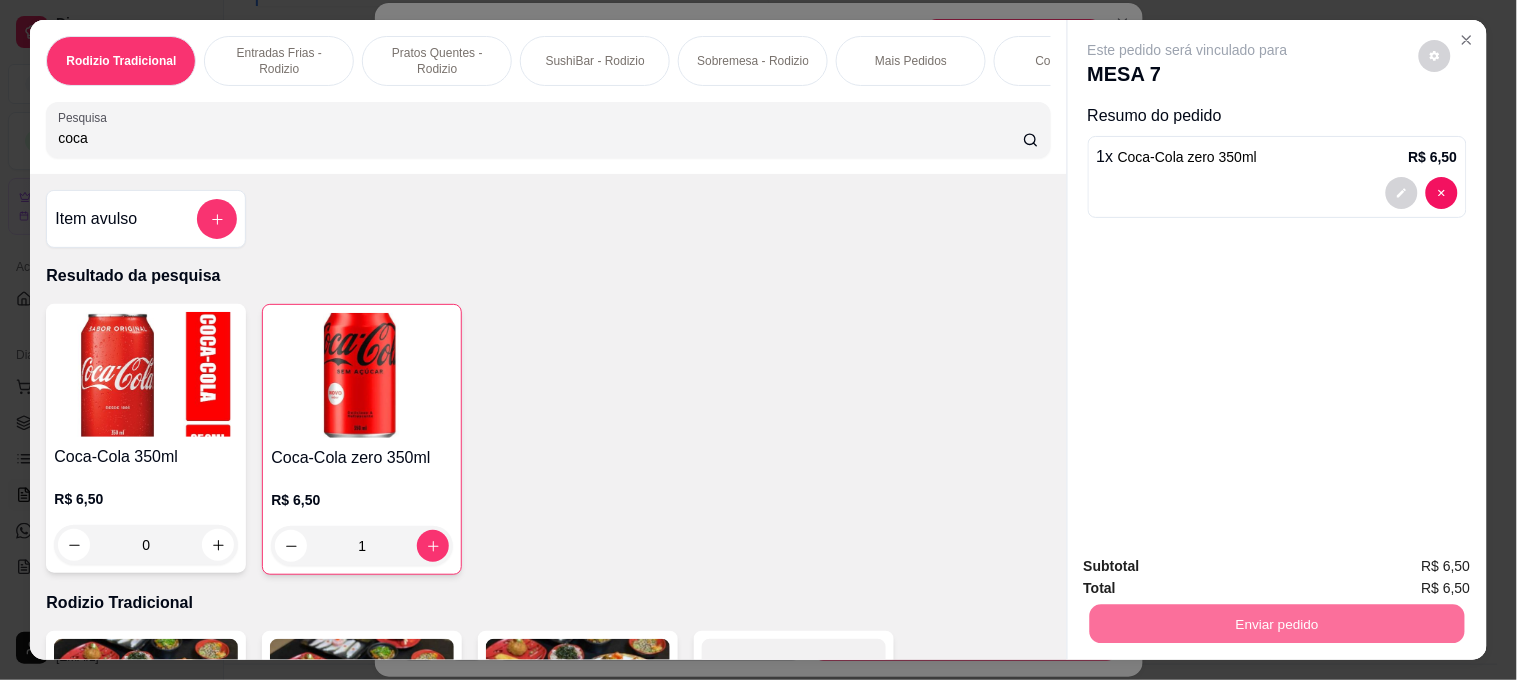 click on "Não registrar e enviar pedido" at bounding box center [1210, 564] 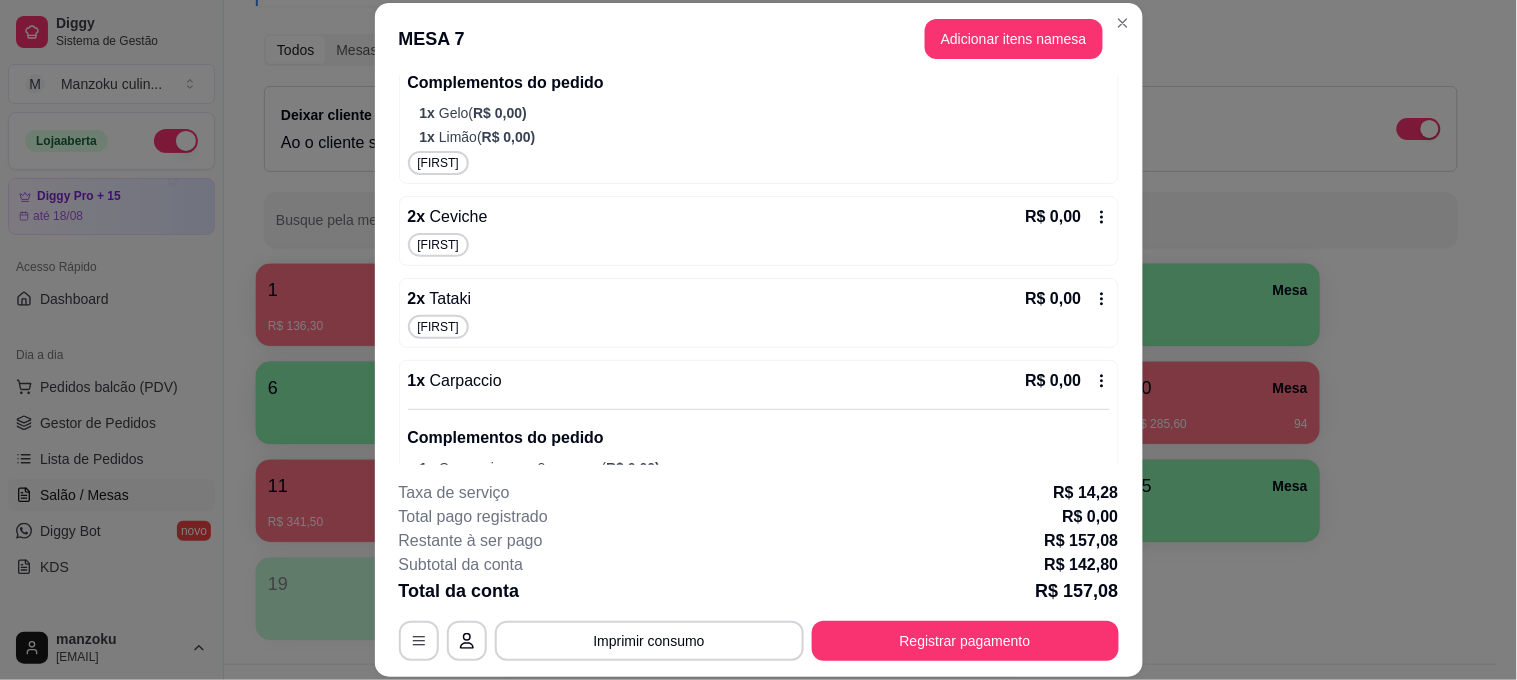 scroll, scrollTop: 536, scrollLeft: 0, axis: vertical 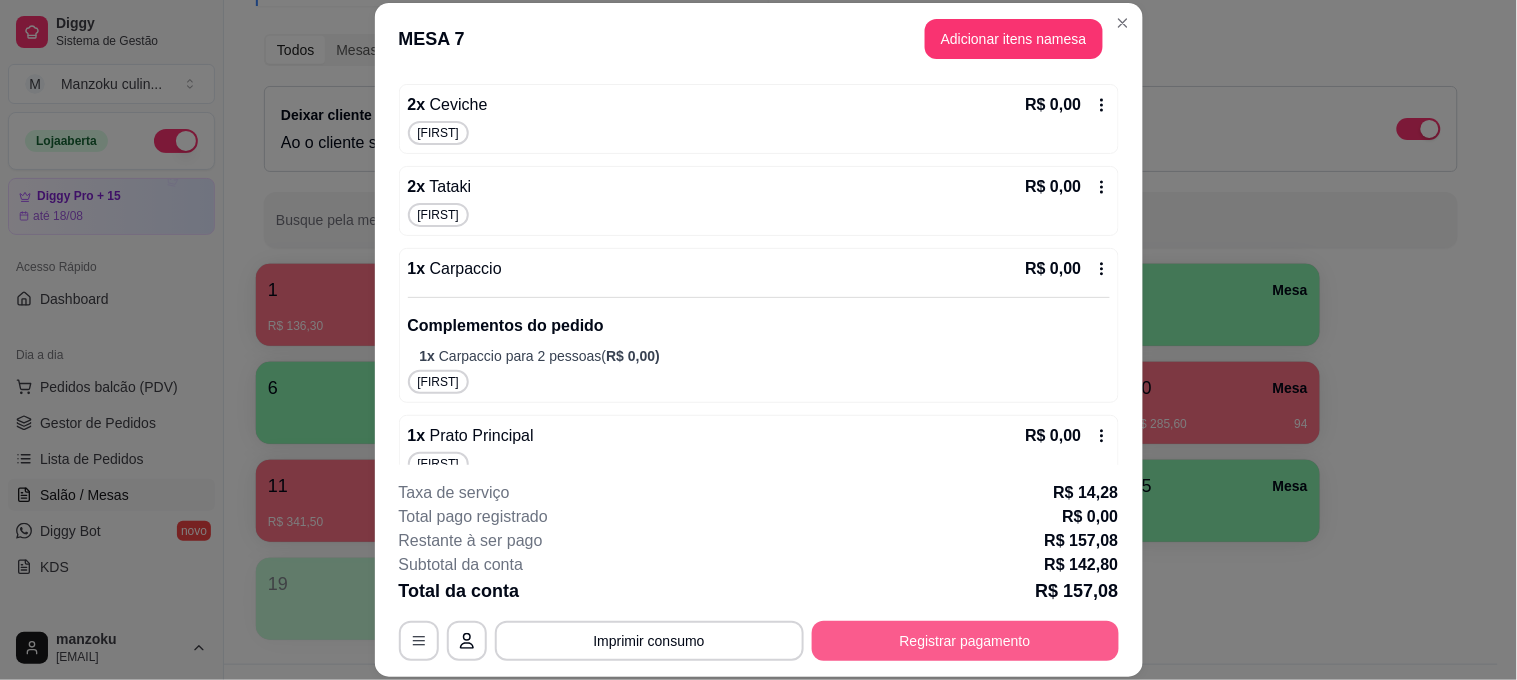 click on "Registrar pagamento" at bounding box center (965, 641) 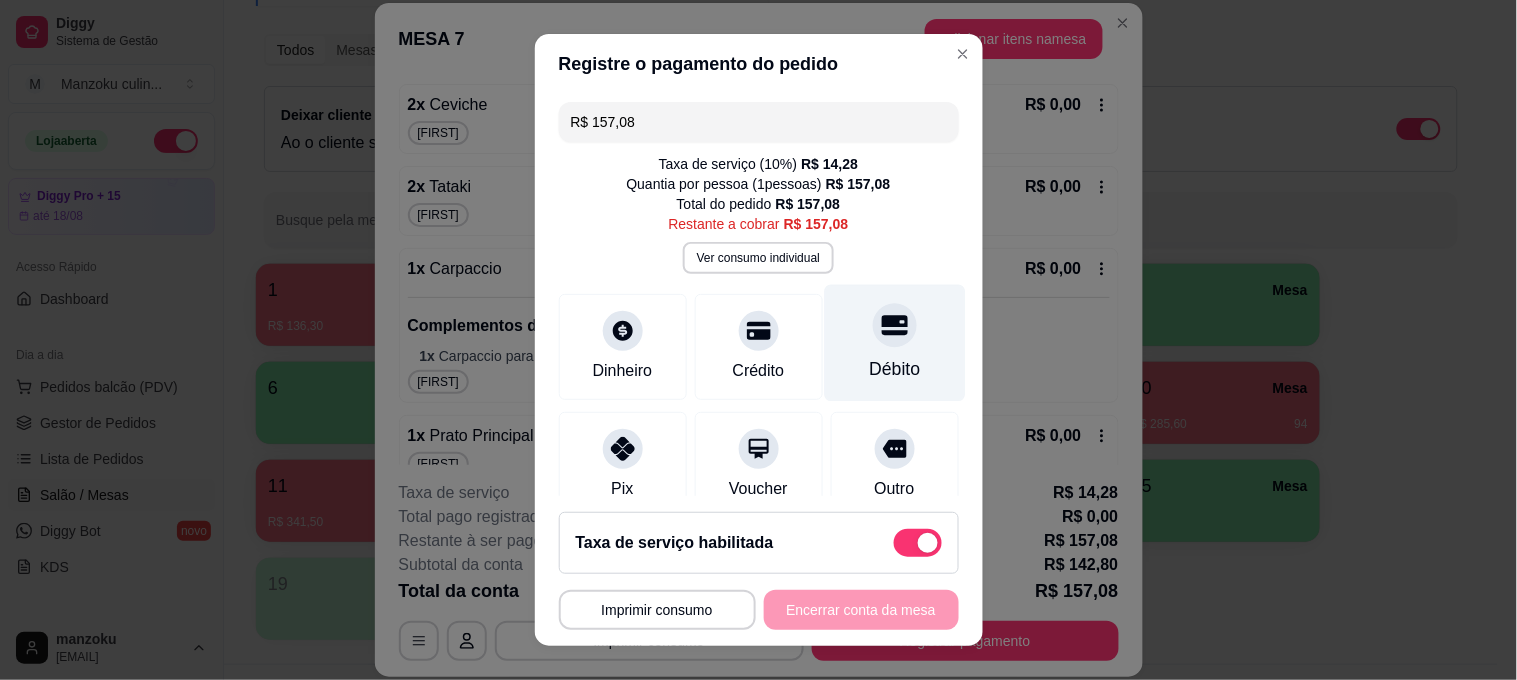click at bounding box center [895, 325] 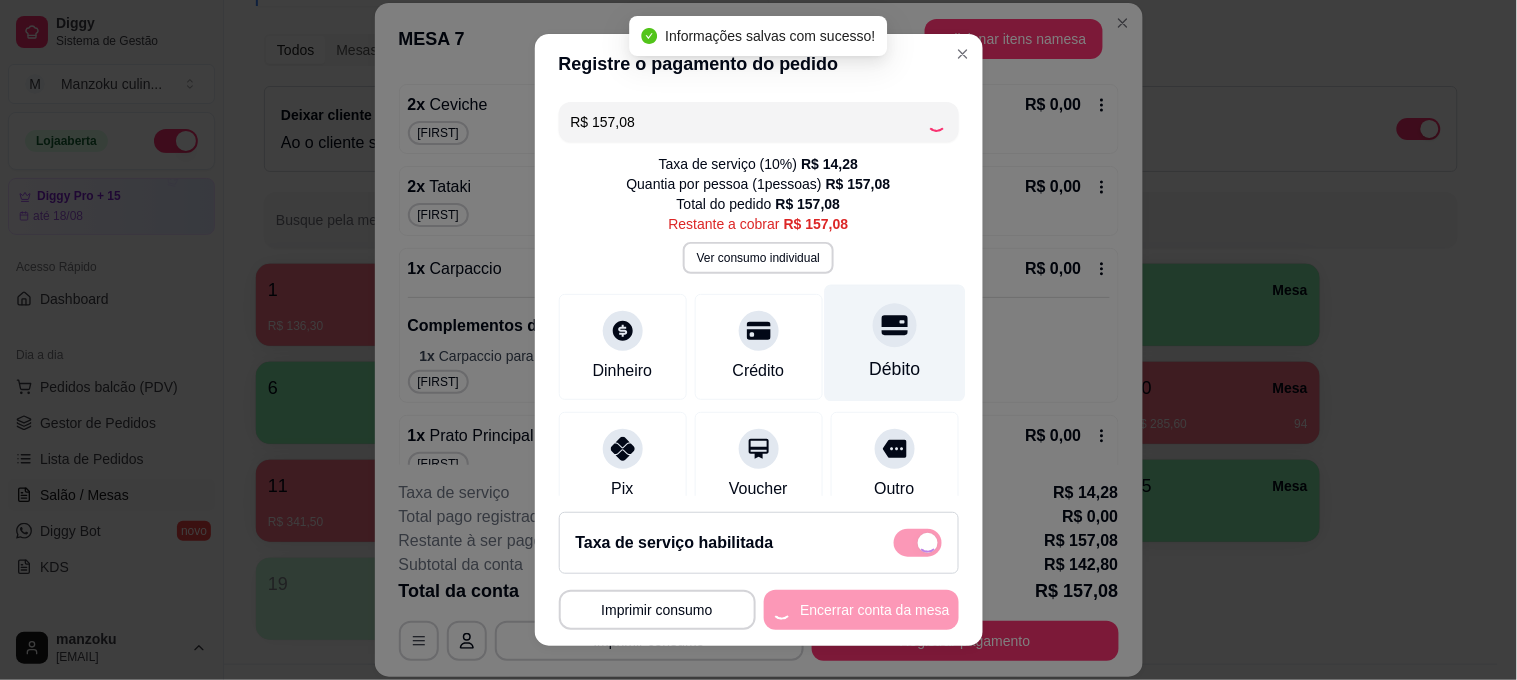 type on "R$ 0,00" 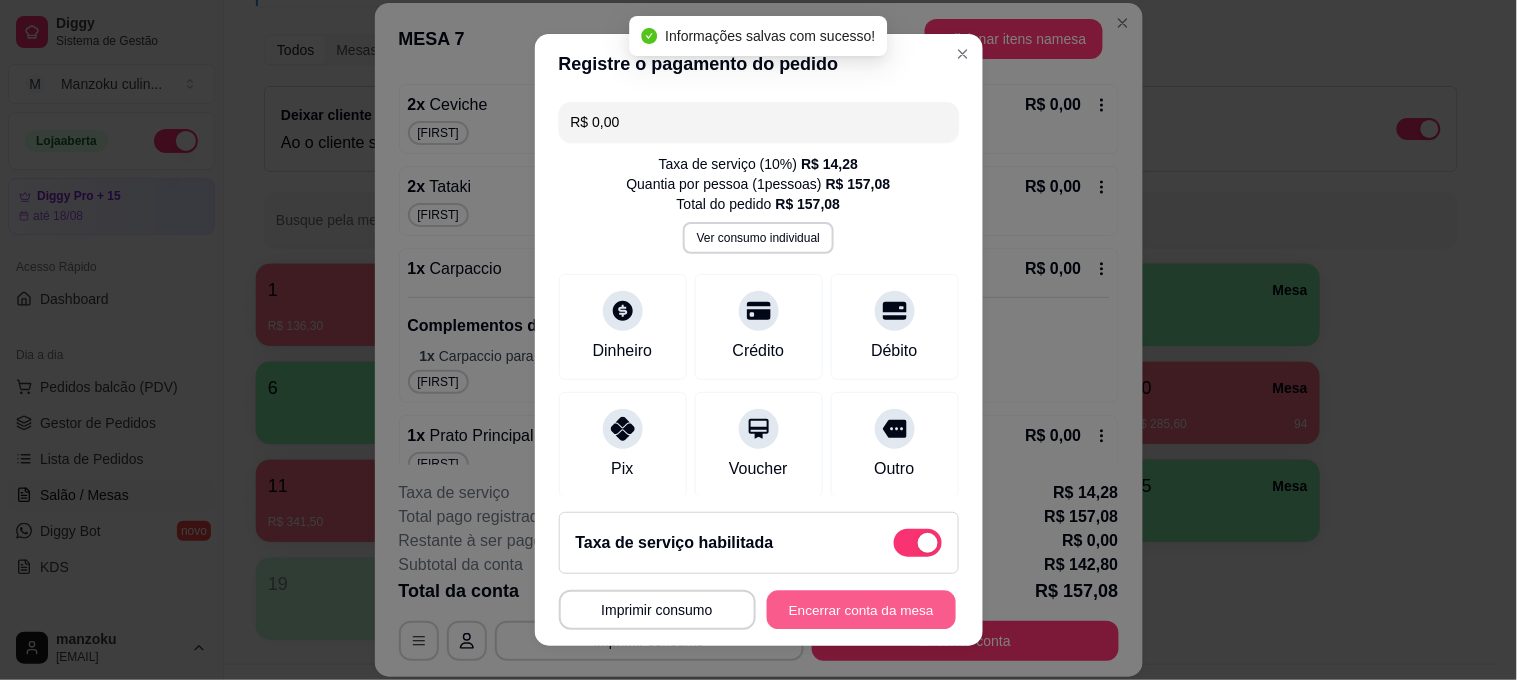 click on "Encerrar conta da mesa" at bounding box center [861, 610] 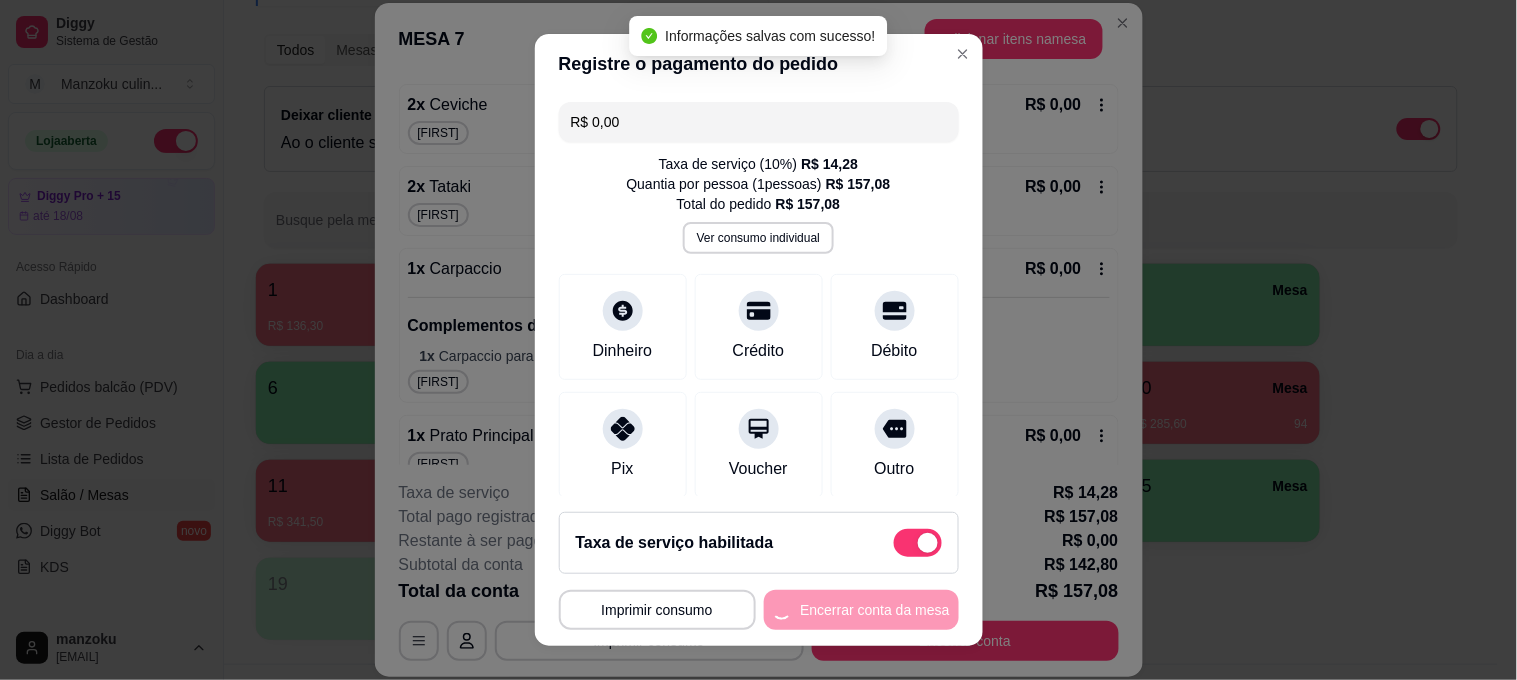 scroll, scrollTop: 0, scrollLeft: 0, axis: both 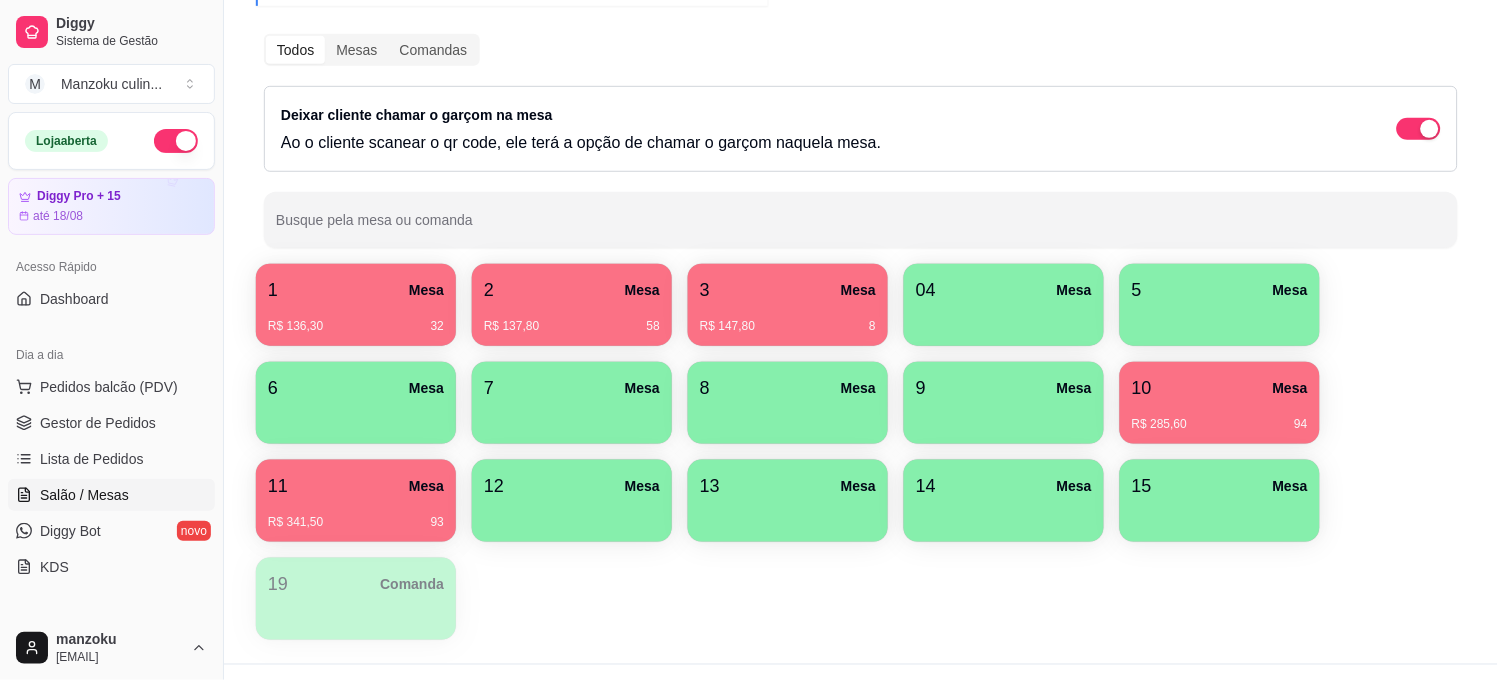type 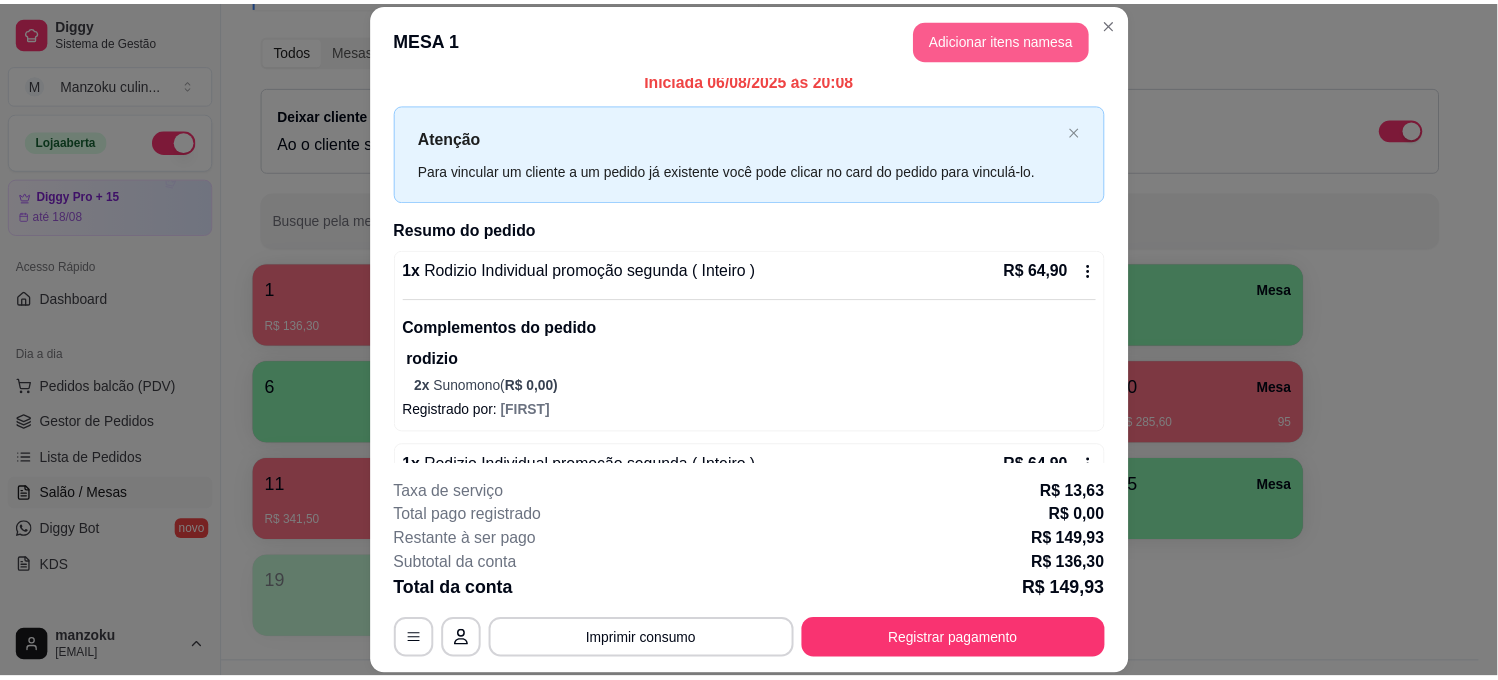 scroll, scrollTop: 0, scrollLeft: 0, axis: both 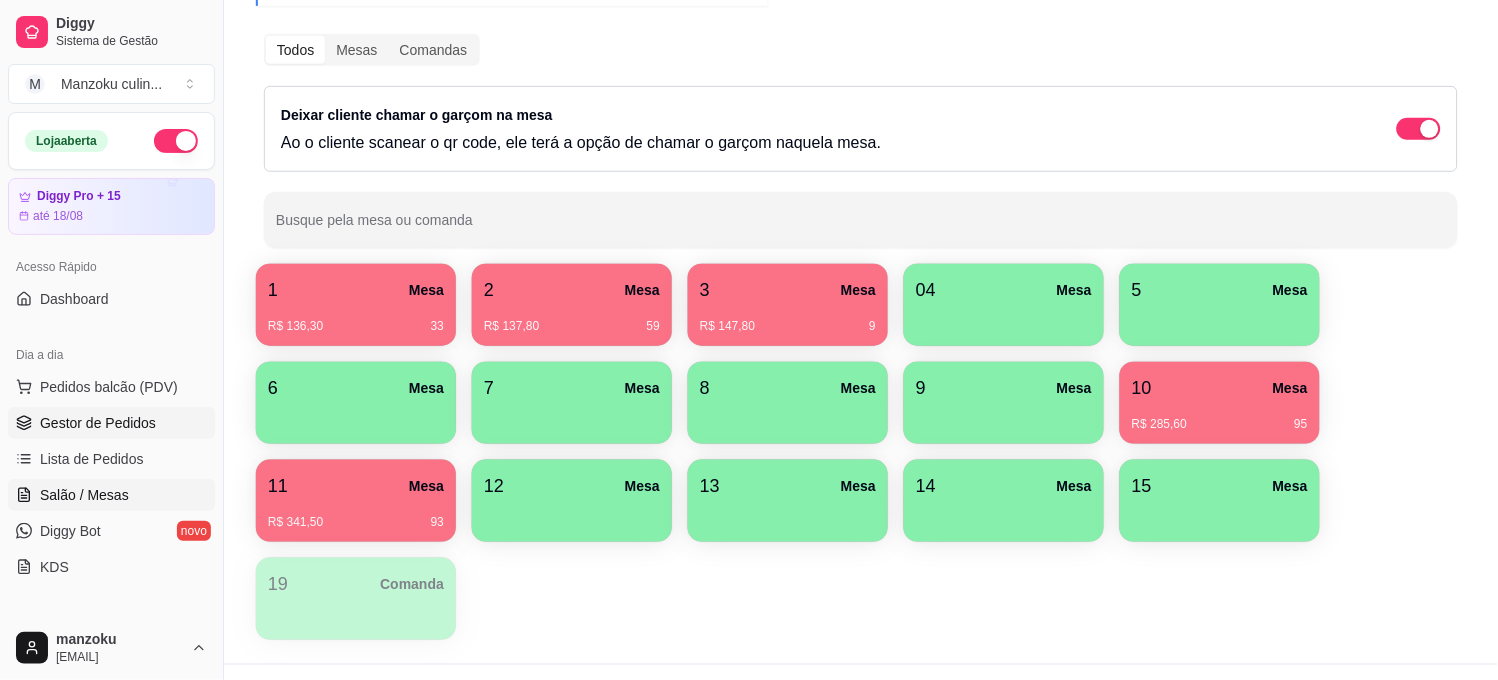 click on "Gestor de Pedidos" at bounding box center [98, 423] 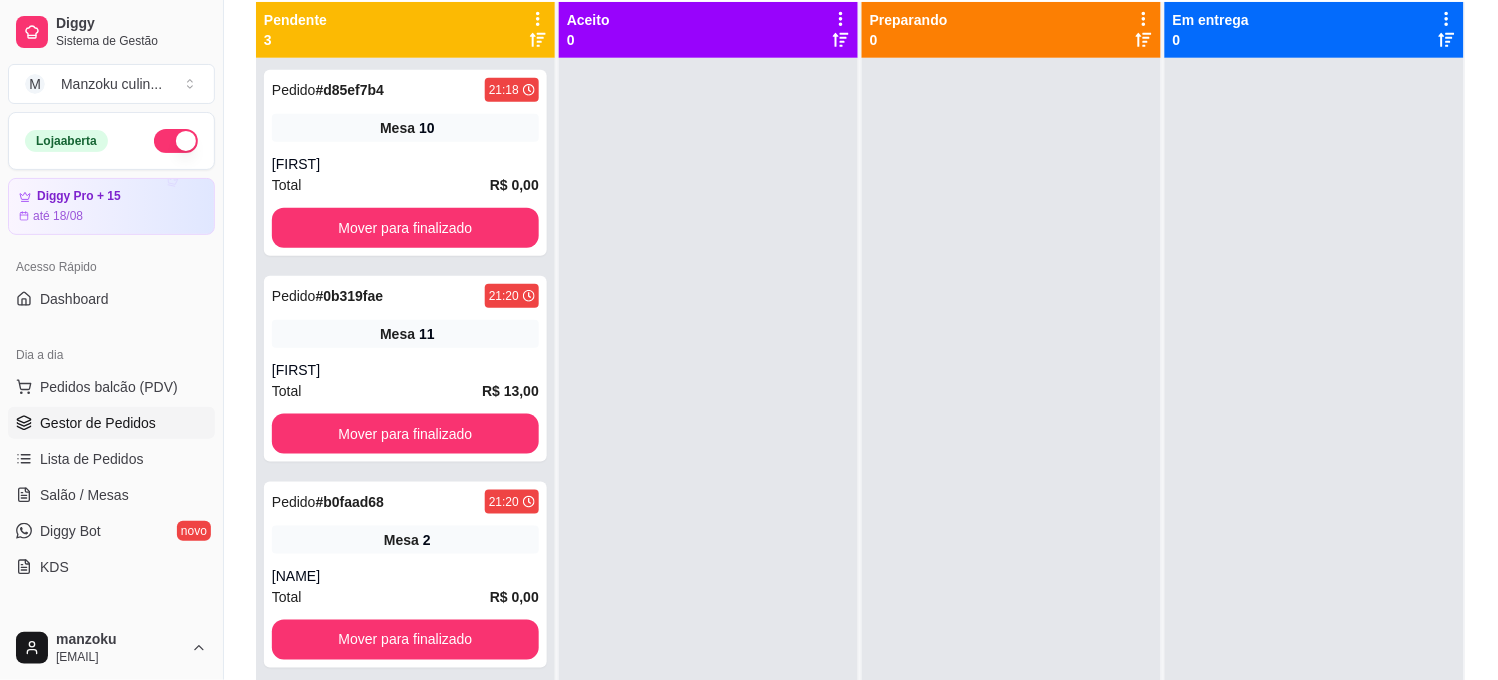 scroll, scrollTop: 0, scrollLeft: 0, axis: both 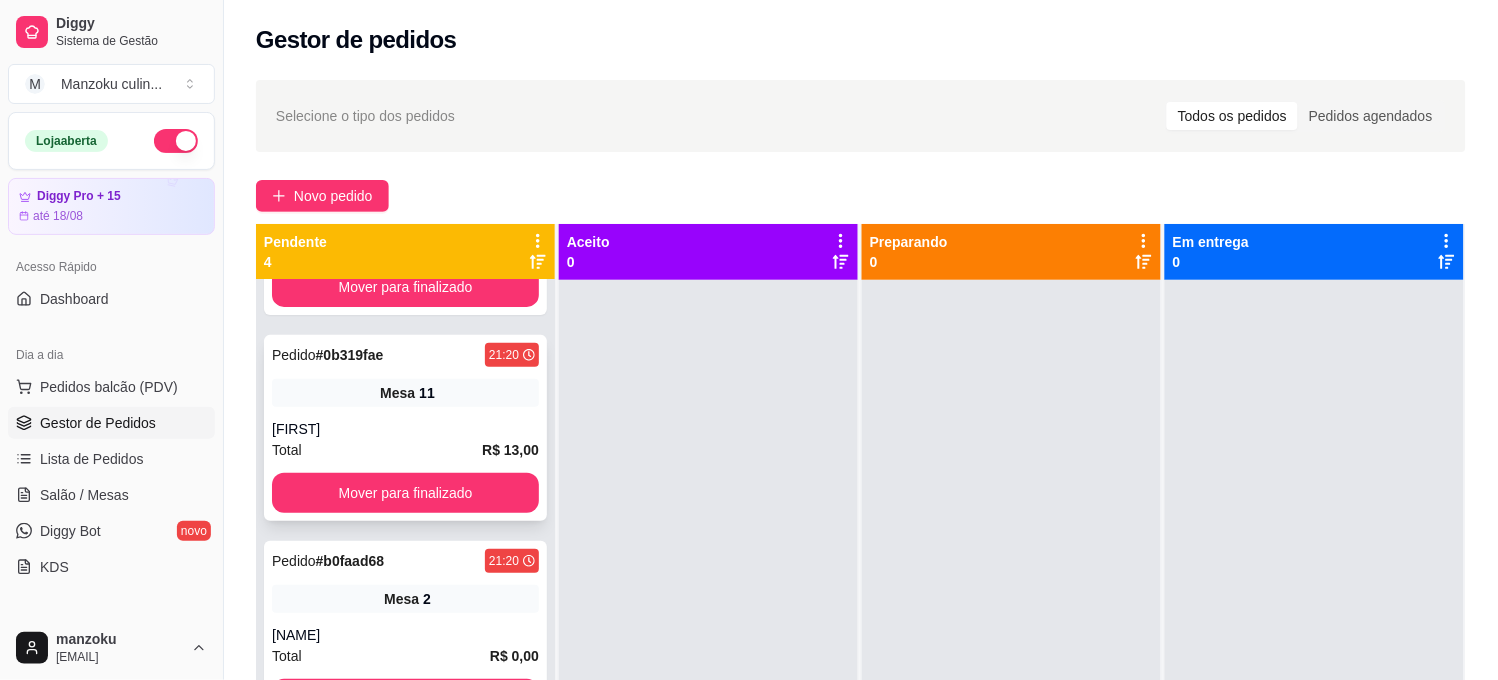 click on "Mesa 11" at bounding box center (405, 393) 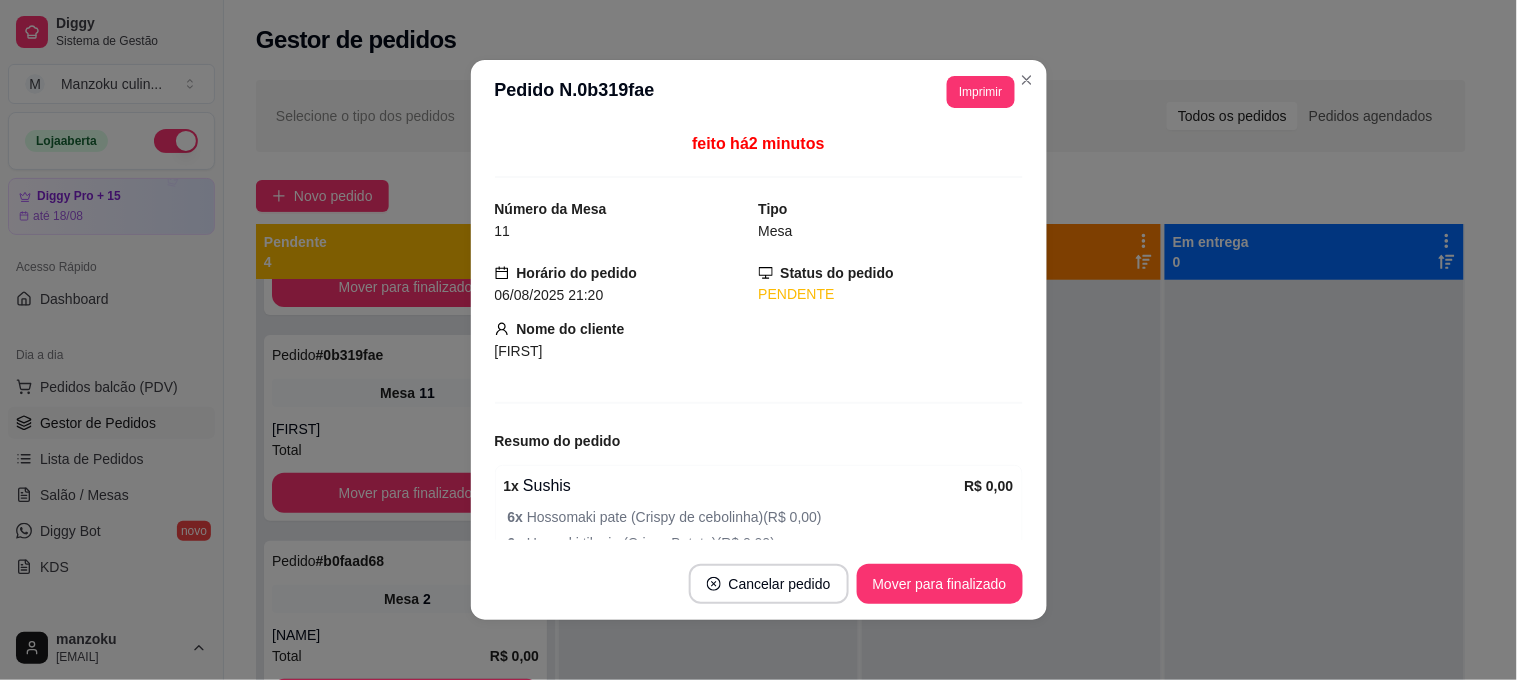 scroll, scrollTop: 4, scrollLeft: 0, axis: vertical 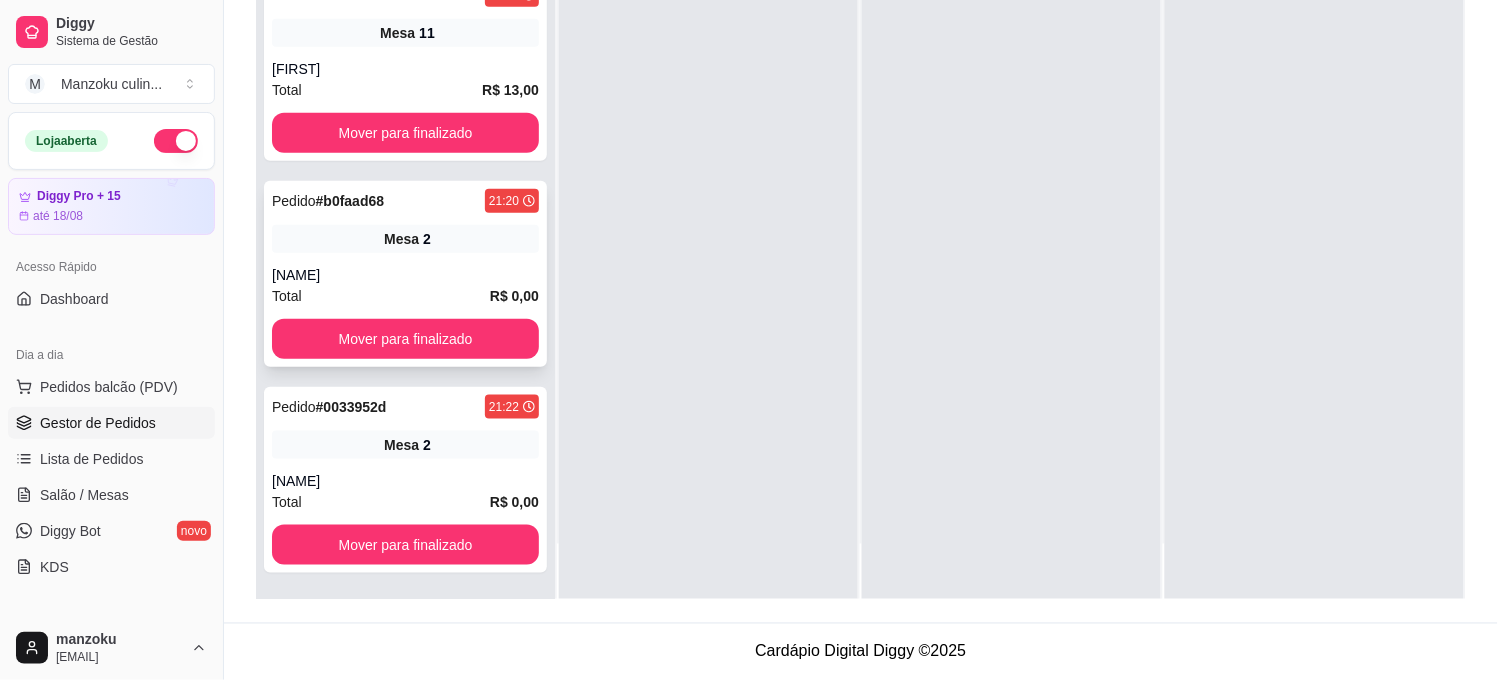 click on "Pedido  # [ID] [TIME]" at bounding box center [405, 201] 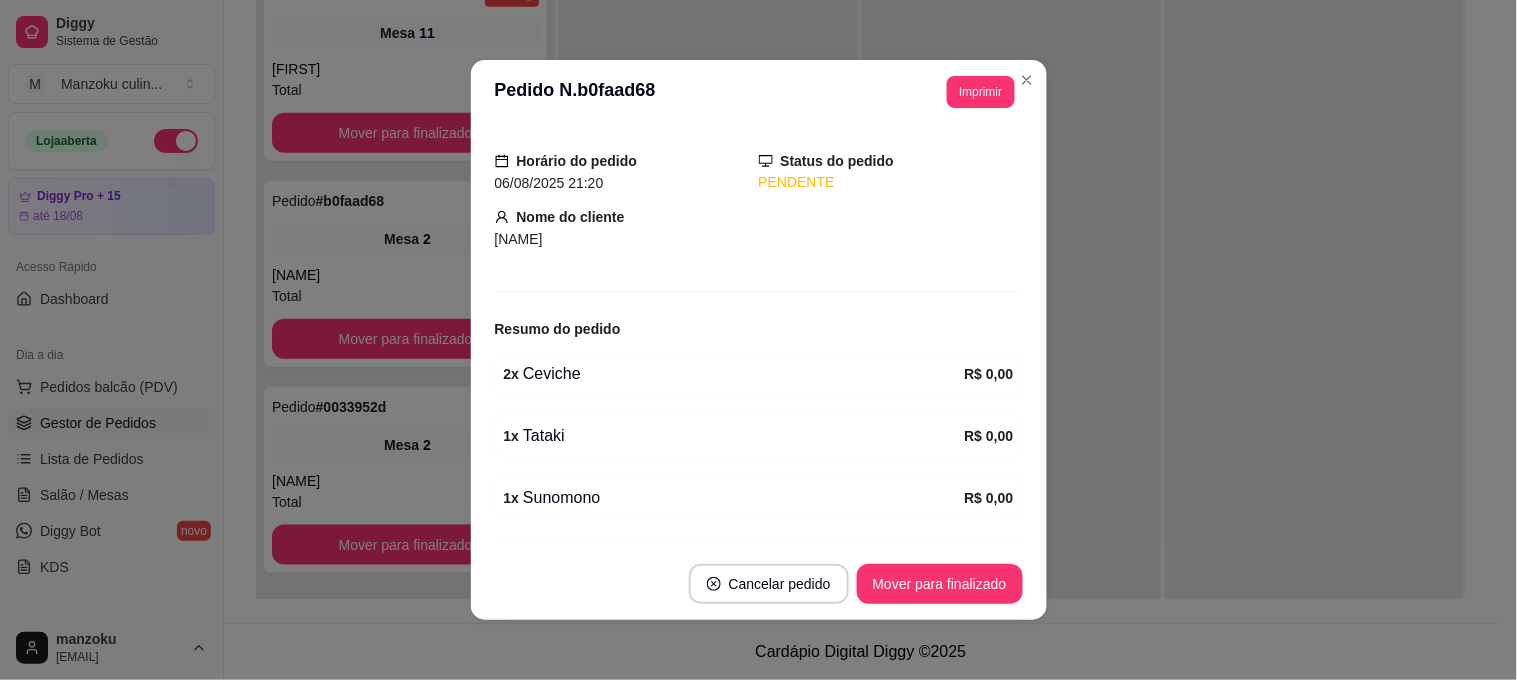 scroll, scrollTop: 0, scrollLeft: 0, axis: both 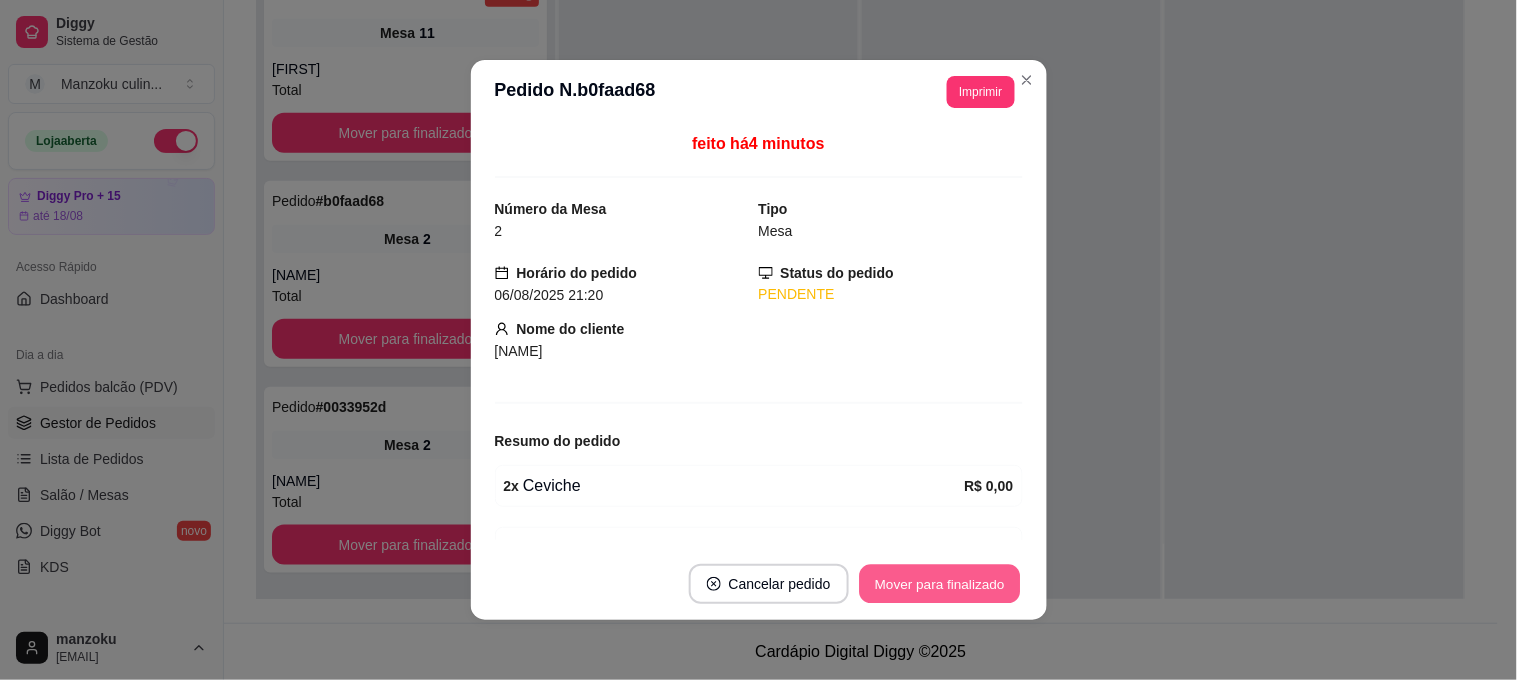 click on "Mover para finalizado" at bounding box center (939, 584) 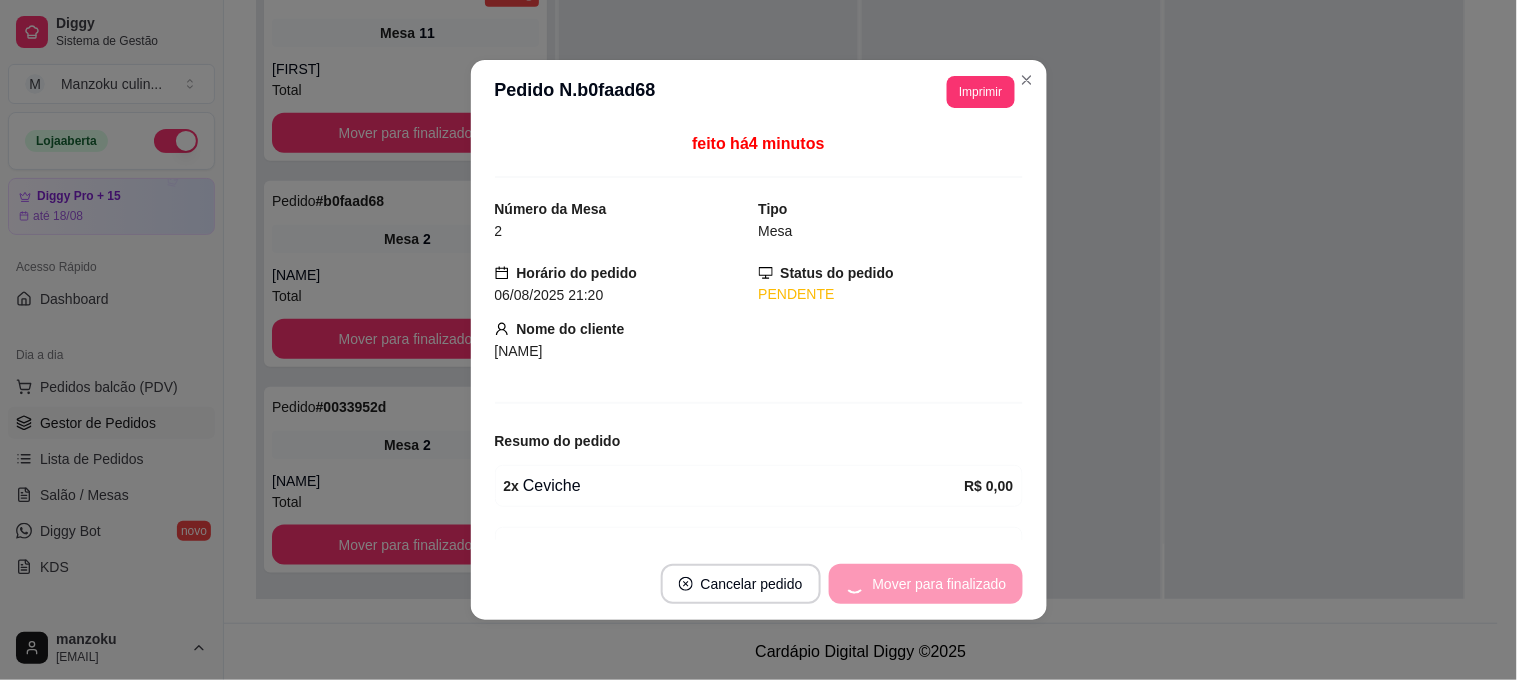 scroll, scrollTop: 0, scrollLeft: 0, axis: both 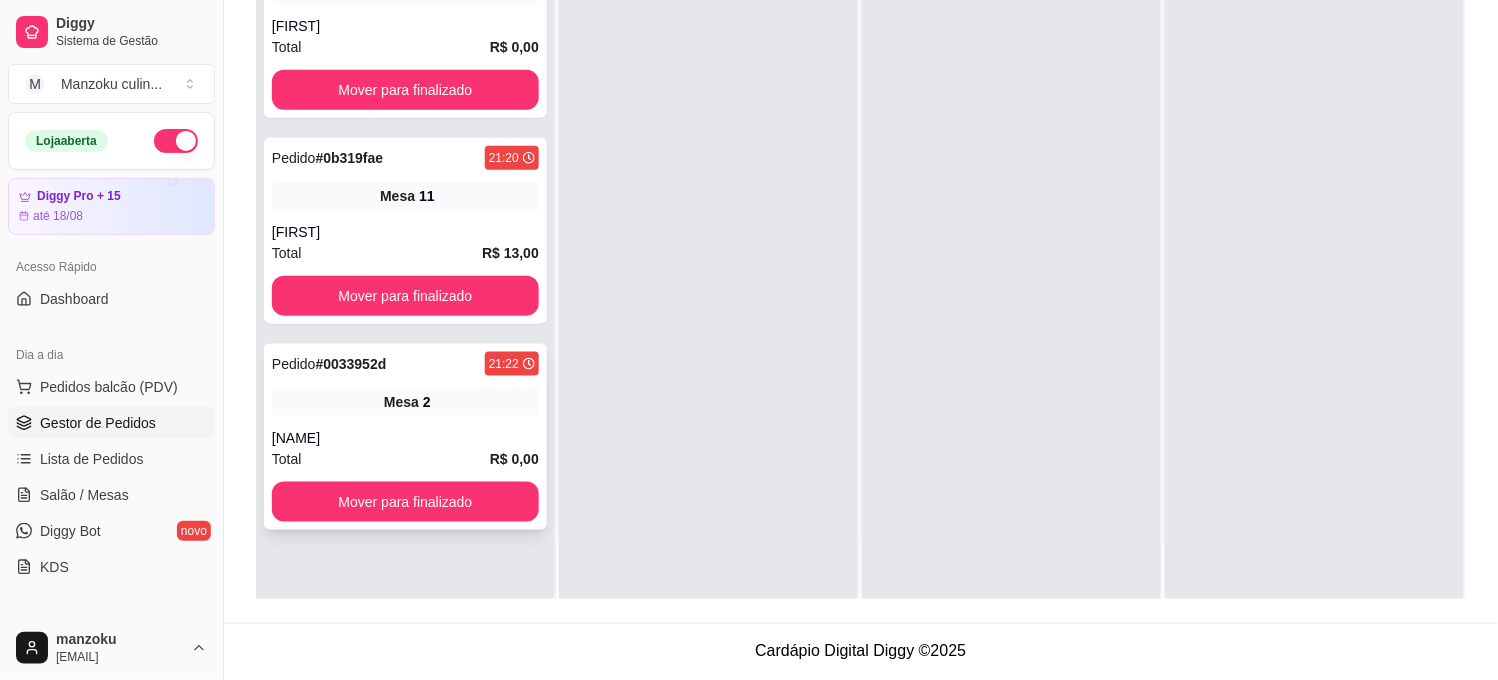 click on "21:22" at bounding box center [504, 364] 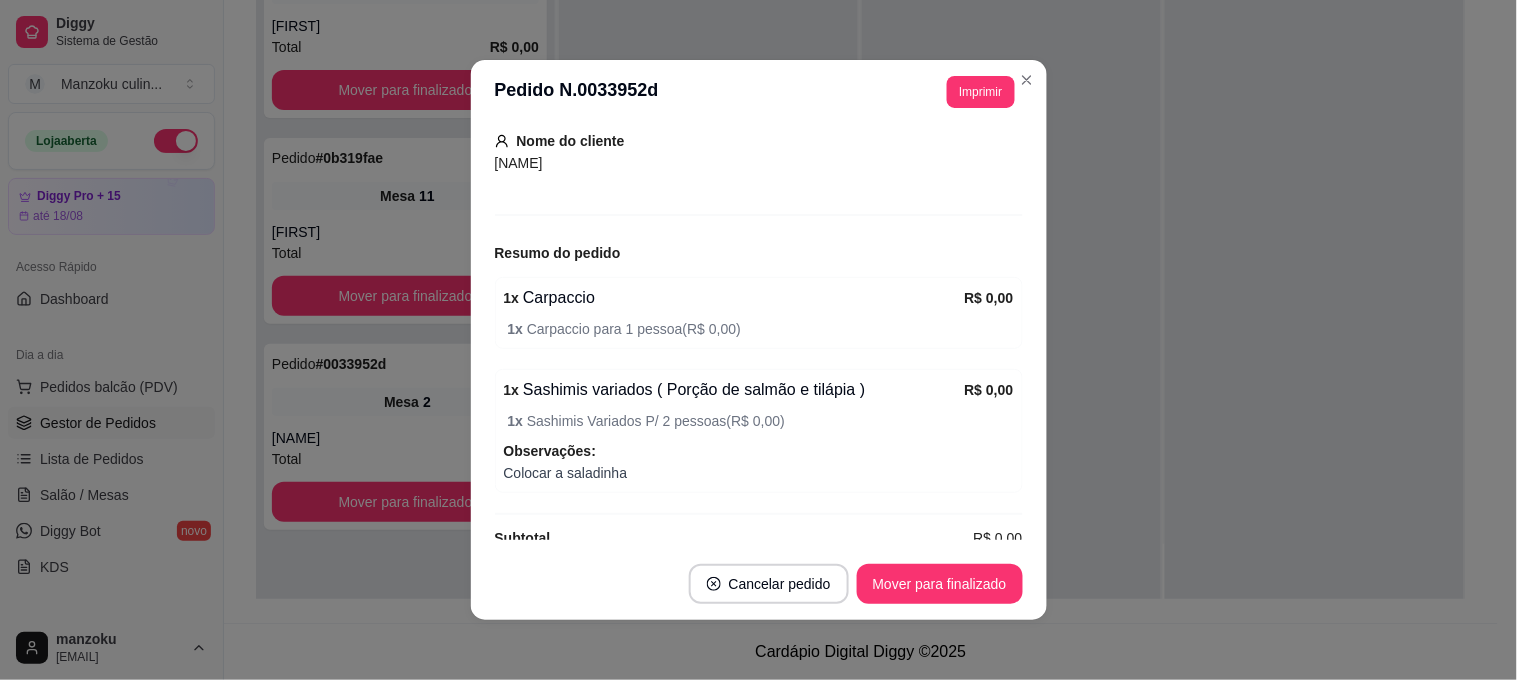 scroll, scrollTop: 221, scrollLeft: 0, axis: vertical 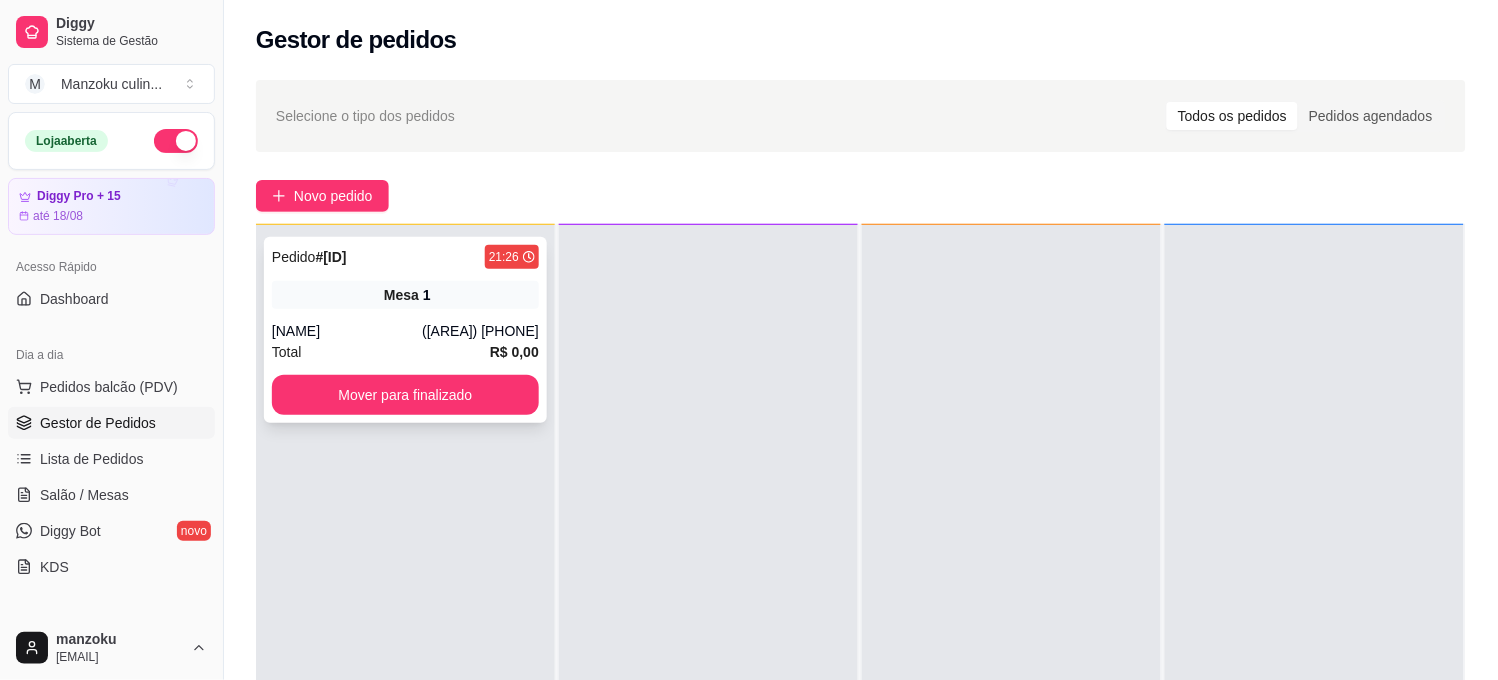 click on "Mesa 1" at bounding box center [405, 295] 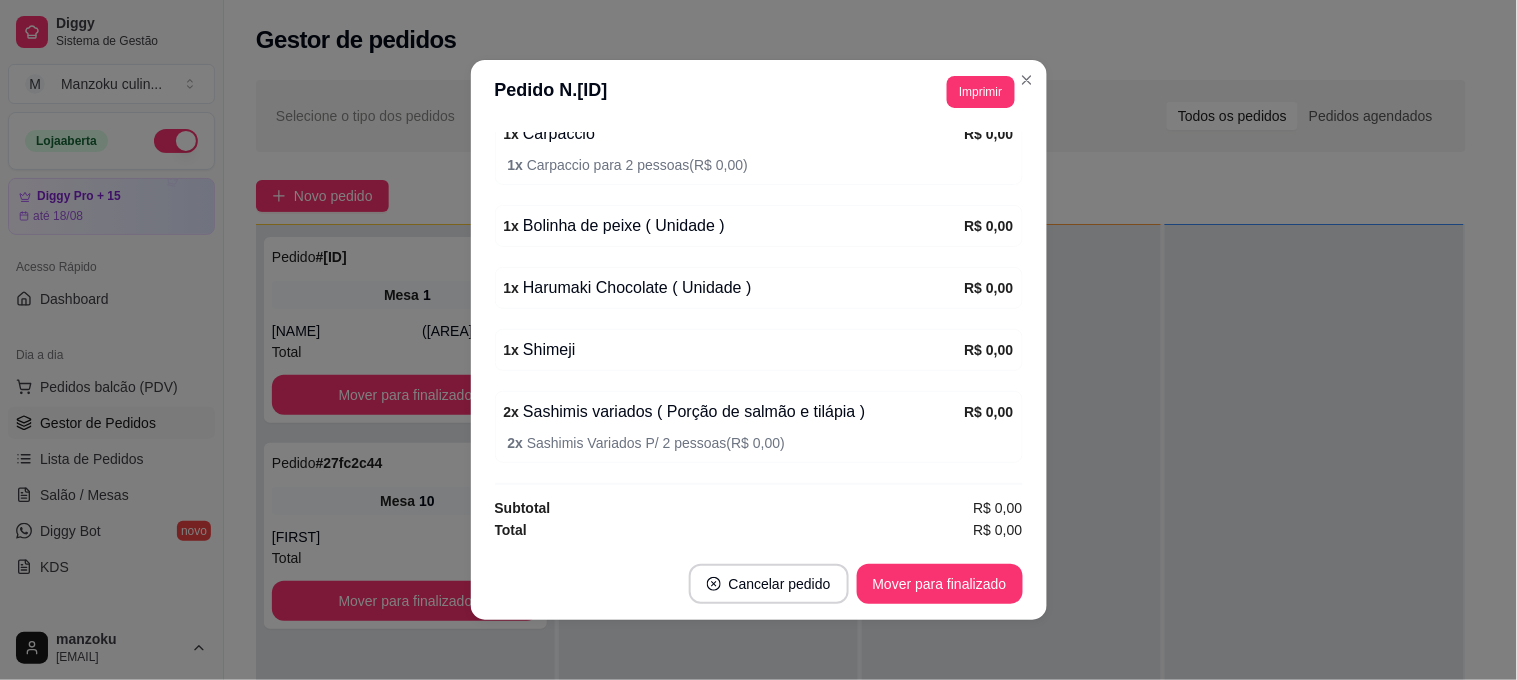 scroll, scrollTop: 457, scrollLeft: 0, axis: vertical 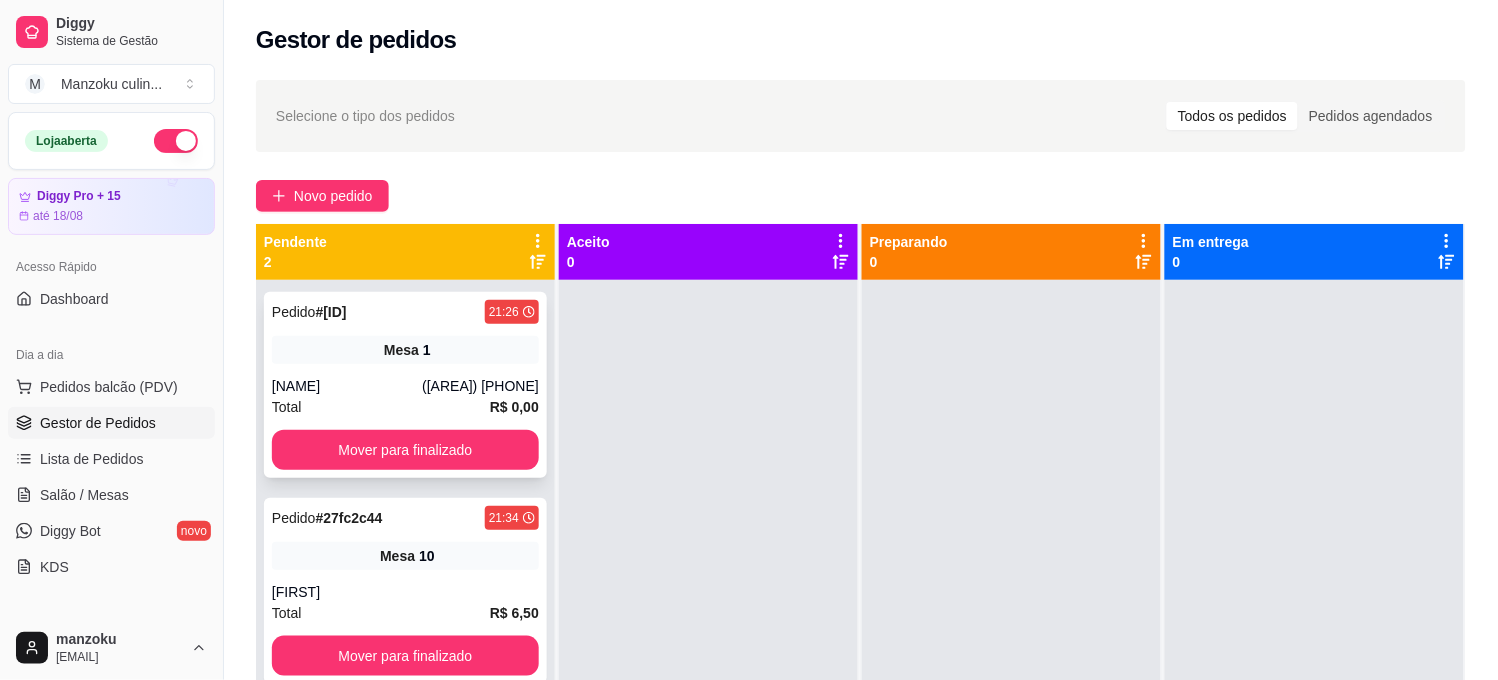 click on "Pedido  # [ID] [TIME]" at bounding box center (405, 312) 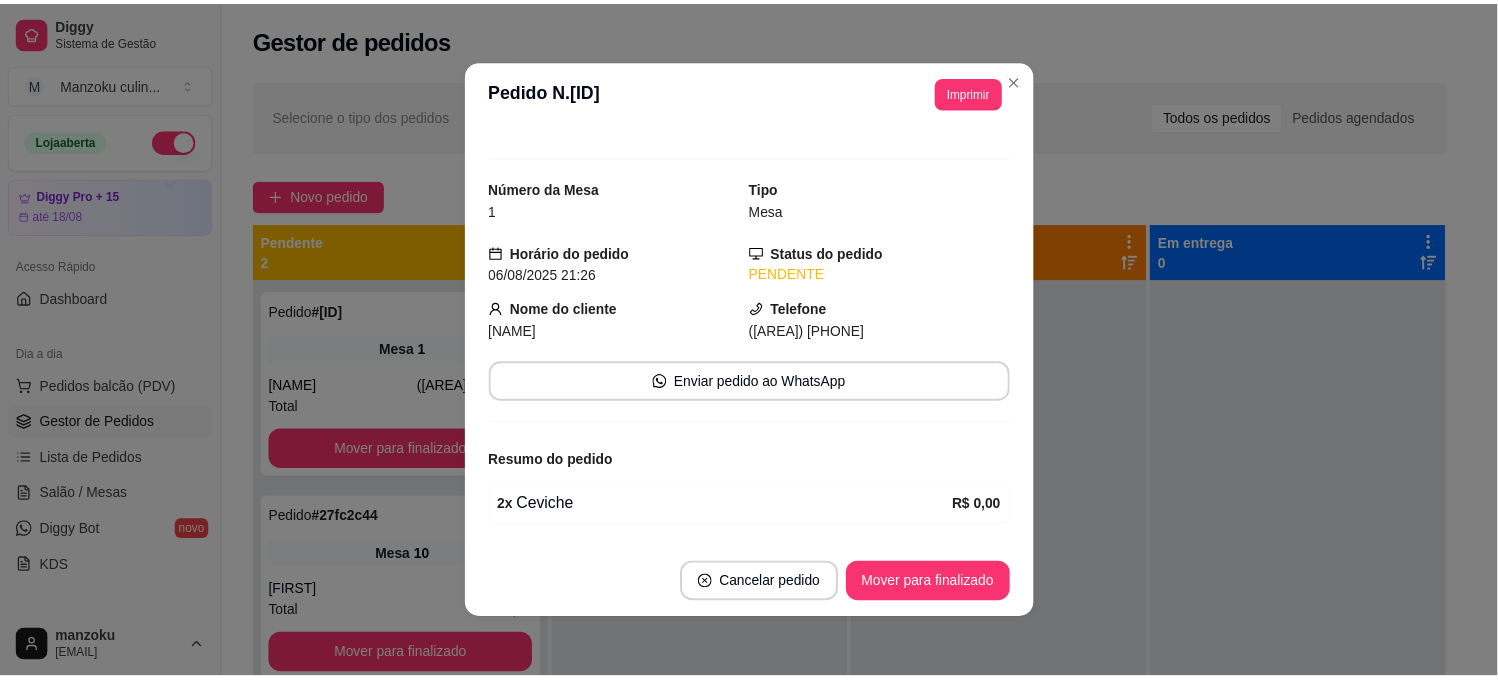 scroll, scrollTop: 0, scrollLeft: 0, axis: both 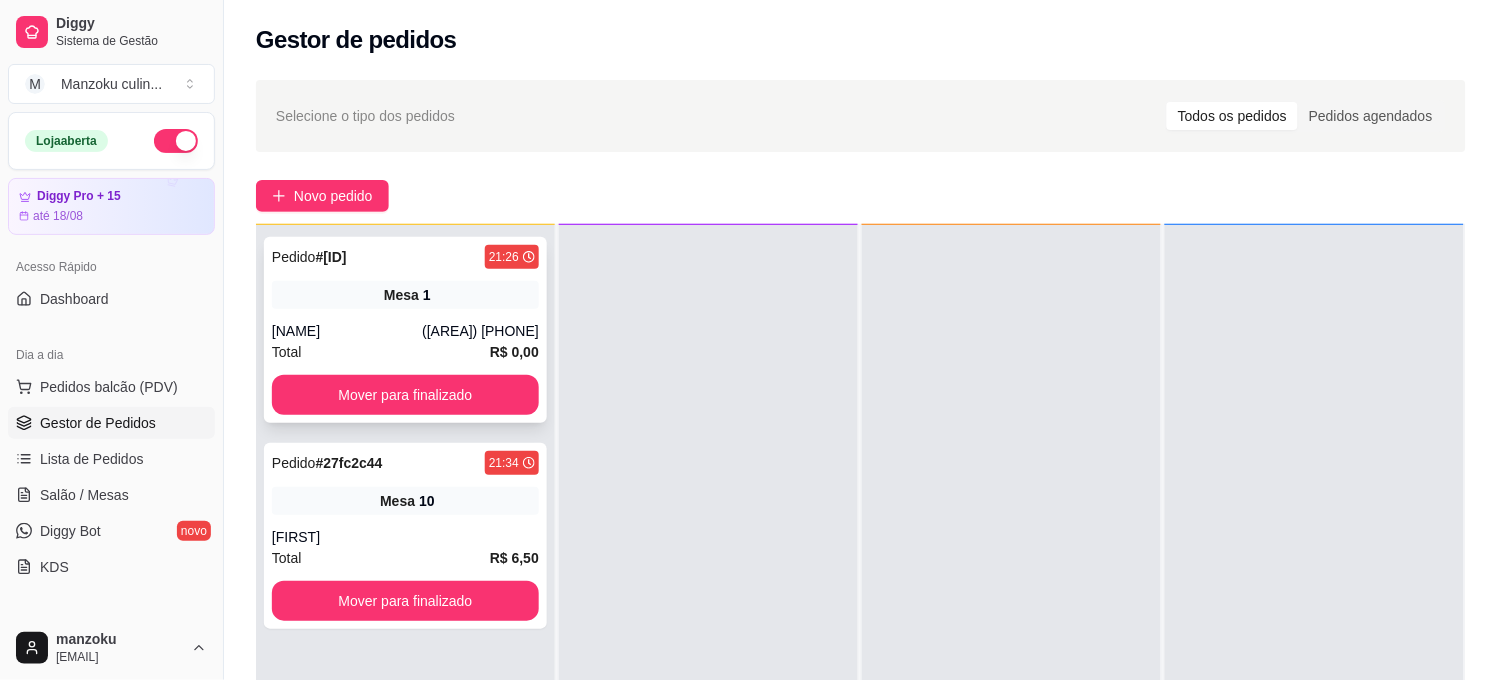 click on "Total R$ 0,00" at bounding box center (405, 352) 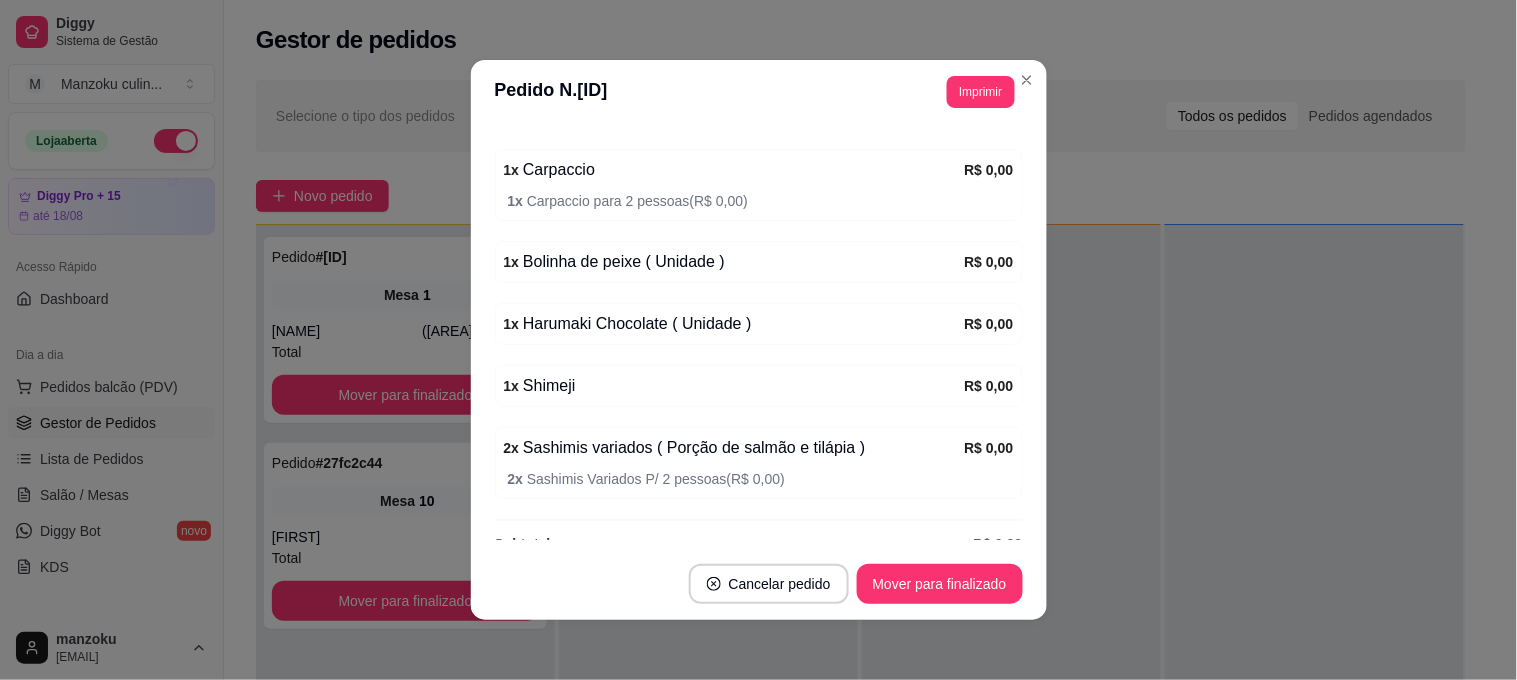 scroll, scrollTop: 457, scrollLeft: 0, axis: vertical 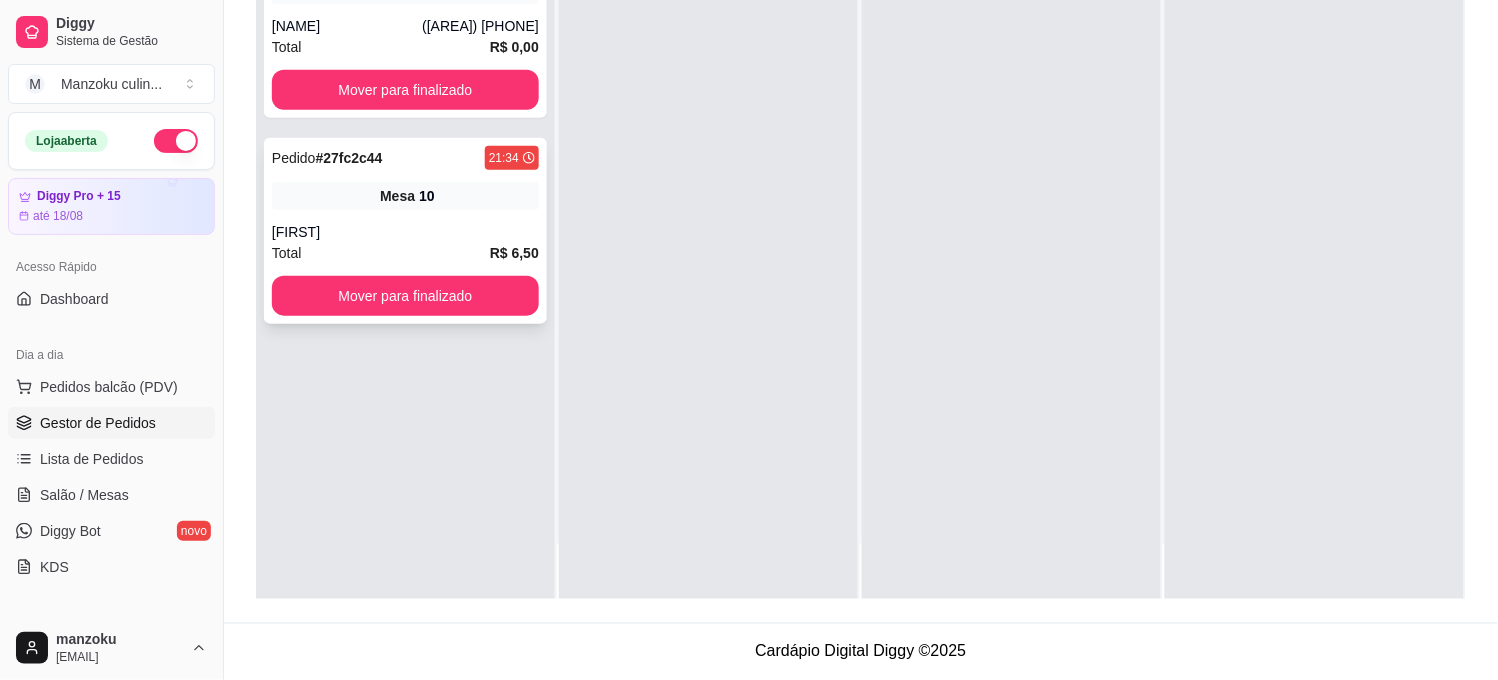 click on "[FIRST]" at bounding box center [405, 232] 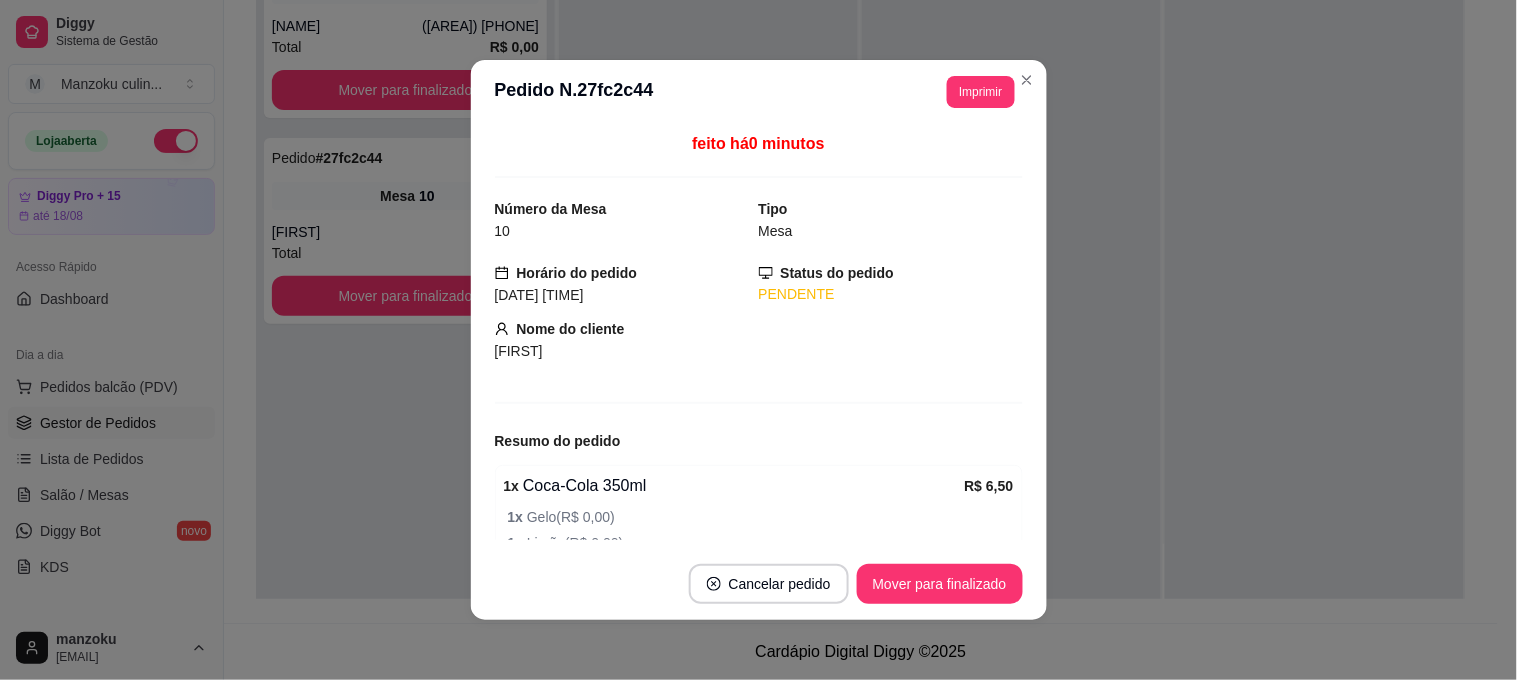 scroll, scrollTop: 103, scrollLeft: 0, axis: vertical 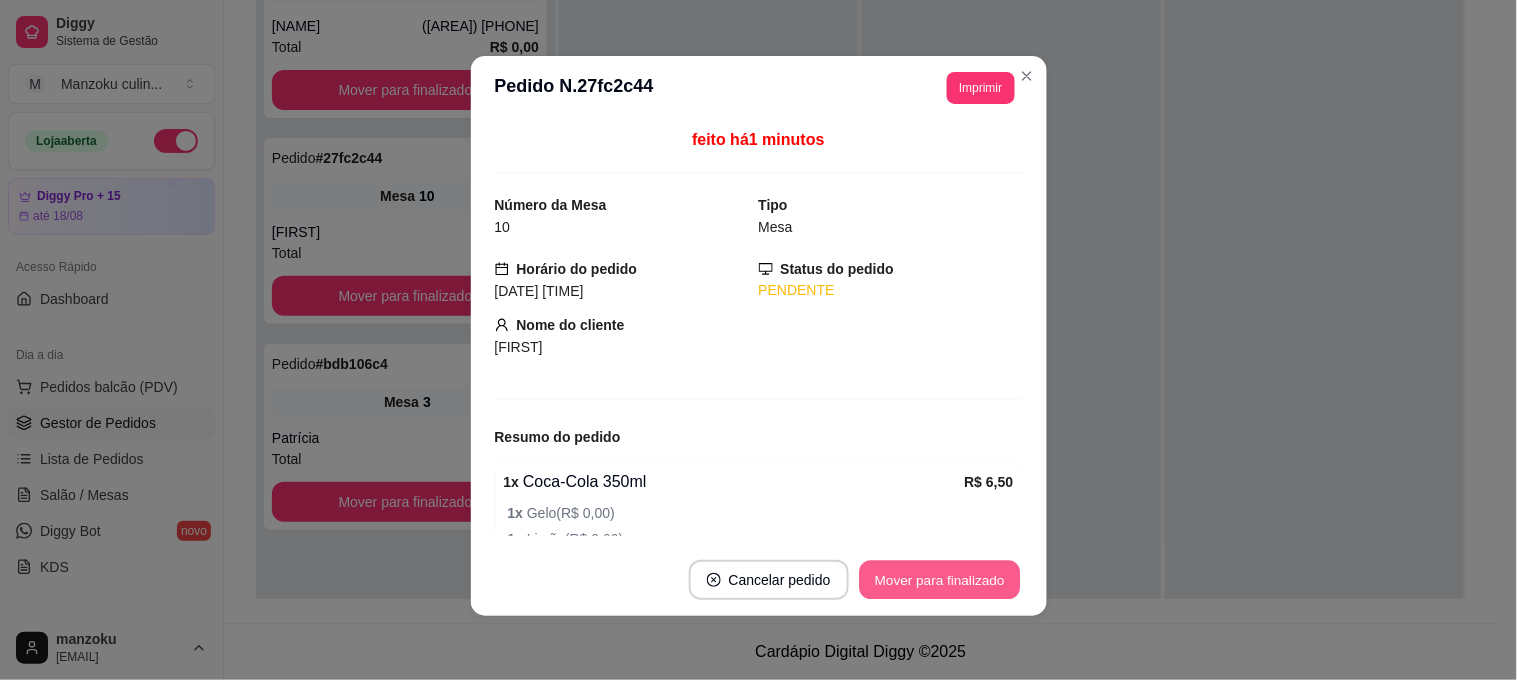 click on "Mover para finalizado" at bounding box center (939, 580) 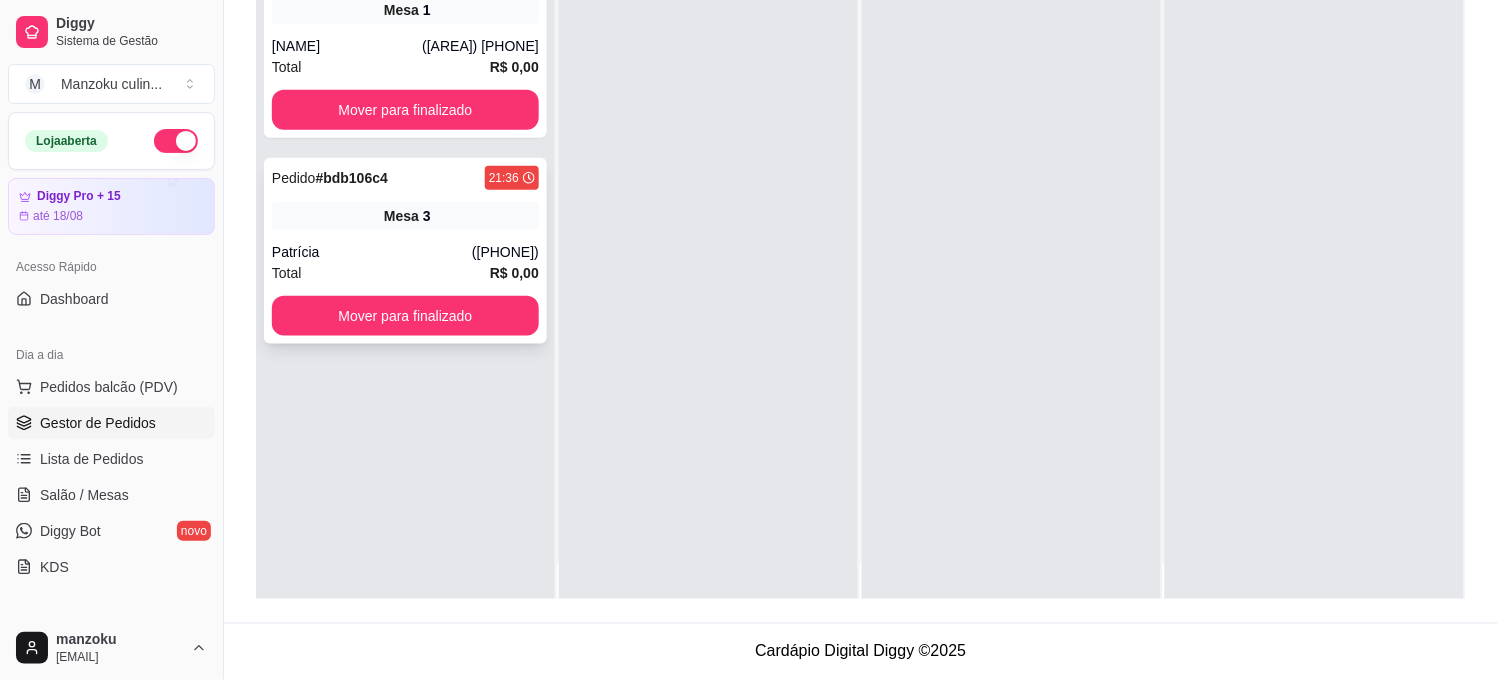 scroll, scrollTop: 0, scrollLeft: 0, axis: both 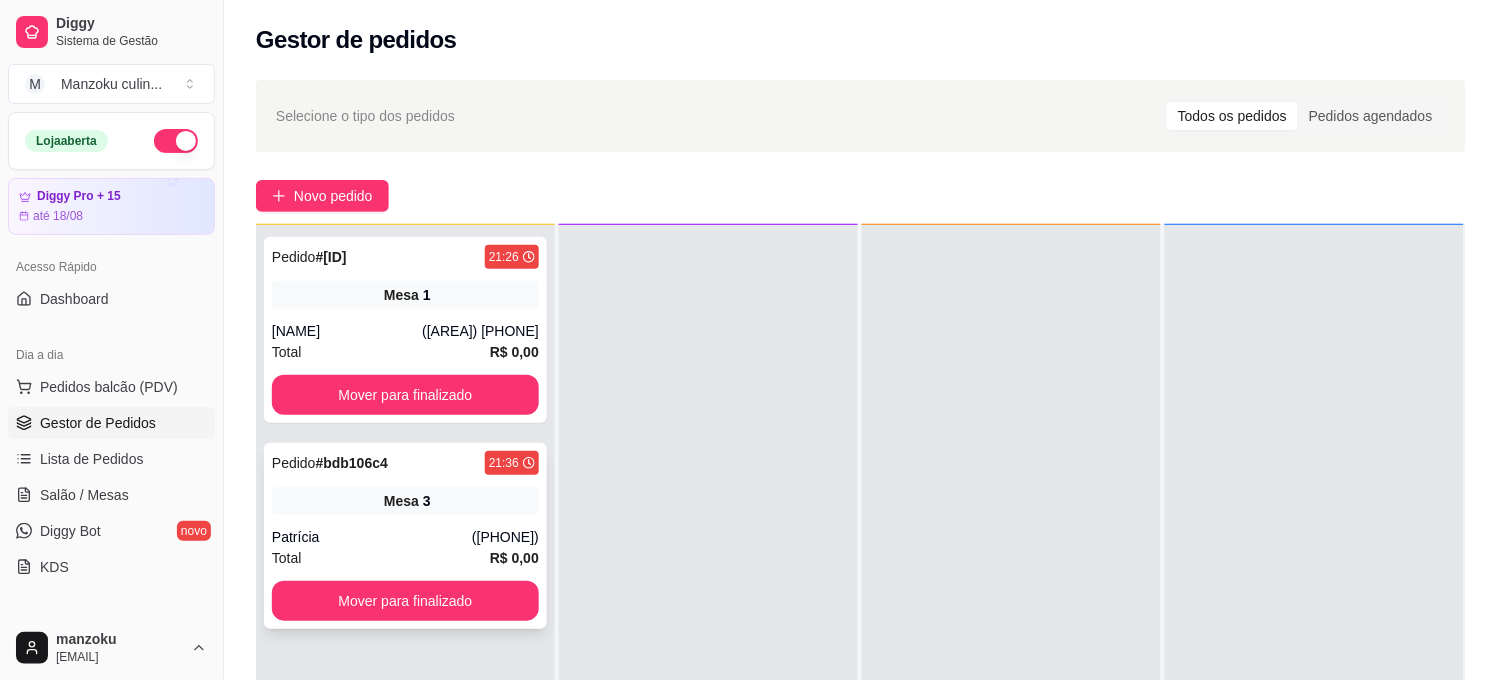 click on "Pedido  # [ID] [TIME]" at bounding box center [405, 463] 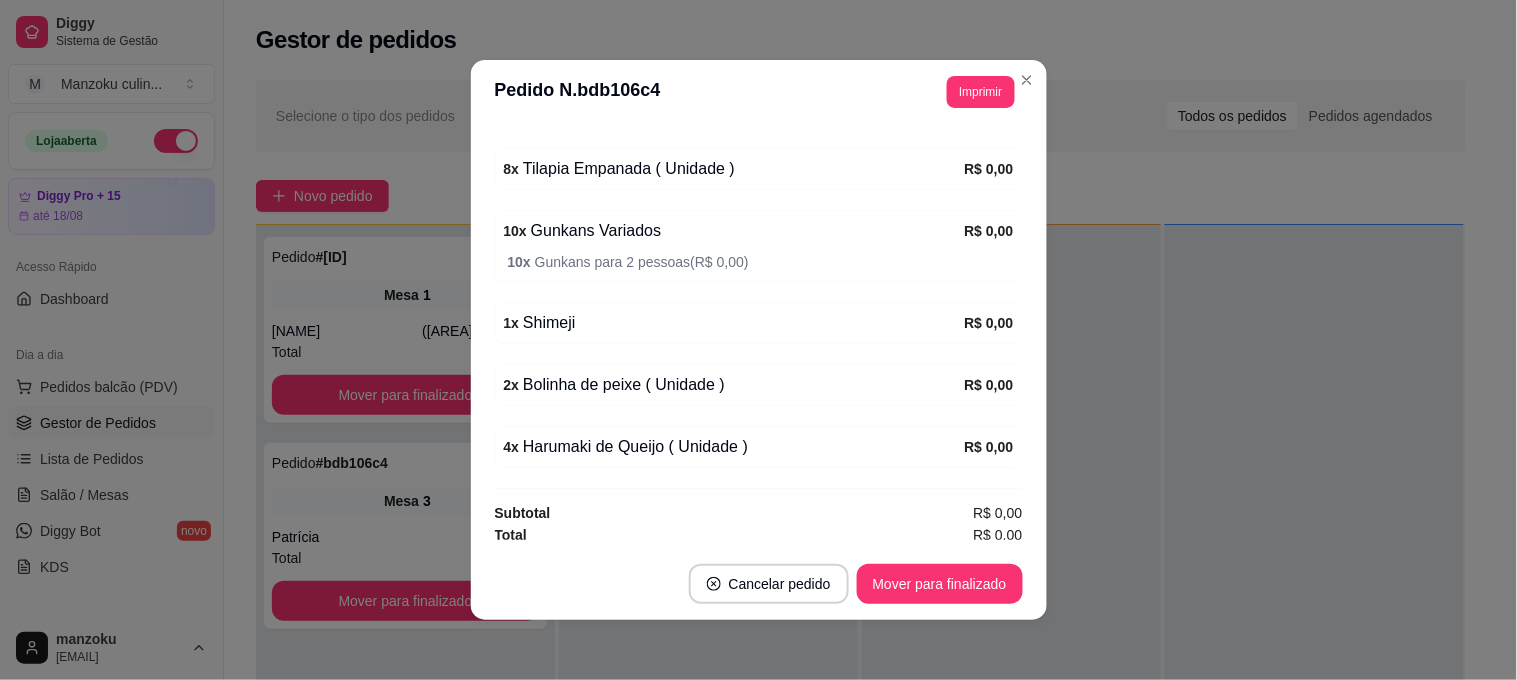 scroll, scrollTop: 365, scrollLeft: 0, axis: vertical 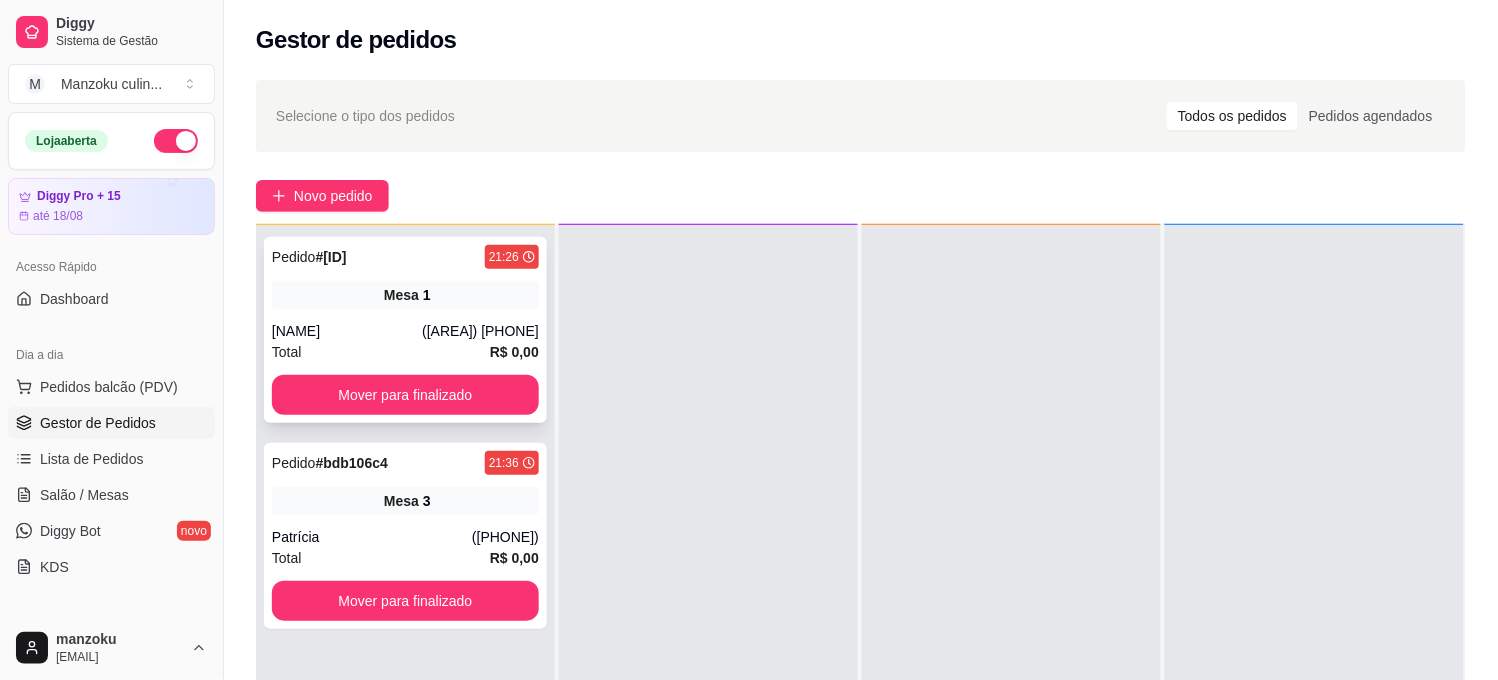 click on "Mesa 1" at bounding box center (405, 295) 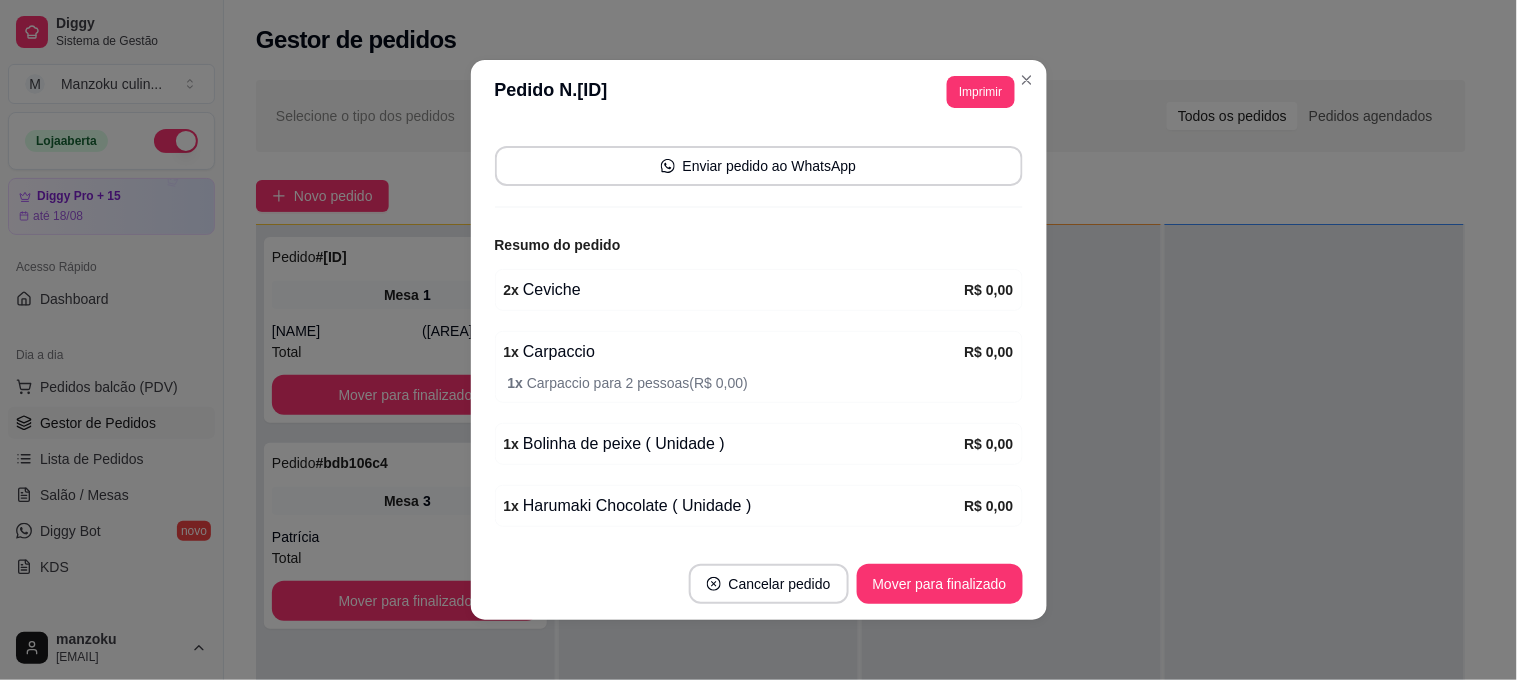 scroll, scrollTop: 235, scrollLeft: 0, axis: vertical 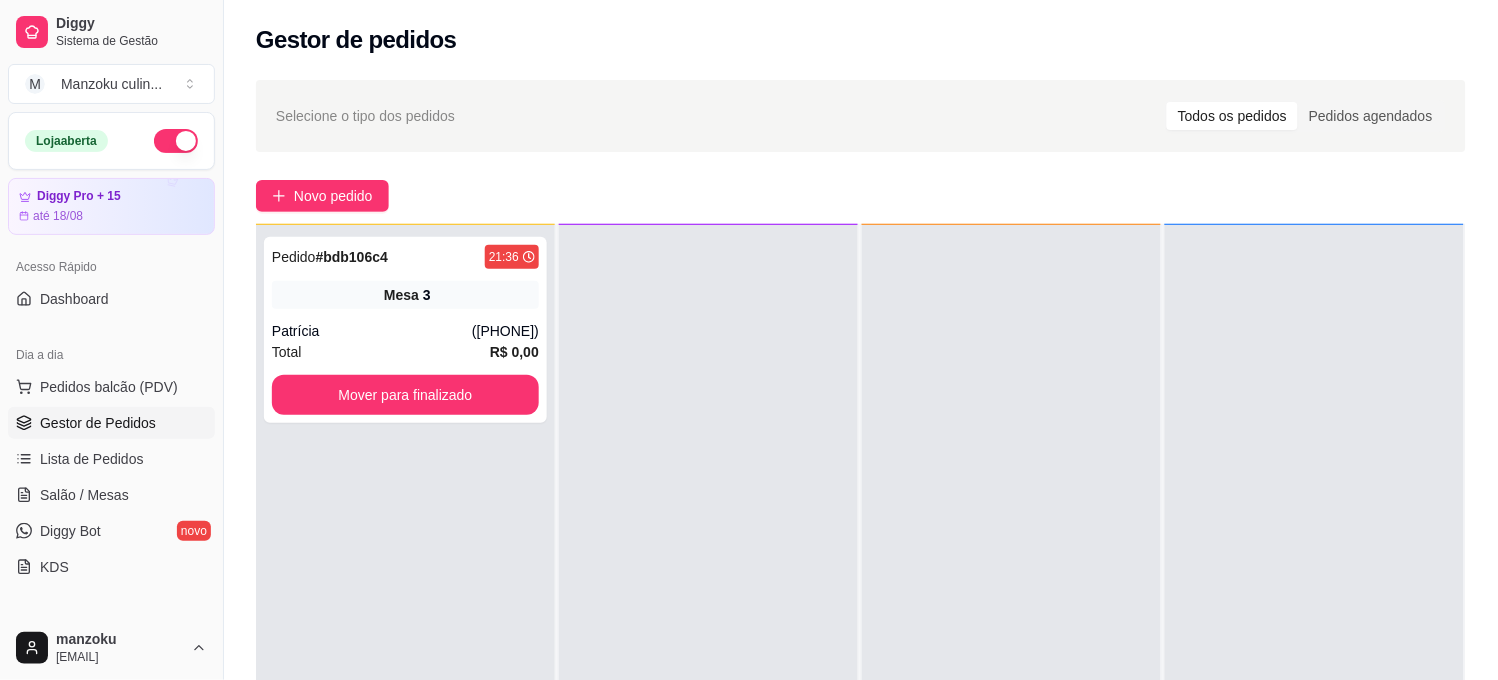 click on "Selecione o tipo dos pedidos Todos os pedidos Pedidos agendados Novo pedido Pendente 1 Pedido  # [ID] [TIME] Mesa 3 [NAME]  ([PHONE]) Total R$ 0,00 Mover para finalizado Aceito 0 Preparando 0 Em entrega 0" at bounding box center [861, 498] 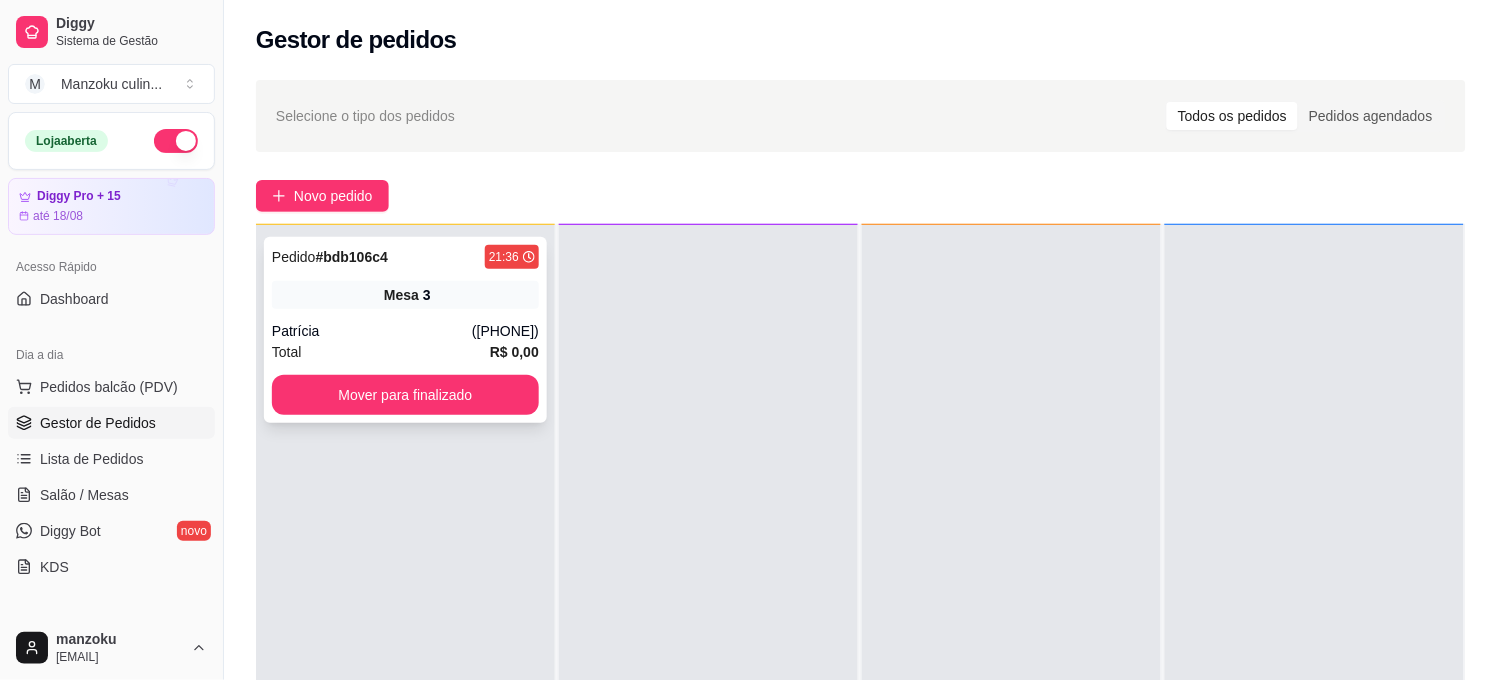 click on "Mesa" at bounding box center (401, 295) 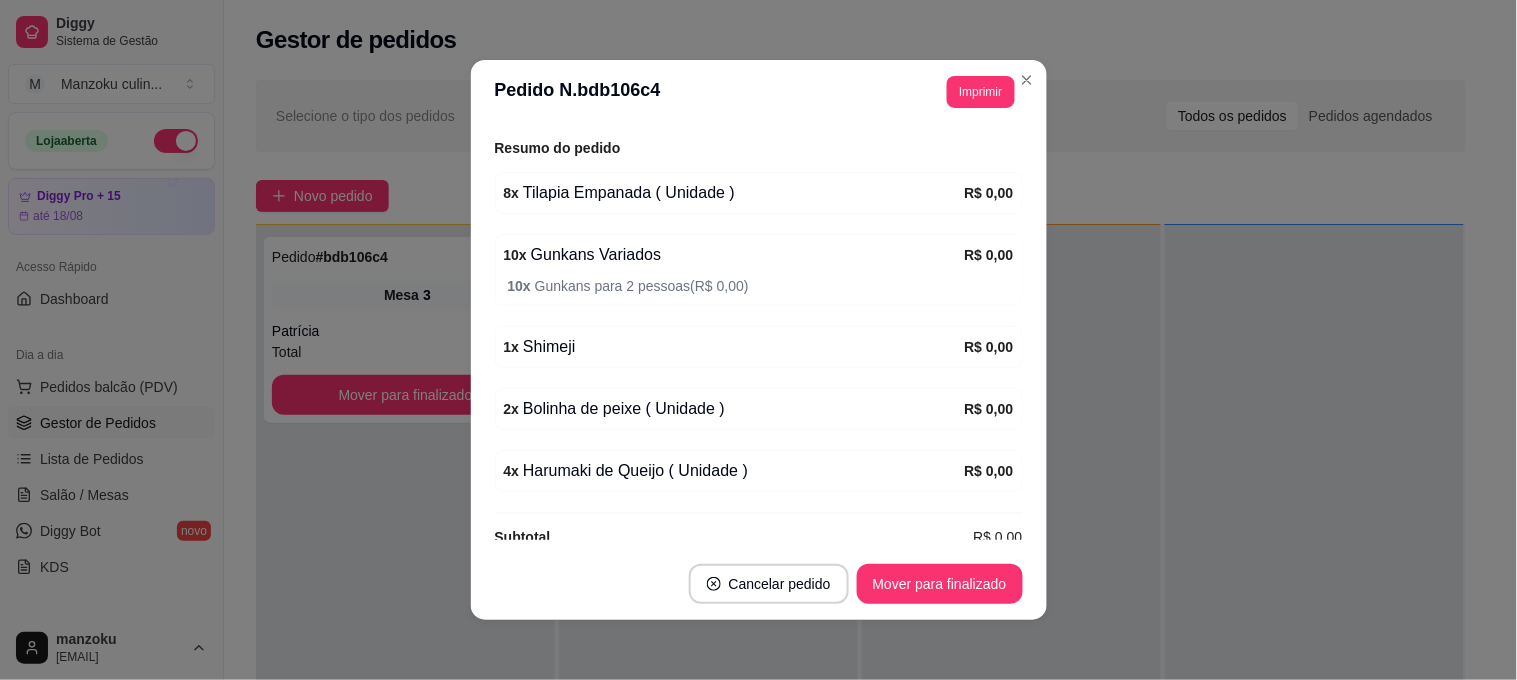 scroll, scrollTop: 365, scrollLeft: 0, axis: vertical 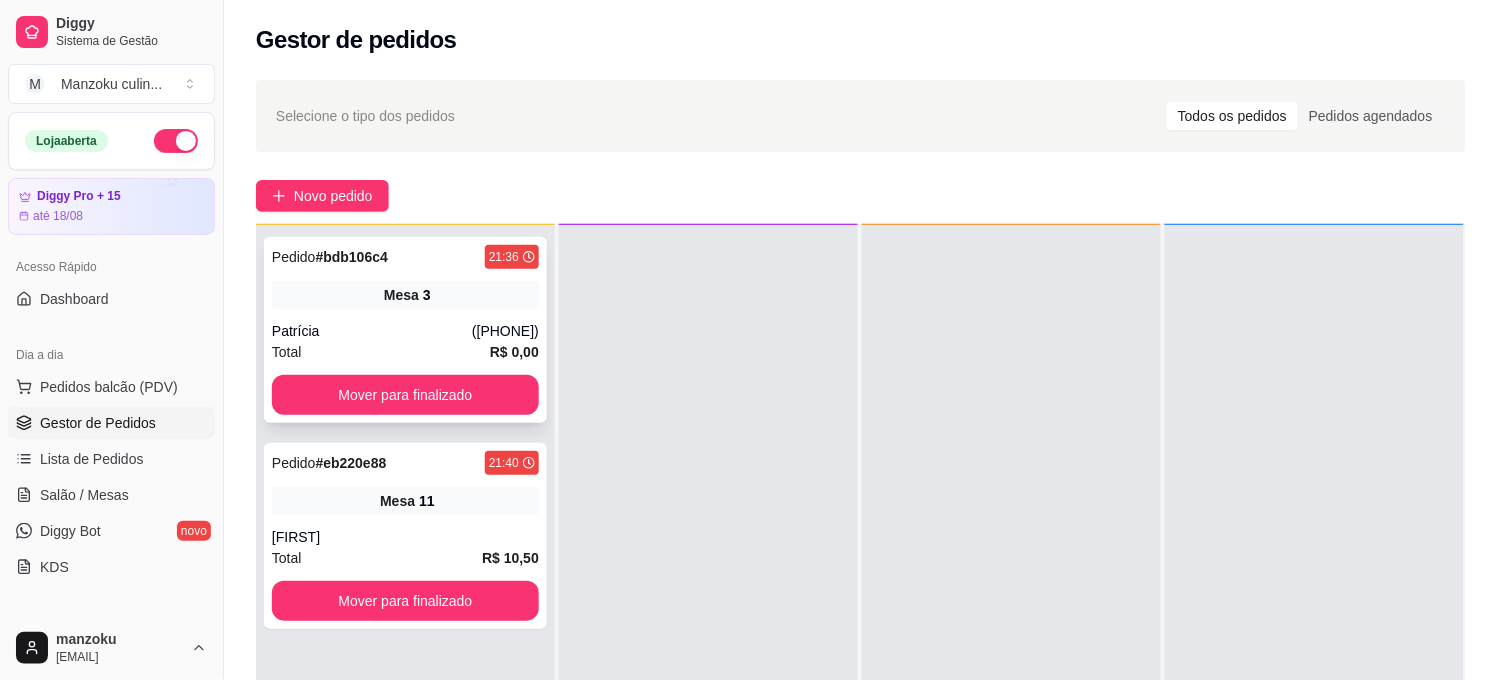 click on "Mesa 3" at bounding box center (405, 295) 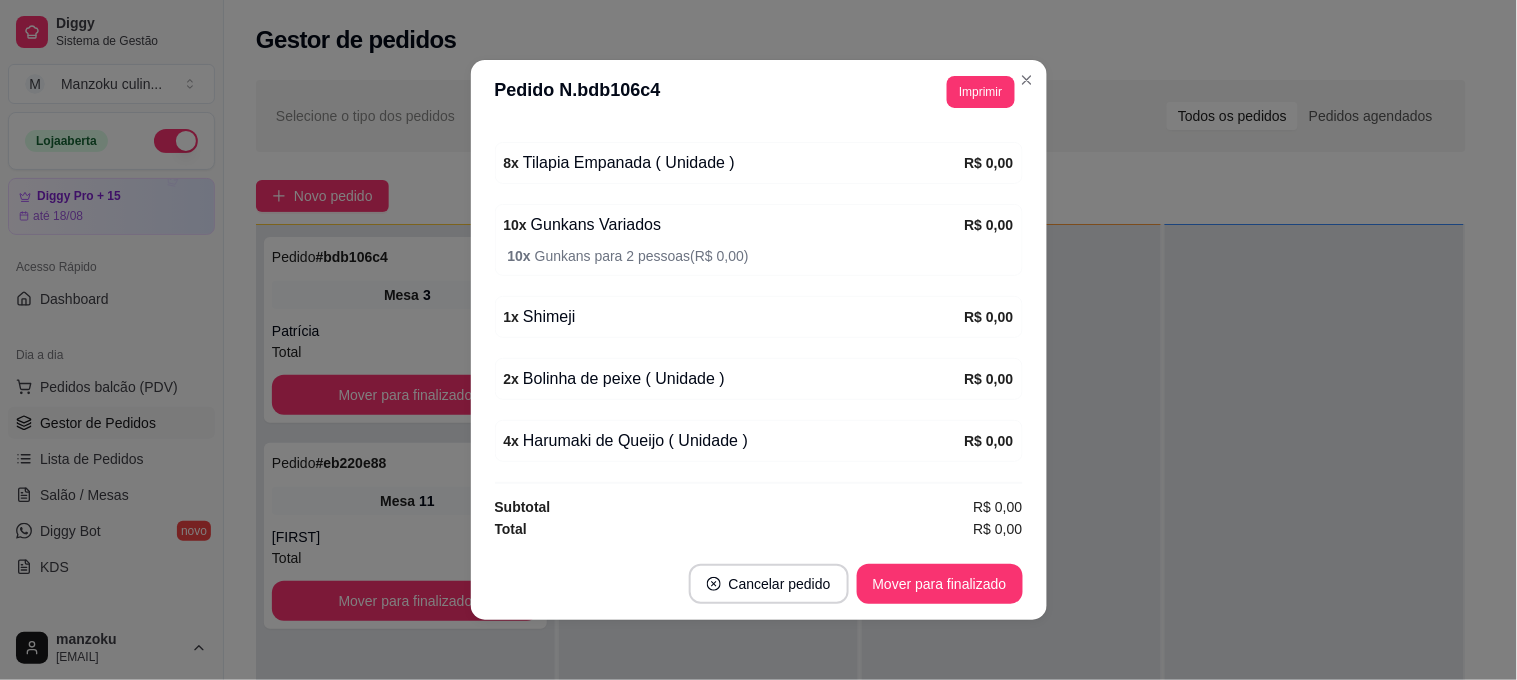 scroll, scrollTop: 365, scrollLeft: 0, axis: vertical 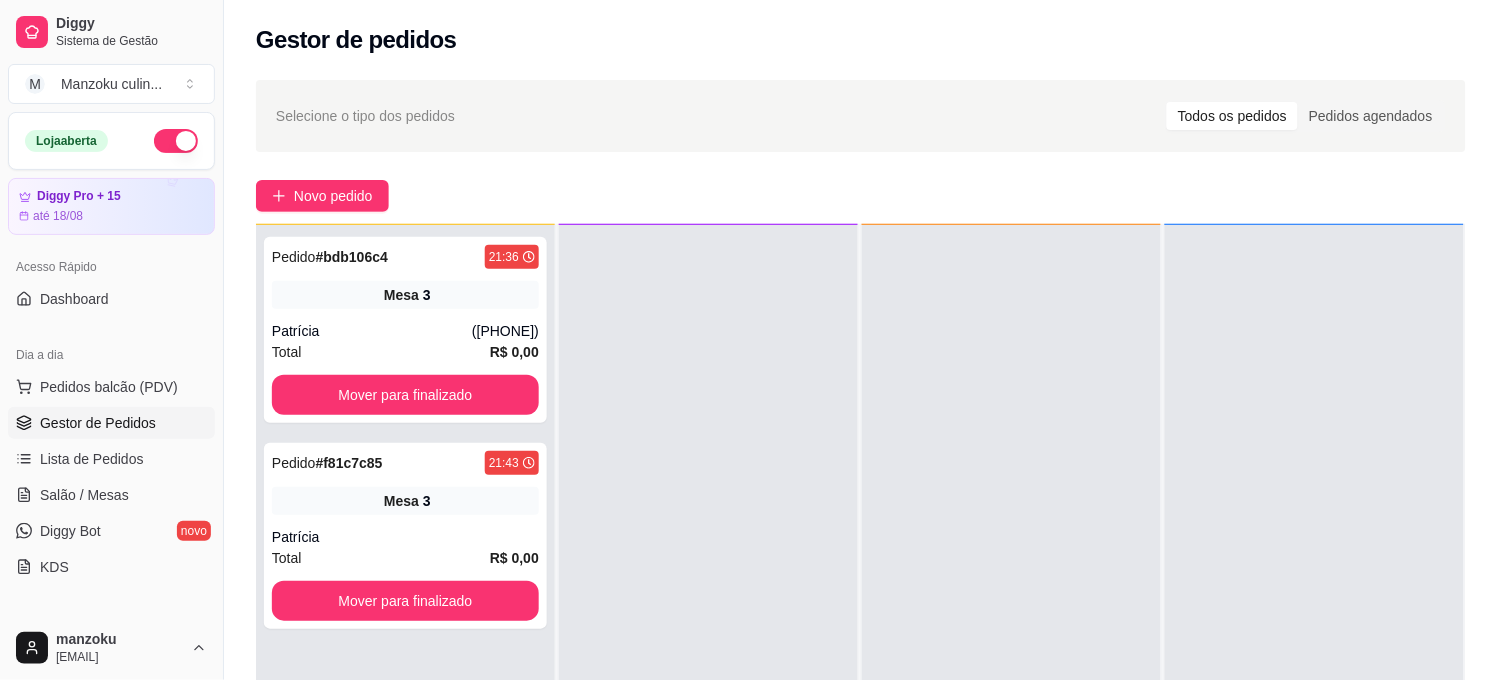 click on "Selecione o tipo dos pedidos Todos os pedidos Pedidos agendados Novo pedido Pendente 2 Pedido # [UUID] 21:36 Mesa 3 [FIRST] ([DDD][PHONE]) Total R$ 0,00 Mover para finalizado Pedido # [UUID] 21:43 Mesa 3 [FIRST] Total R$ 0,00 Mover para finalizado Aceito 0 Preparando 0 Em entrega 0" at bounding box center [861, 498] 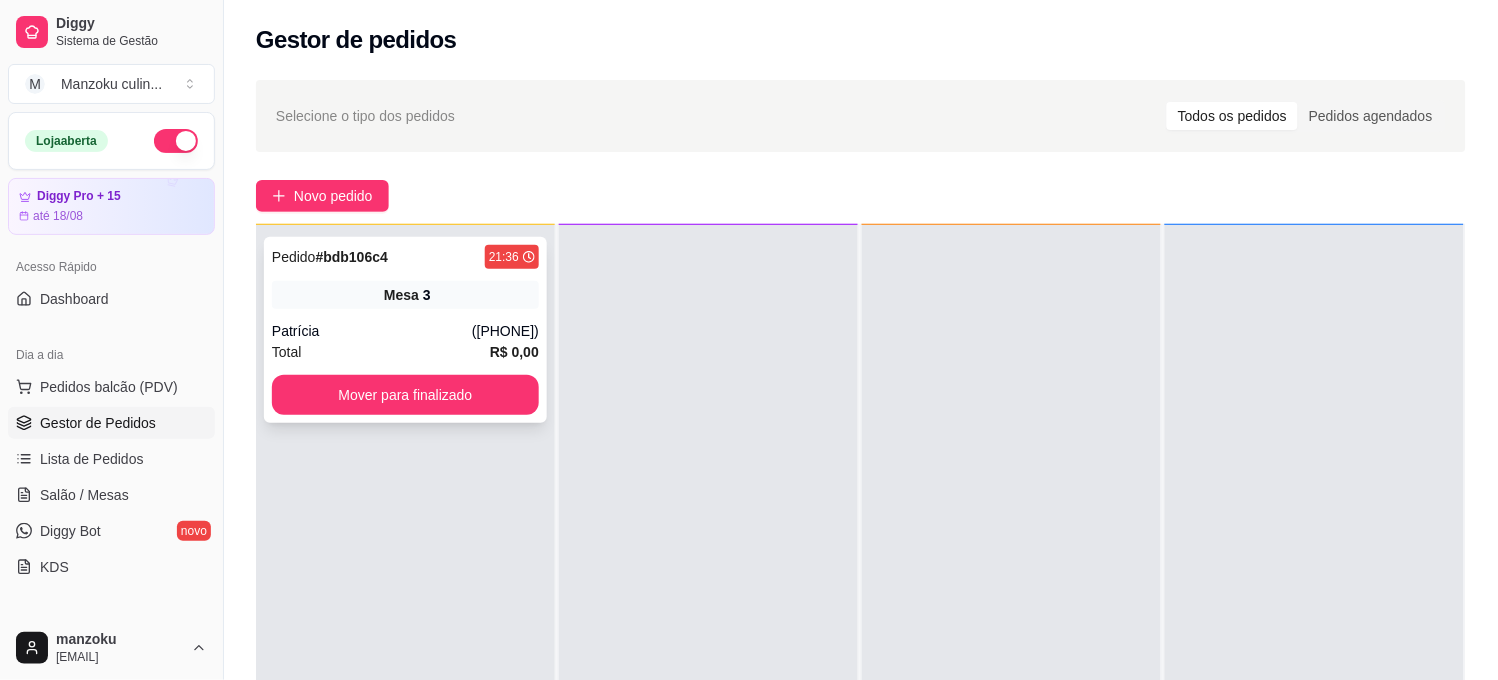 click on "Patrícia" at bounding box center [372, 331] 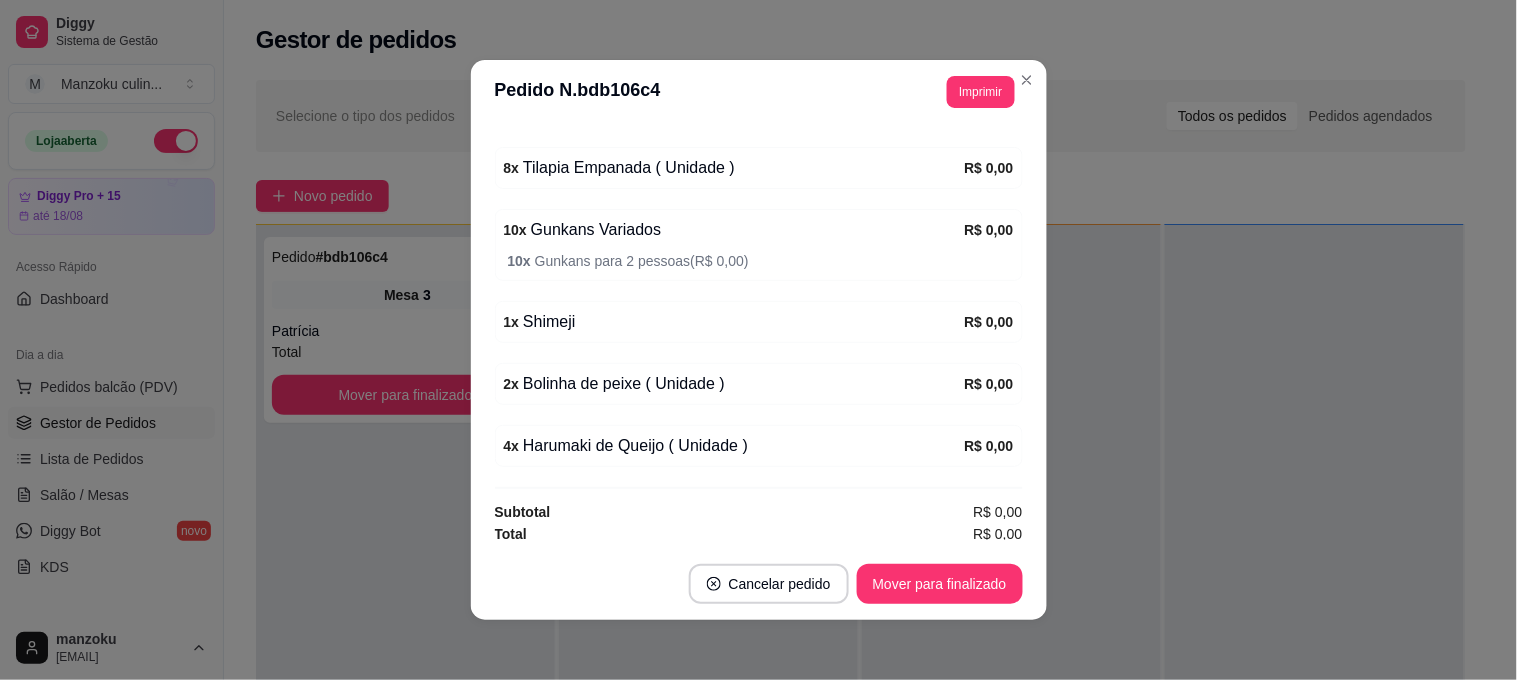 scroll, scrollTop: 365, scrollLeft: 0, axis: vertical 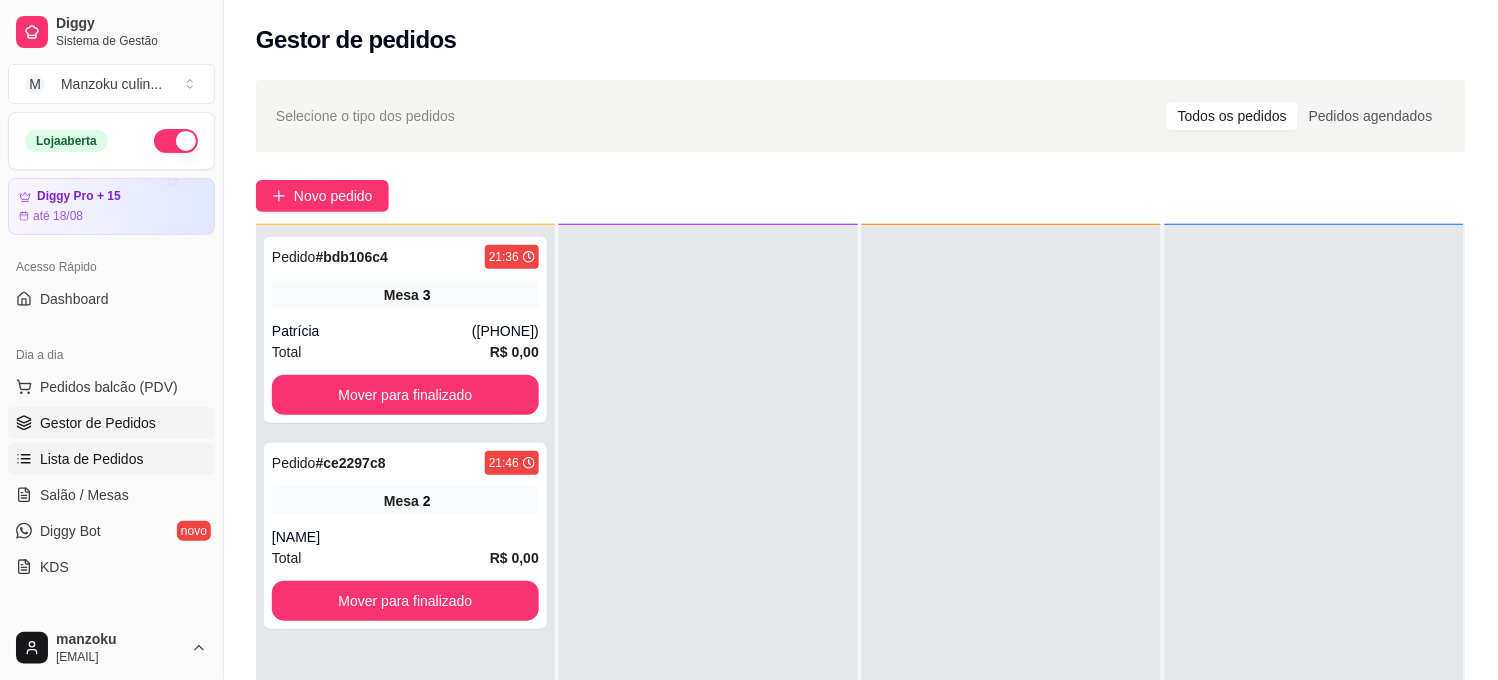 click on "Lista de Pedidos" at bounding box center (92, 459) 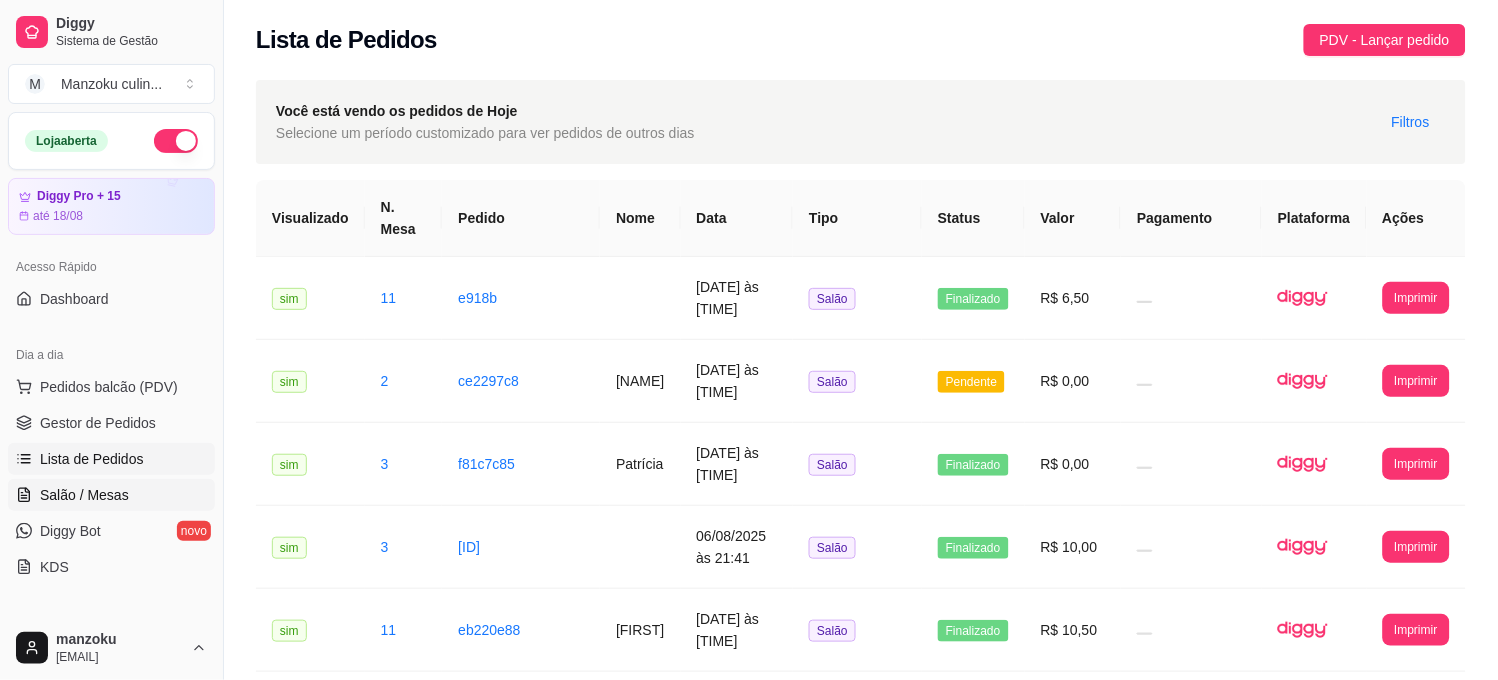 click on "Salão / Mesas" at bounding box center (84, 495) 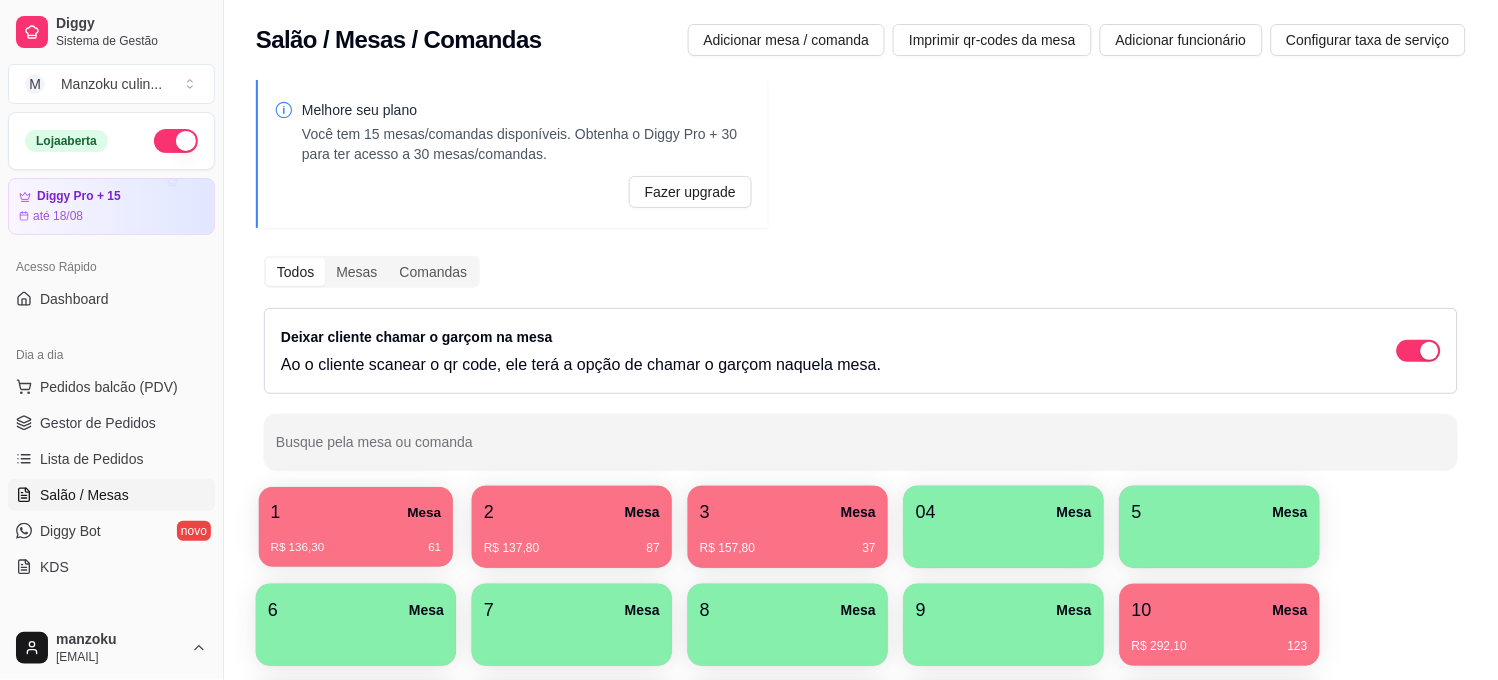 click on "R$ 136,30 61" at bounding box center [356, 548] 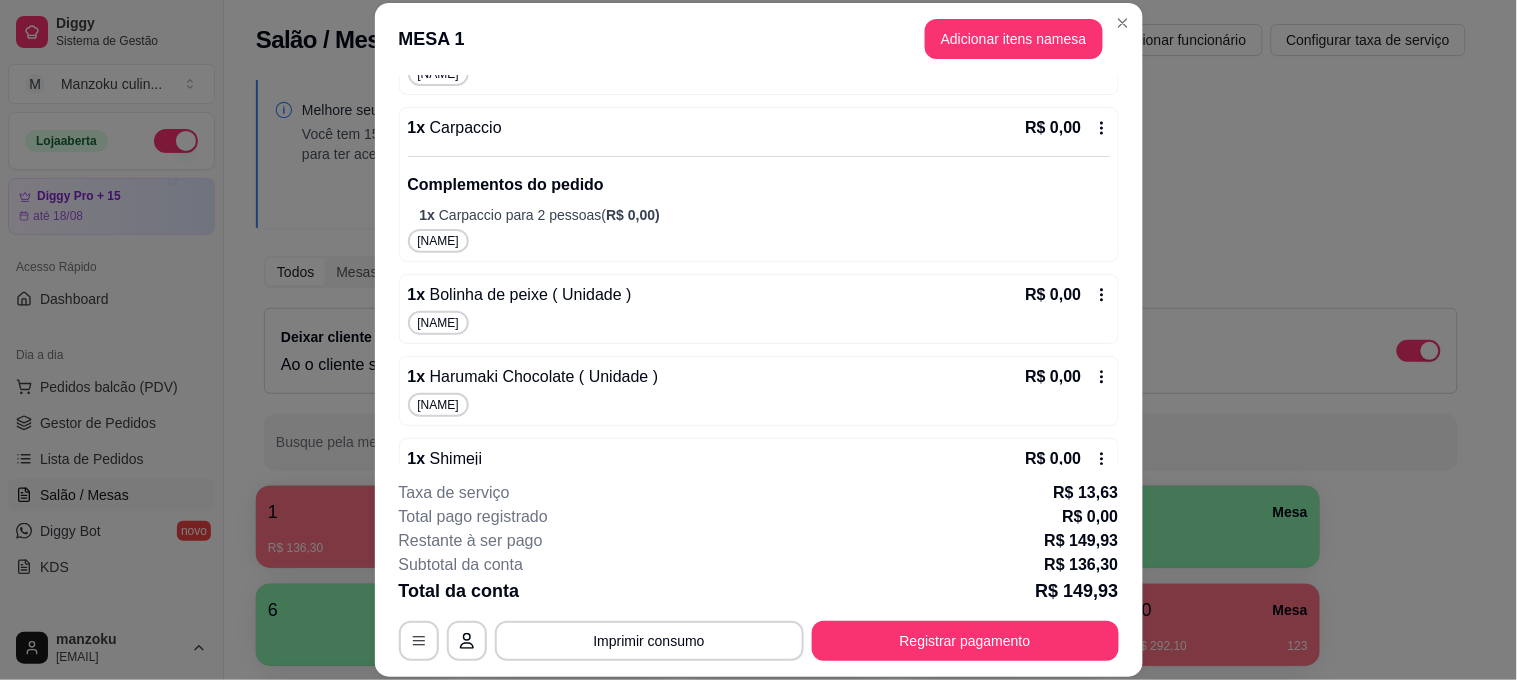 scroll, scrollTop: 567, scrollLeft: 0, axis: vertical 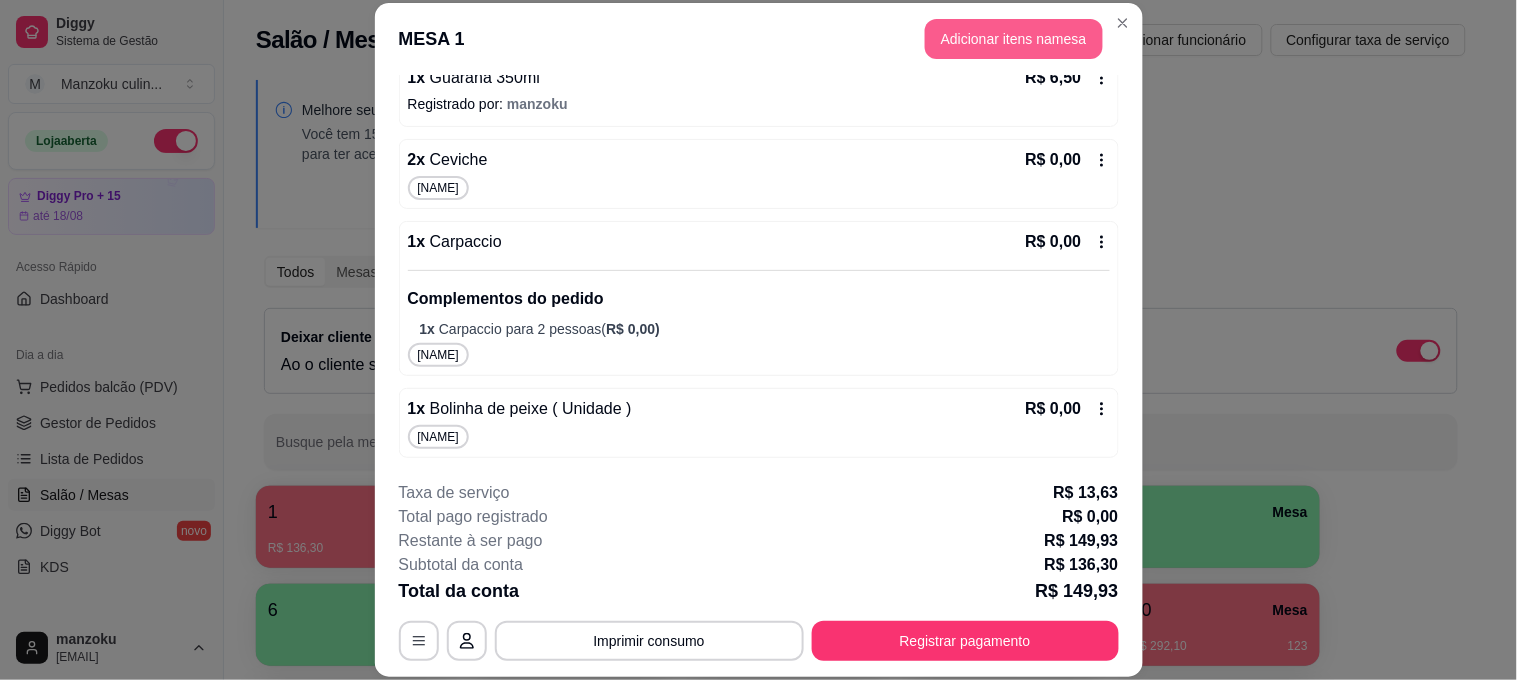 click on "Adicionar itens na  mesa" at bounding box center [1014, 39] 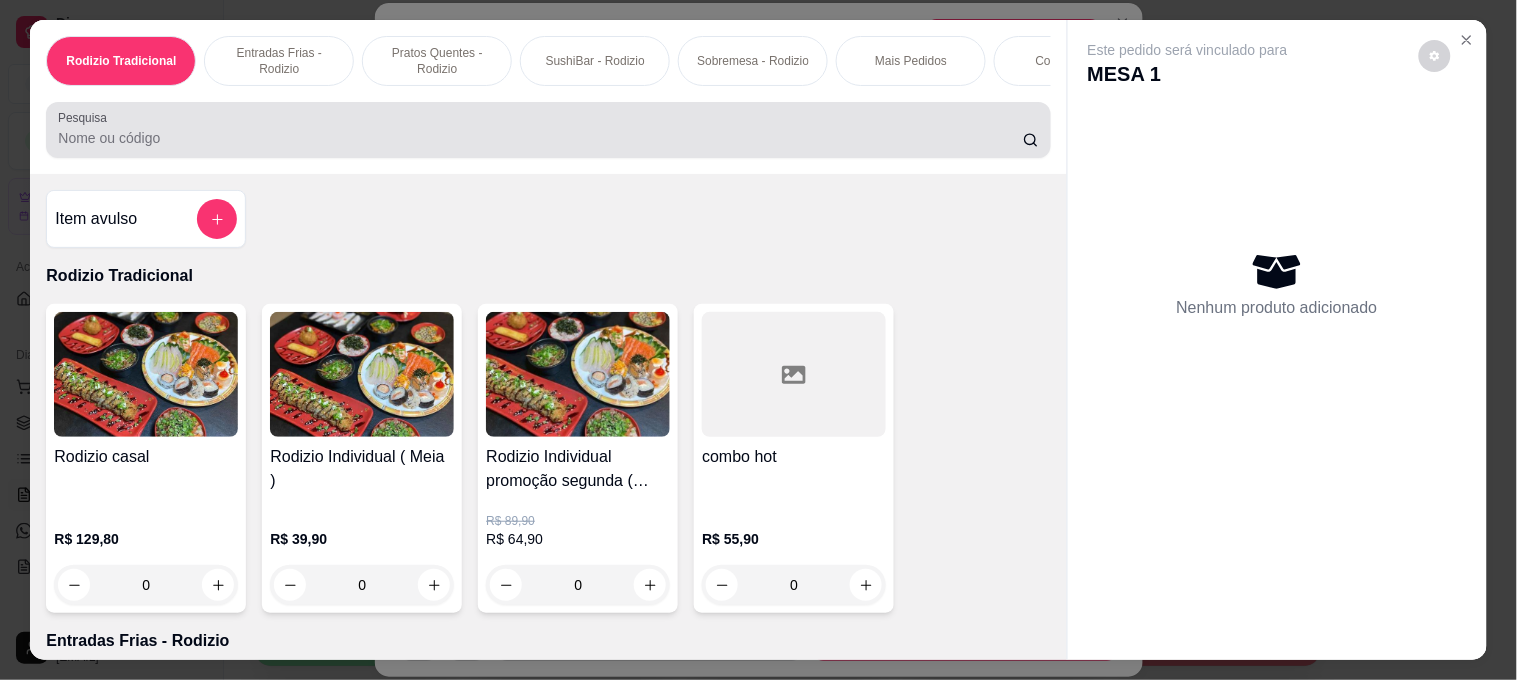 click at bounding box center (548, 130) 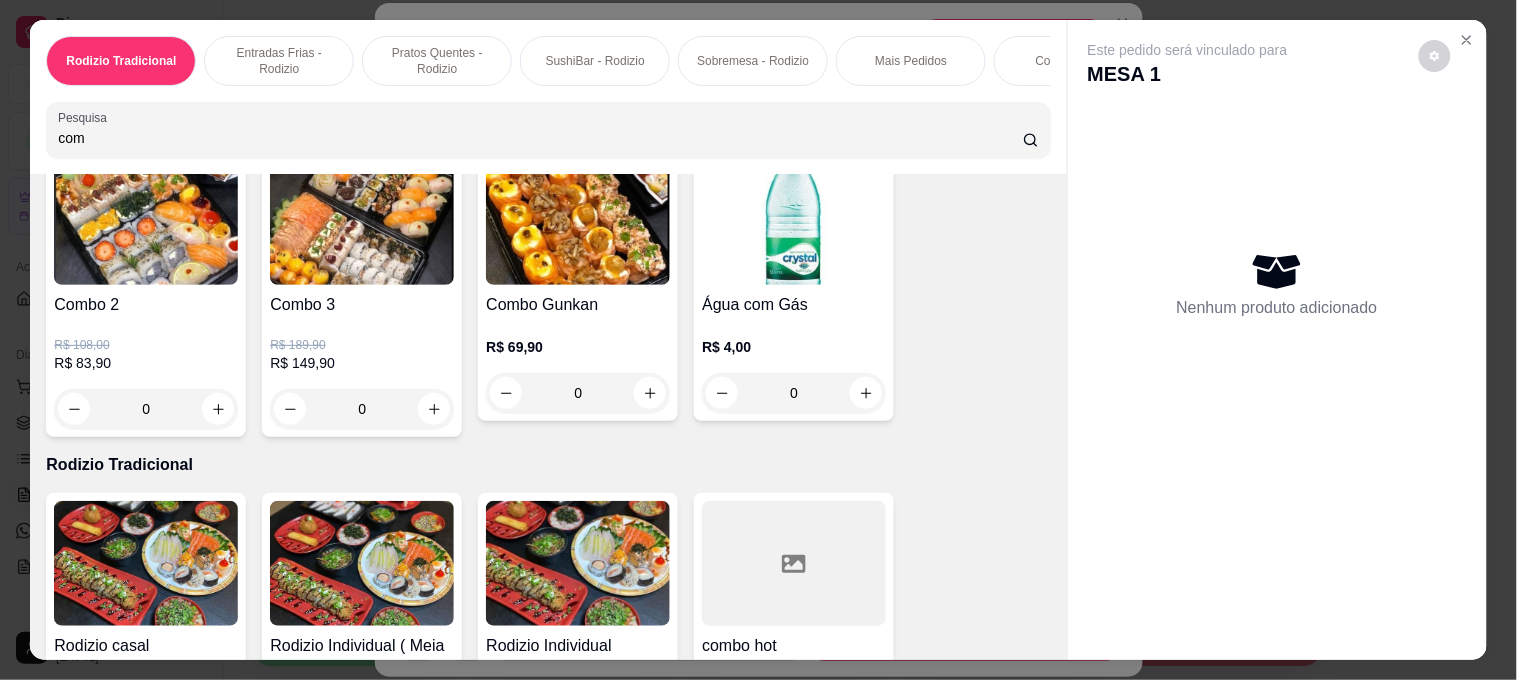 scroll, scrollTop: 555, scrollLeft: 0, axis: vertical 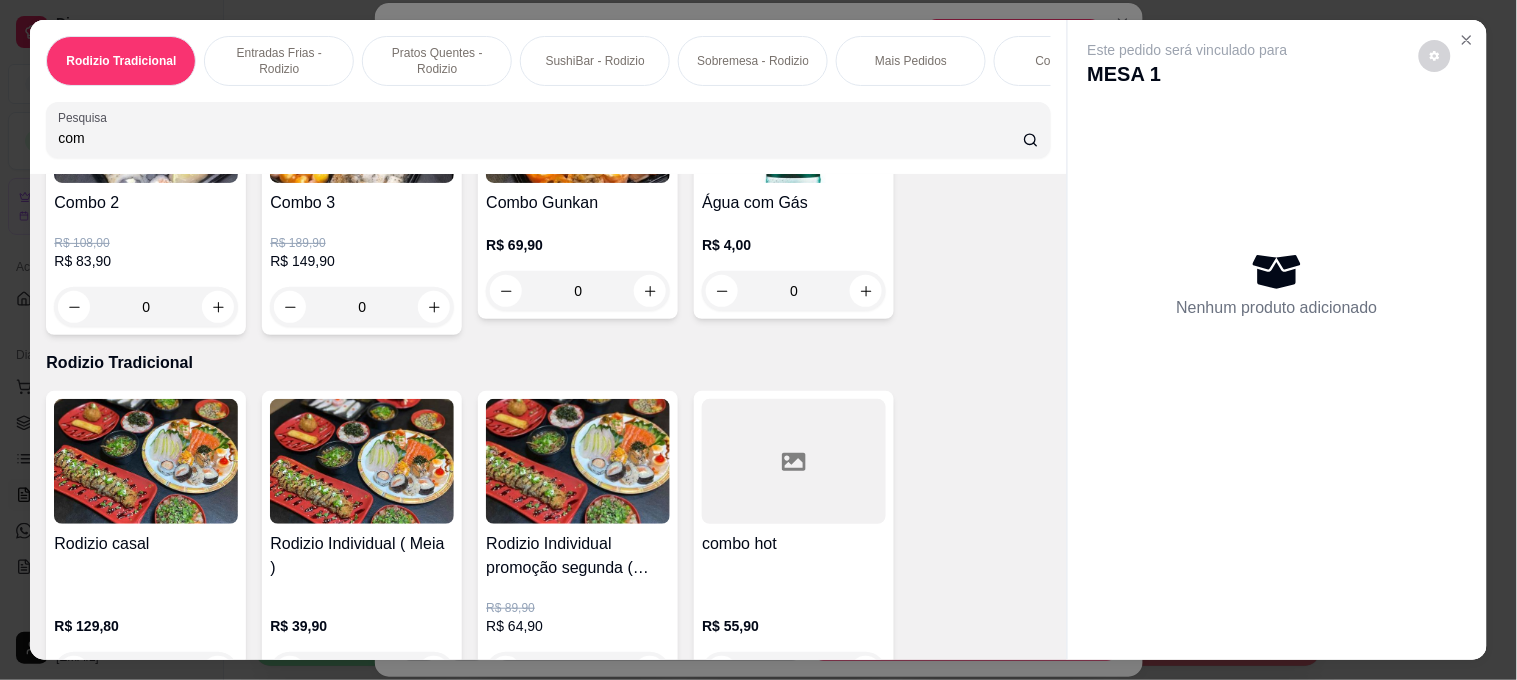 type on "com" 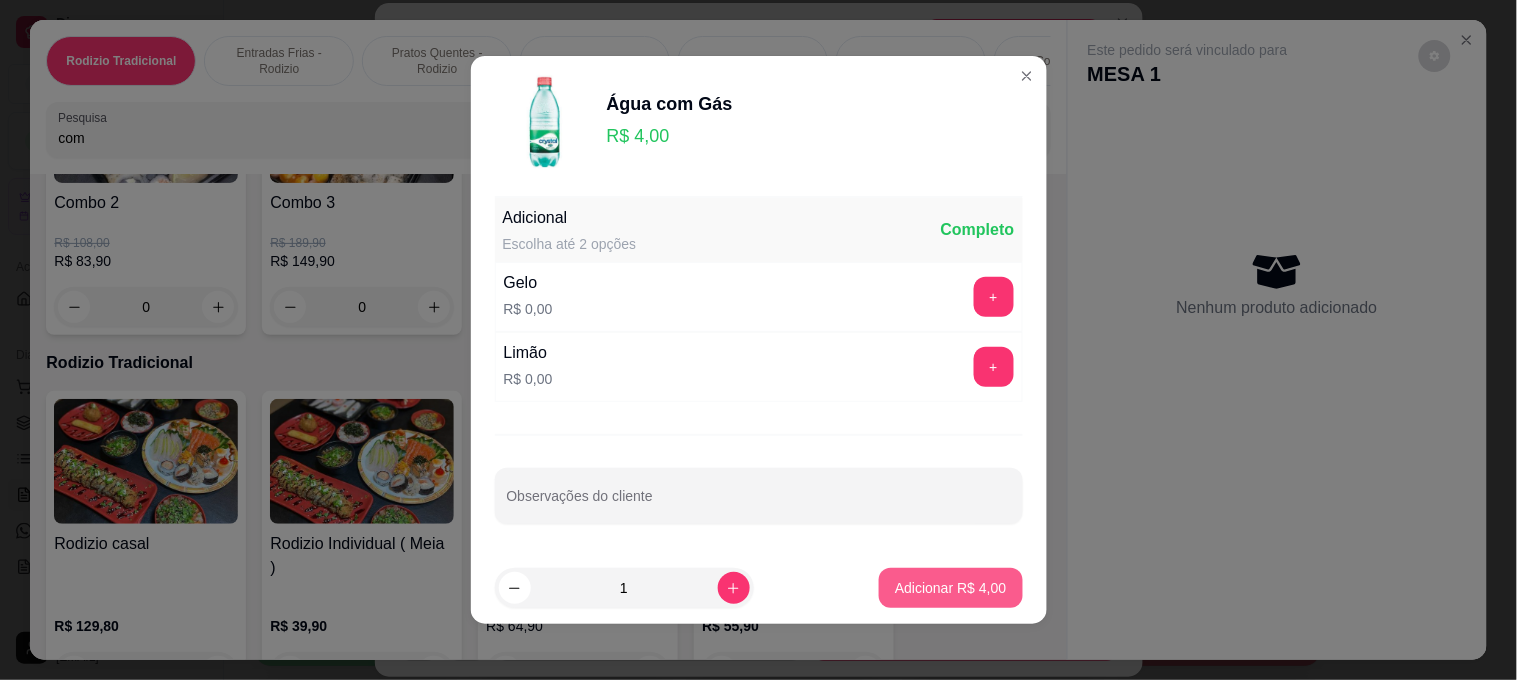 click on "Adicionar   R$ 4,00" at bounding box center [950, 588] 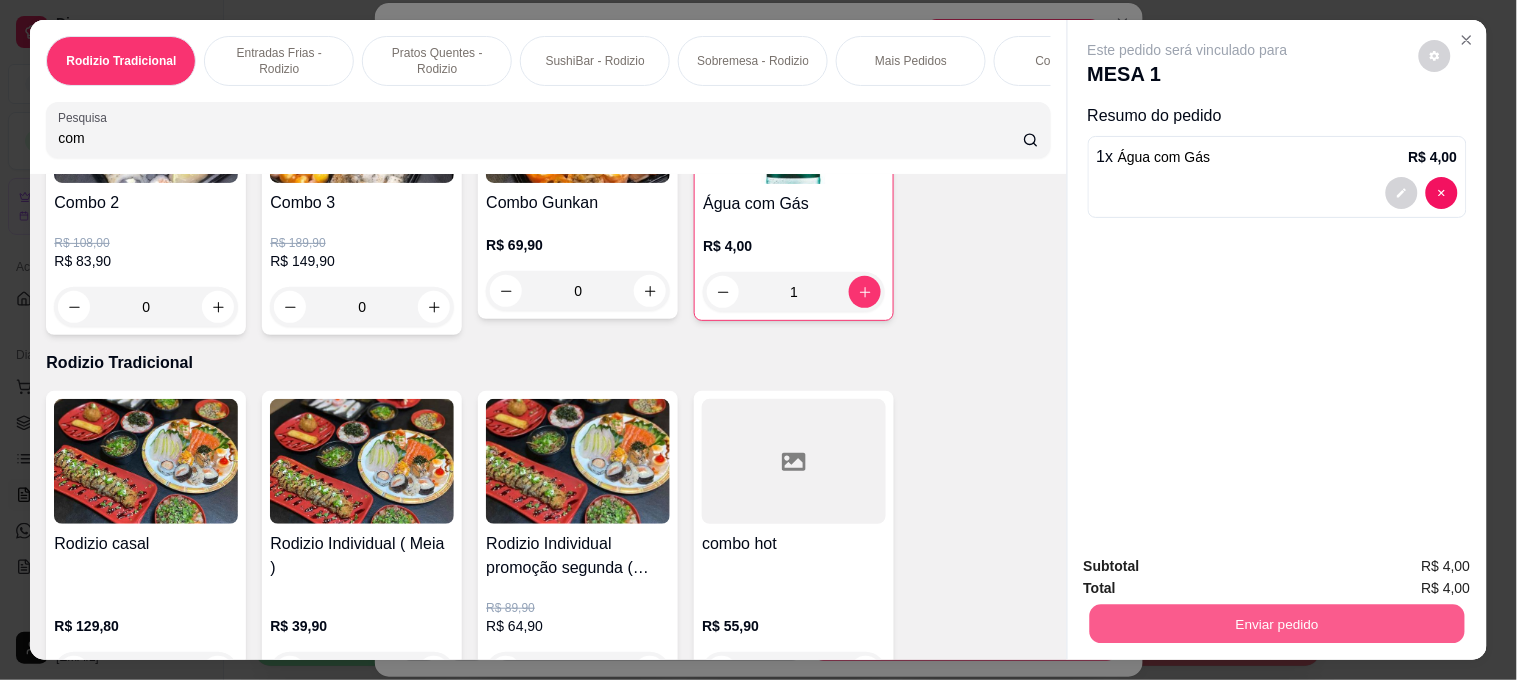 click on "Enviar pedido" at bounding box center (1276, 623) 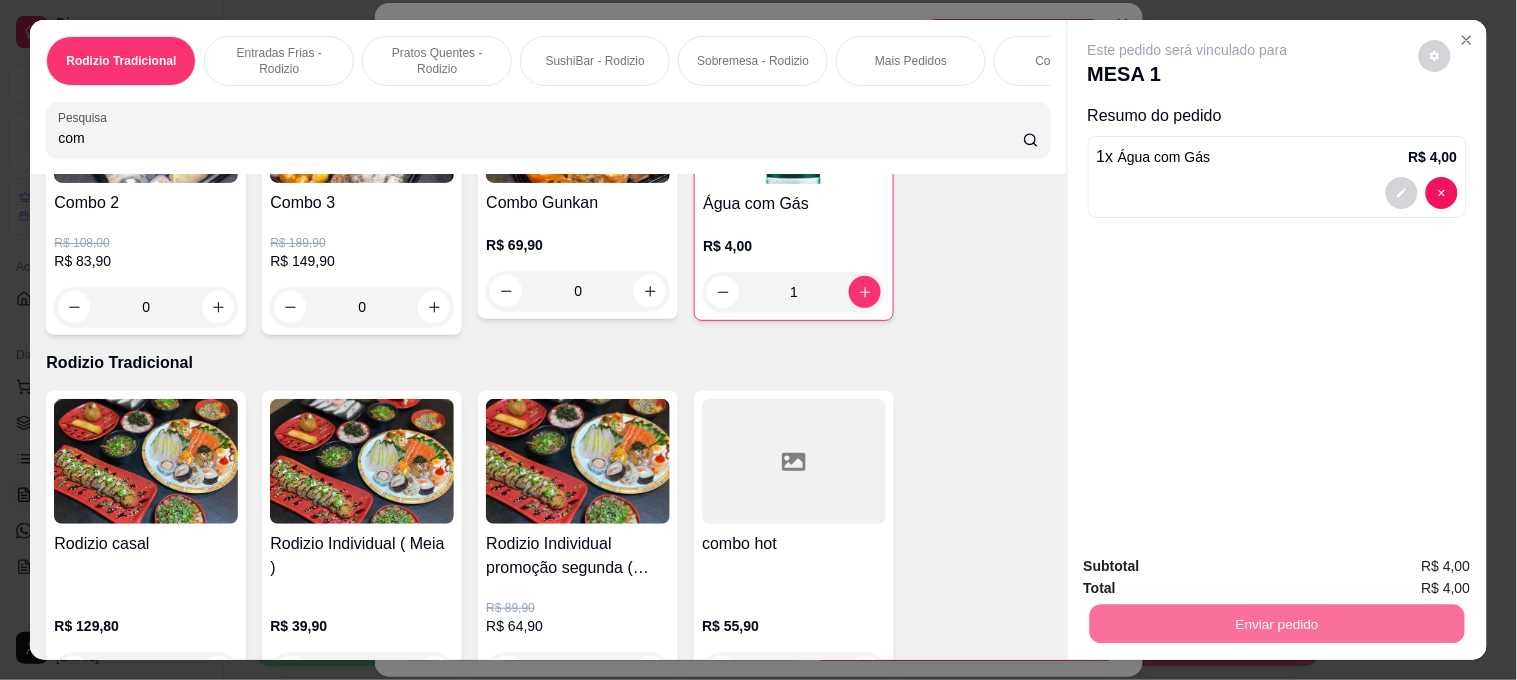 click on "Não registrar e enviar pedido" at bounding box center [1210, 564] 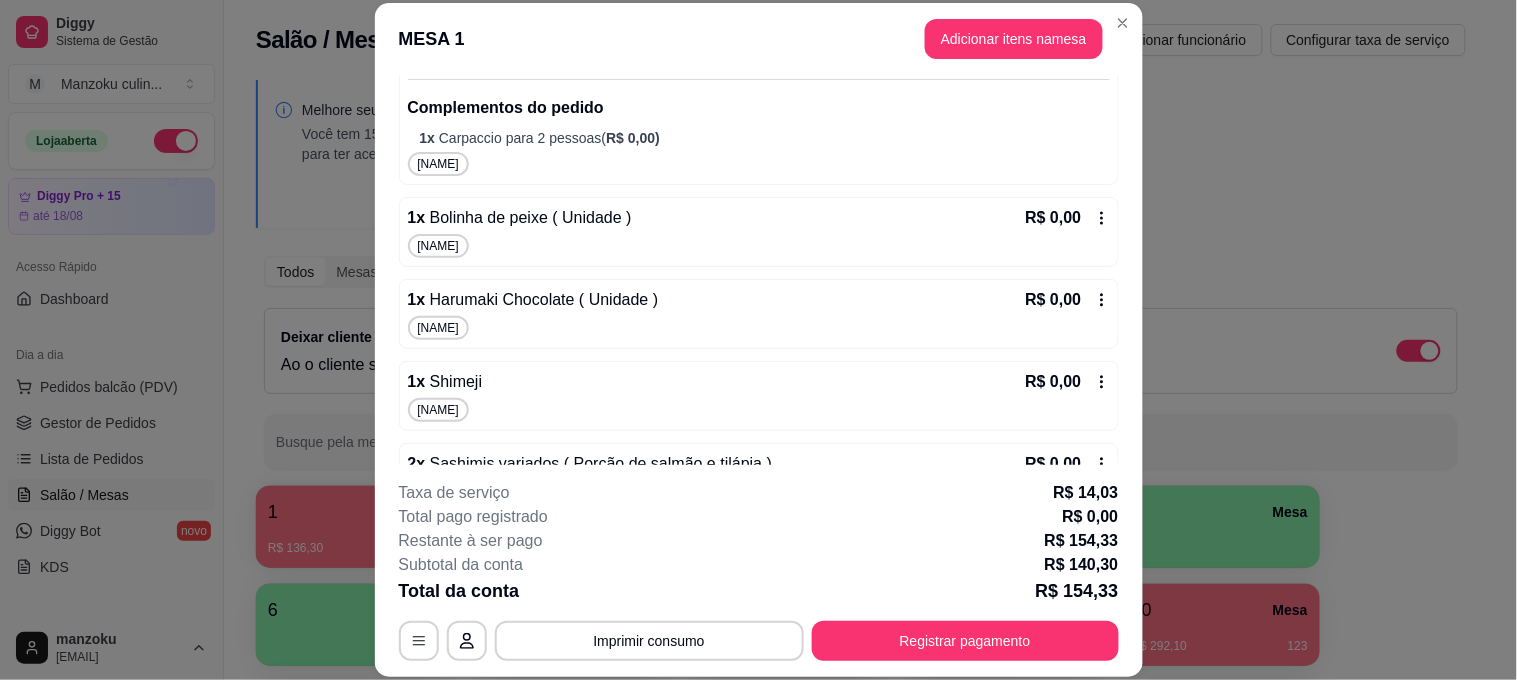 scroll, scrollTop: 790, scrollLeft: 0, axis: vertical 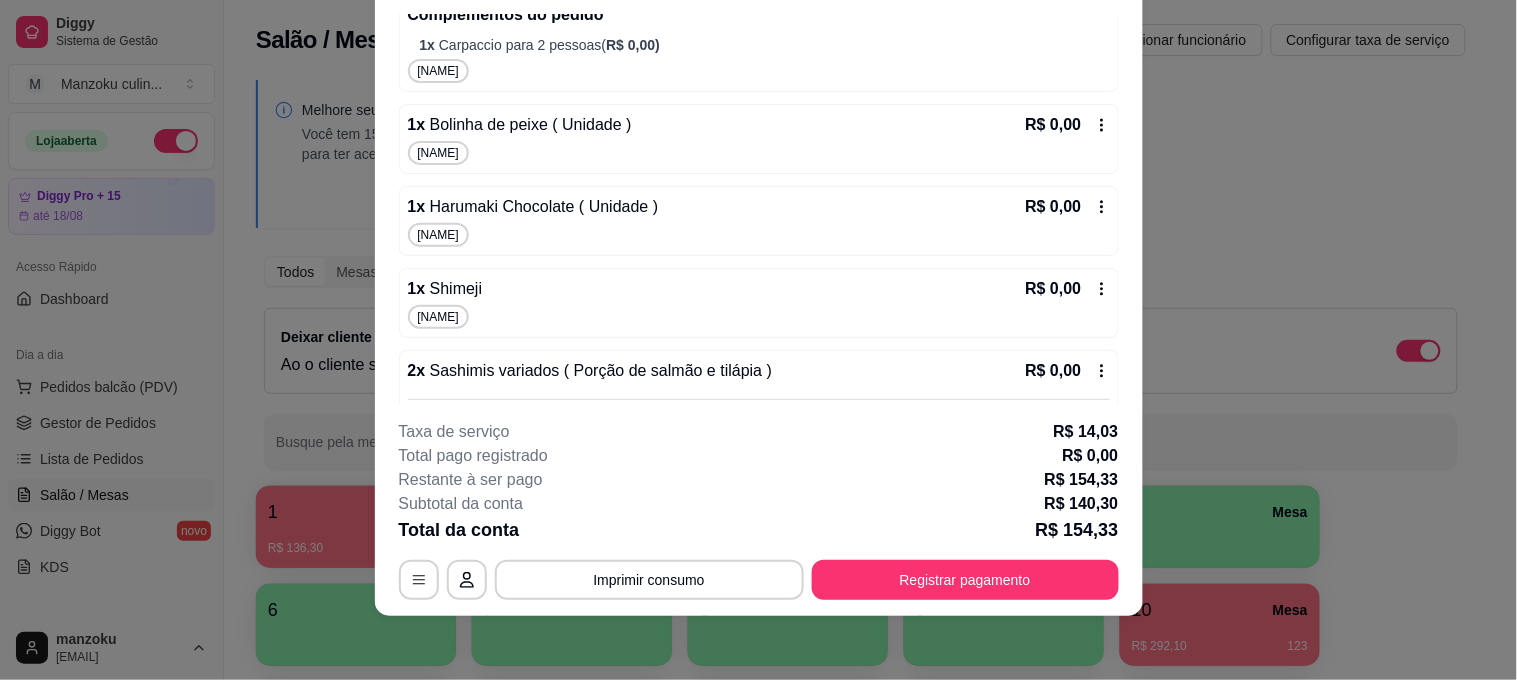 click on "Registrar pagamento" at bounding box center (965, 580) 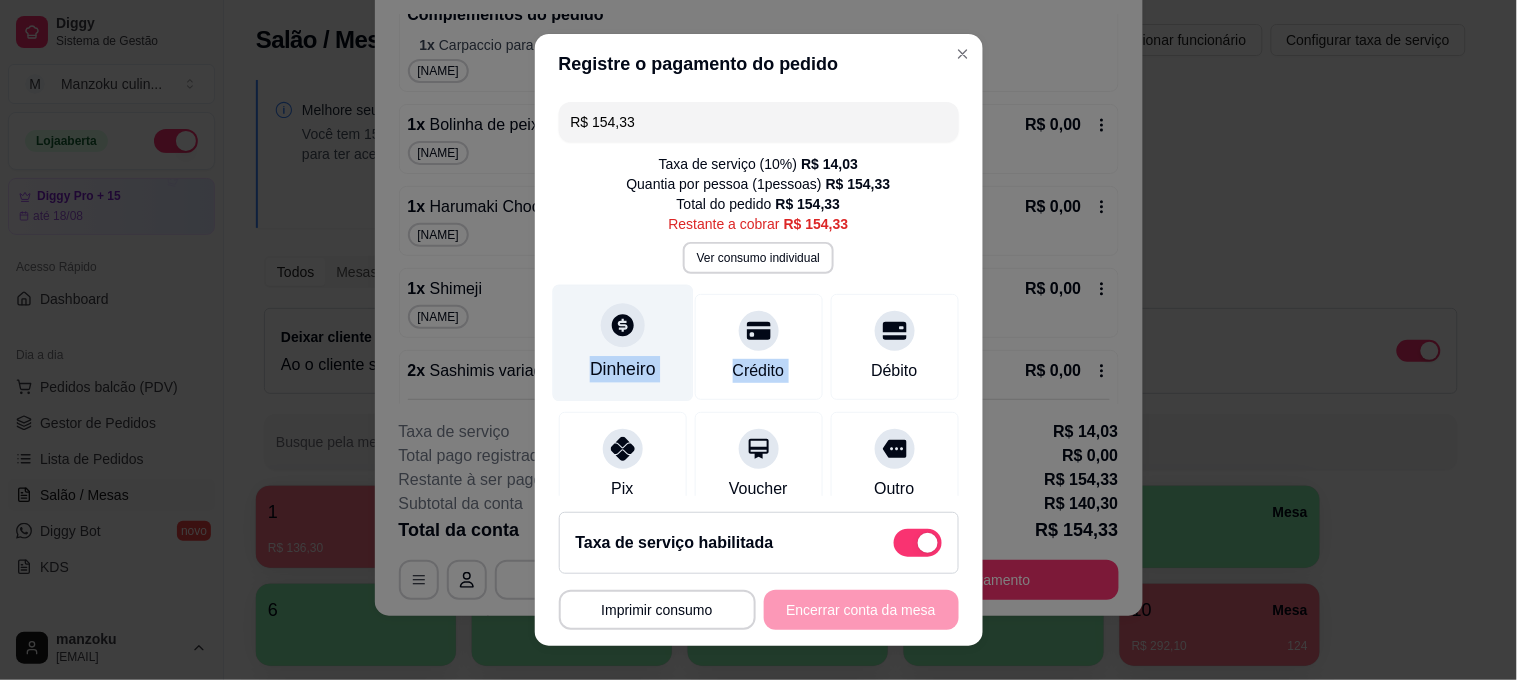 drag, startPoint x: 848, startPoint y: 332, endPoint x: 614, endPoint y: 347, distance: 234.48027 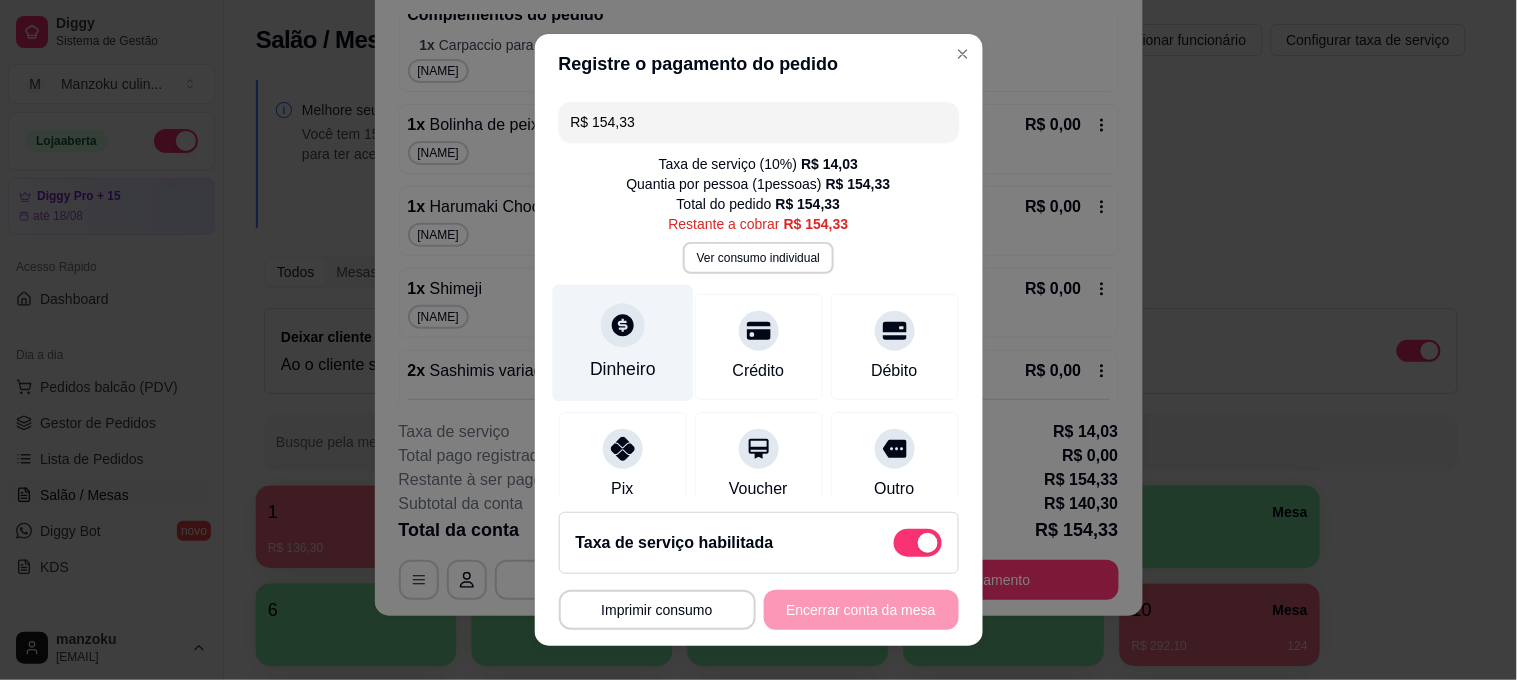 click on "Dinheiro" at bounding box center (622, 343) 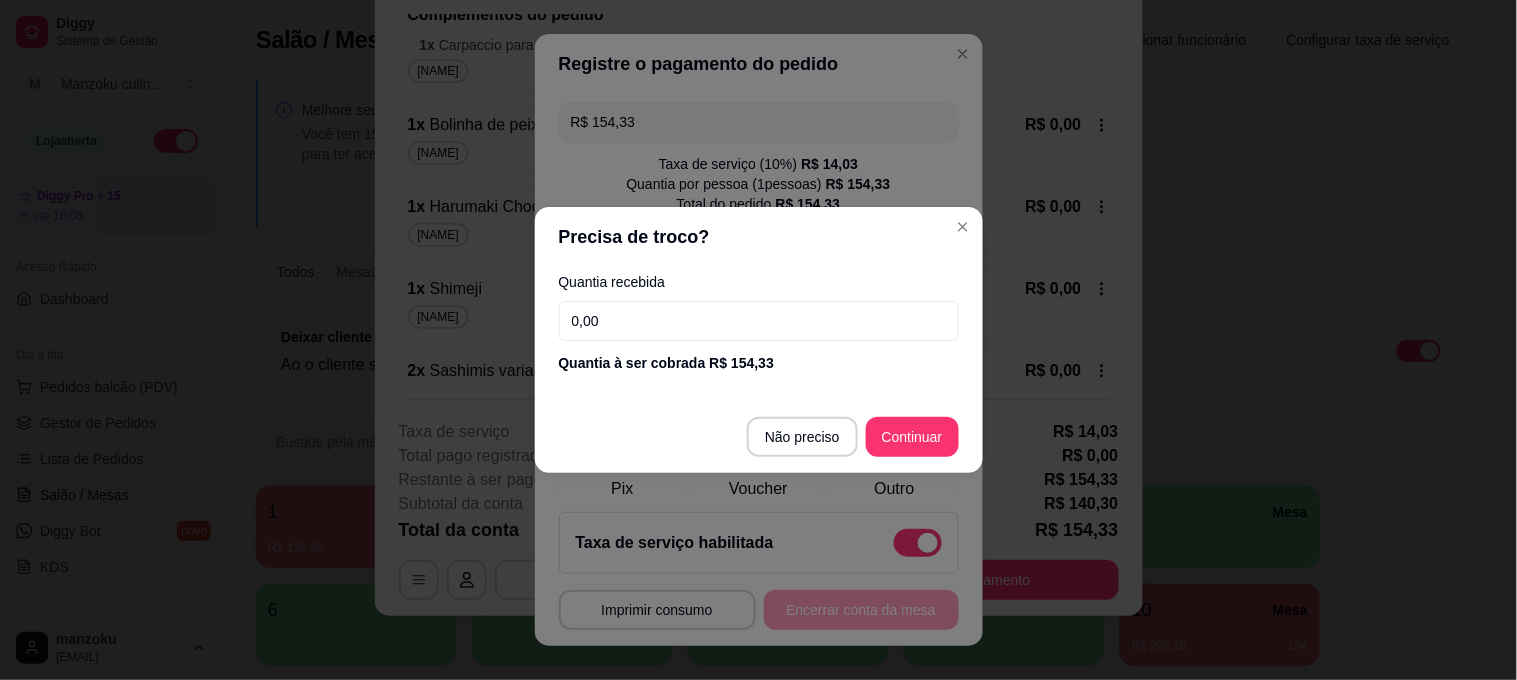 click on "0,00" at bounding box center (759, 321) 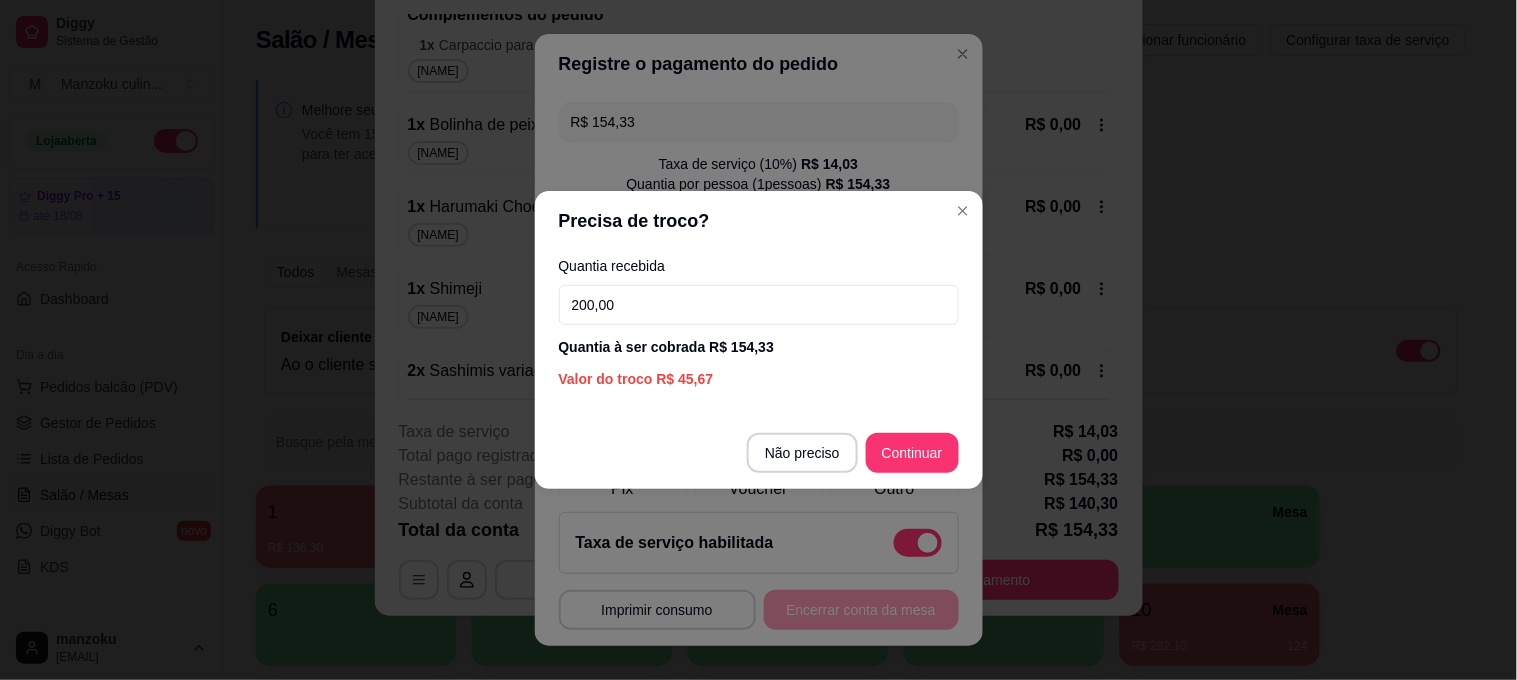 type on "200,00" 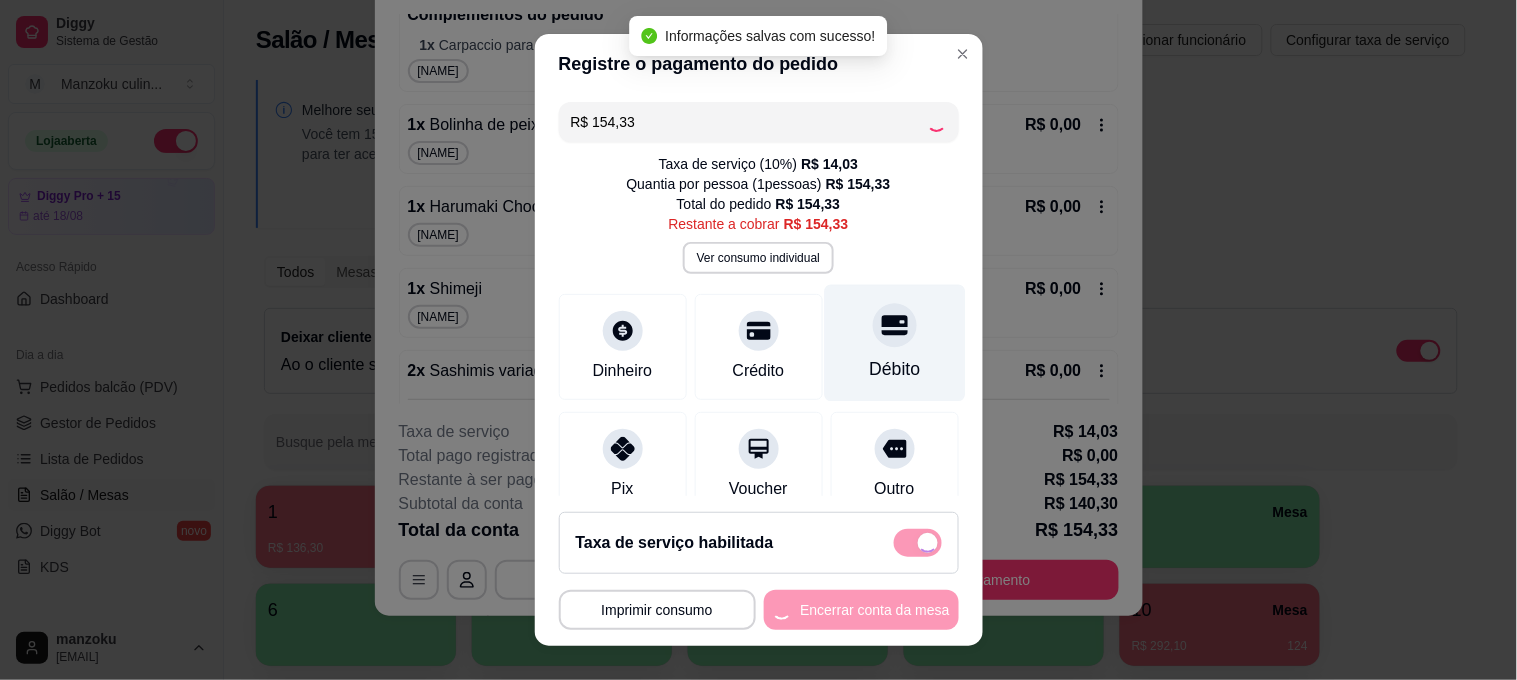 type on "R$ 0,00" 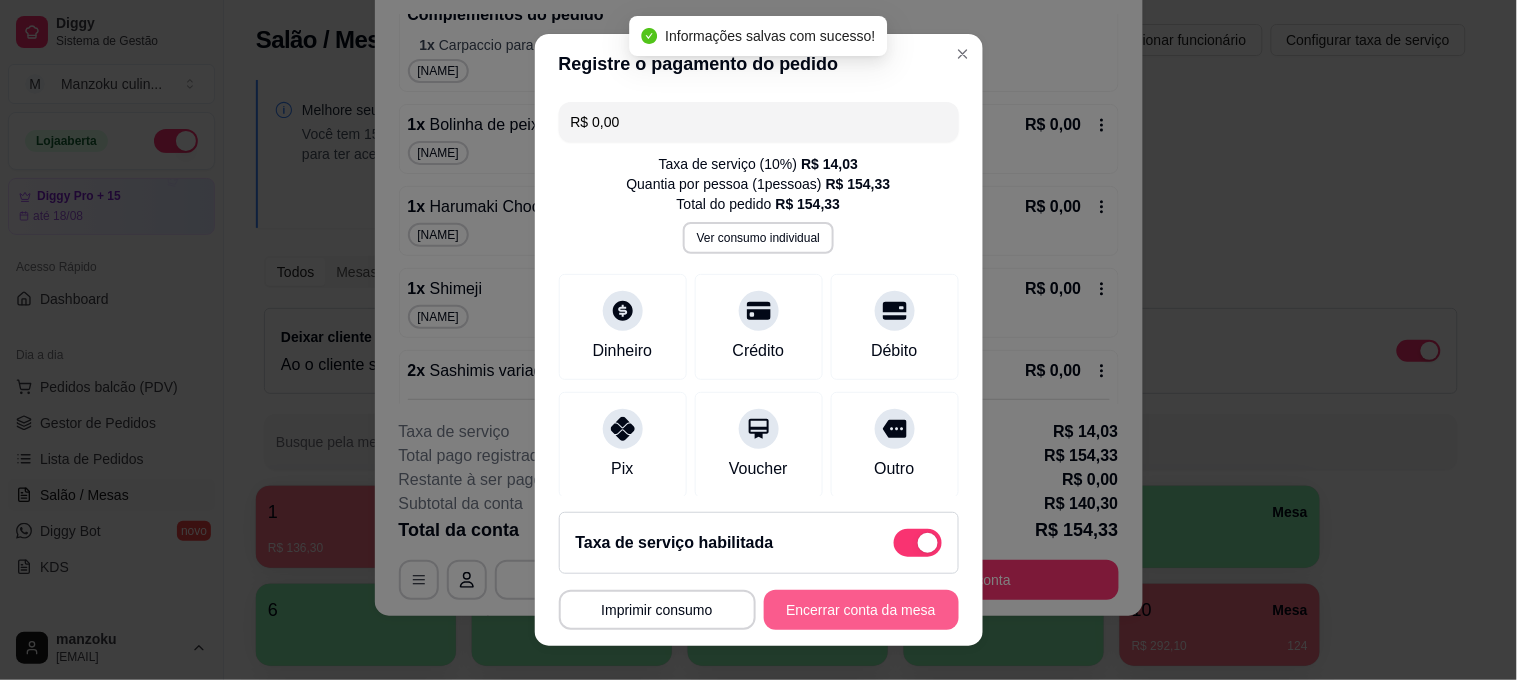 click on "Encerrar conta da mesa" at bounding box center [861, 610] 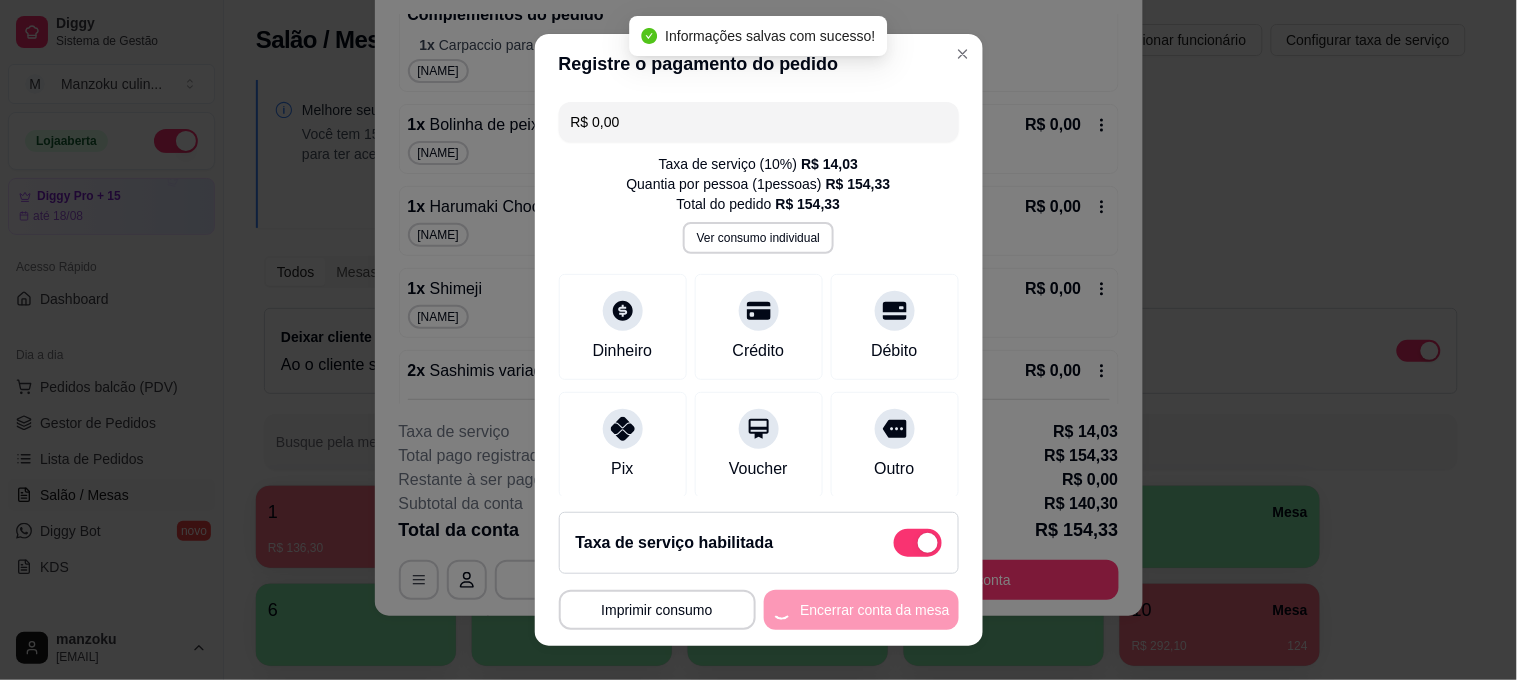 scroll, scrollTop: 0, scrollLeft: 0, axis: both 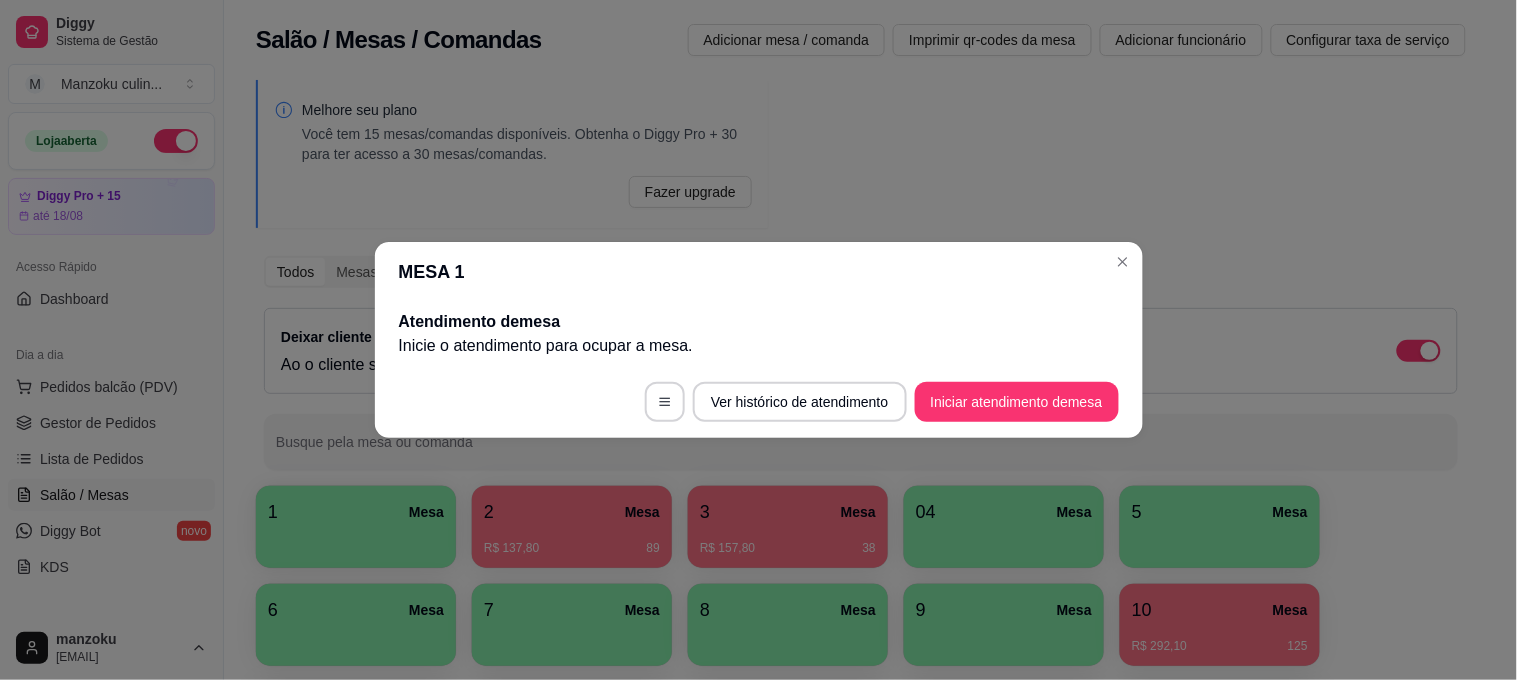click on "MESA 1" at bounding box center (759, 272) 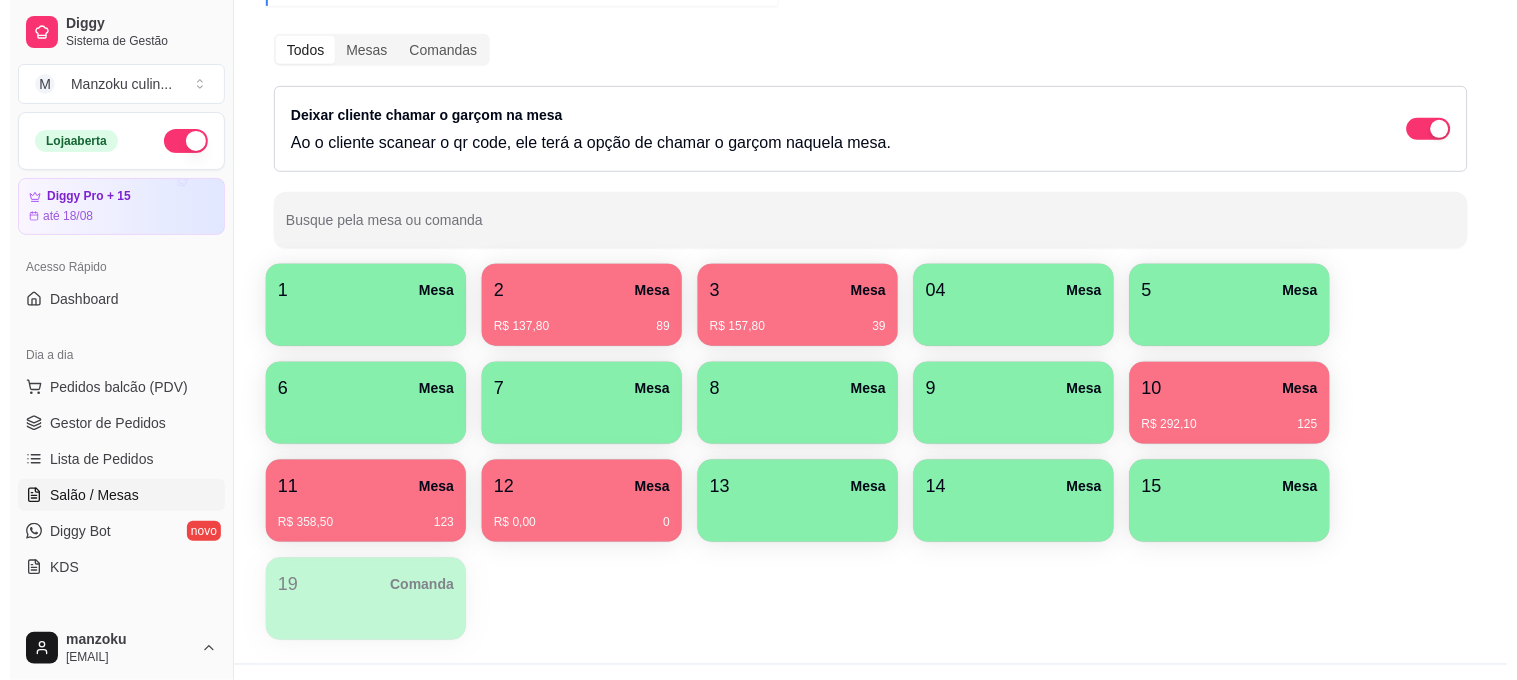 scroll, scrollTop: 263, scrollLeft: 0, axis: vertical 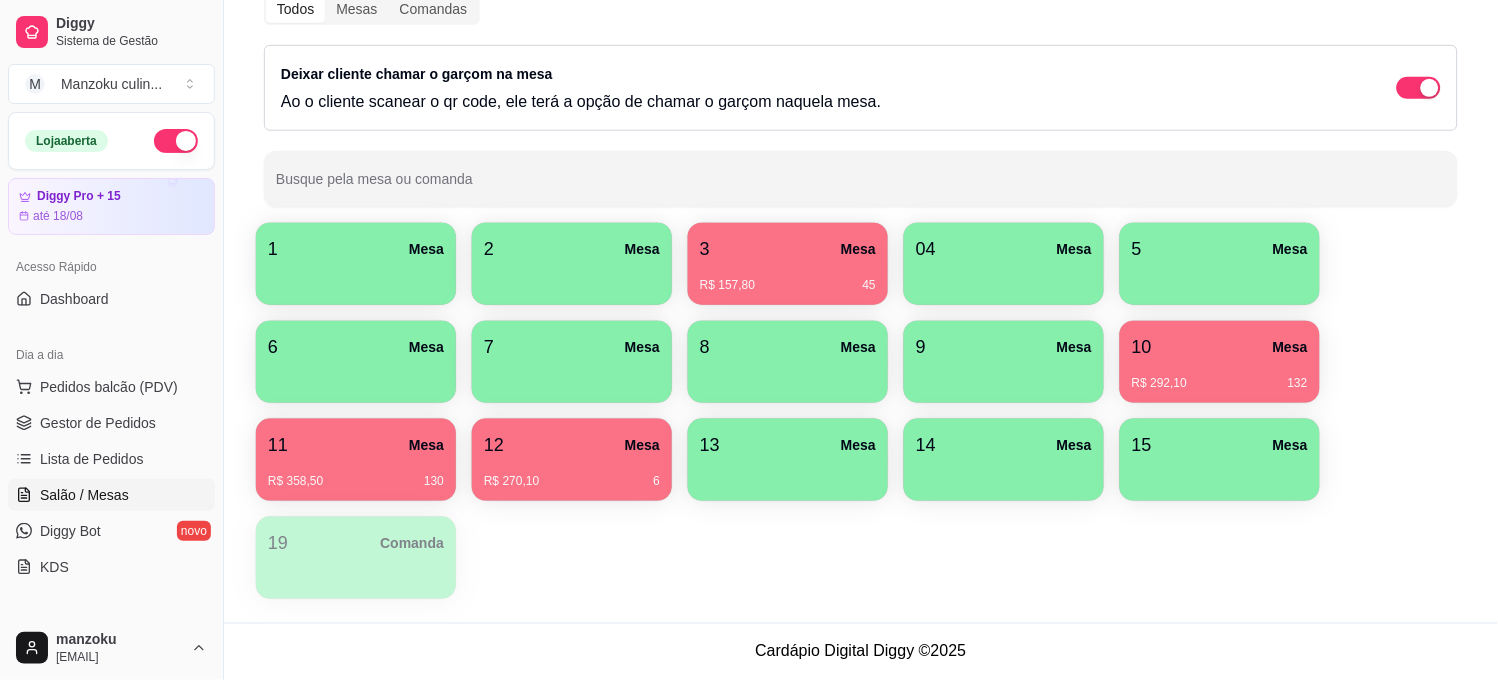 click on "11 Mesa R$ 358,50 130" at bounding box center [356, 460] 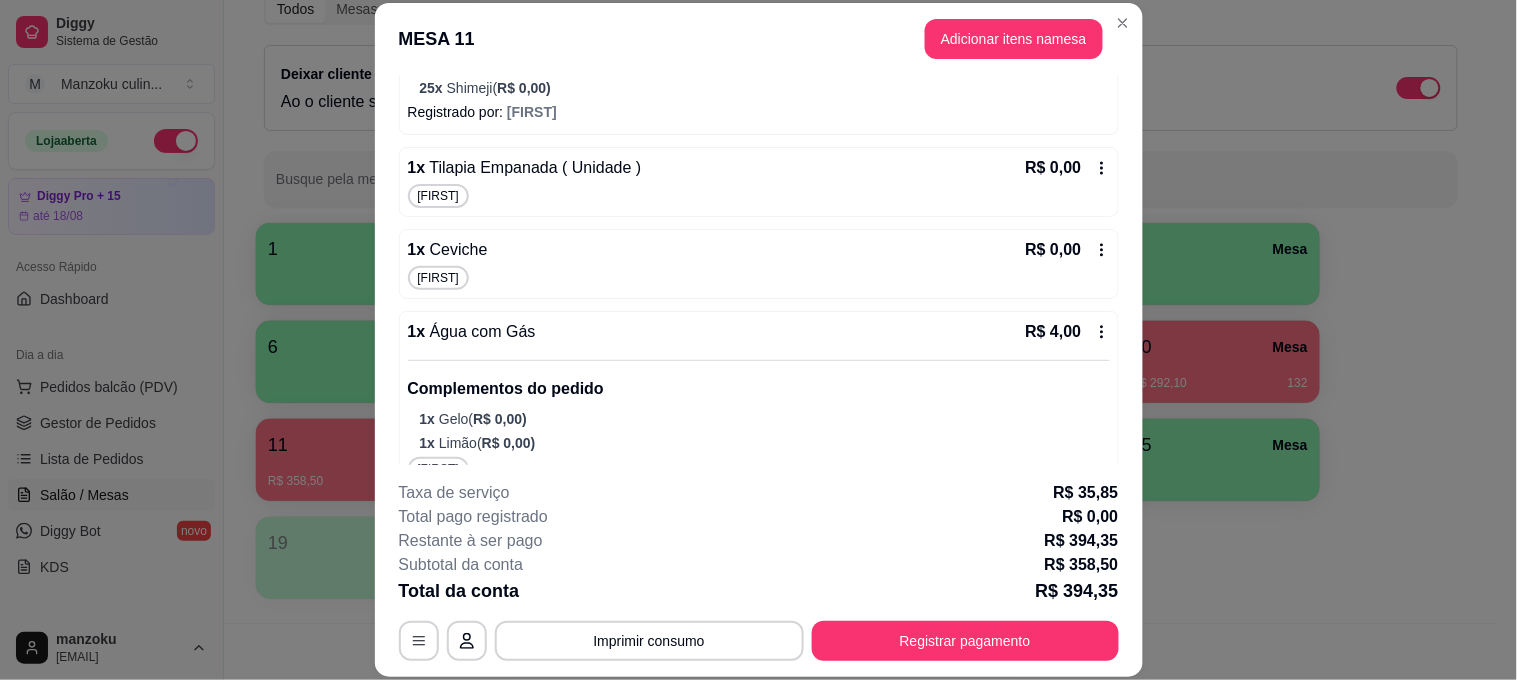 scroll, scrollTop: 666, scrollLeft: 0, axis: vertical 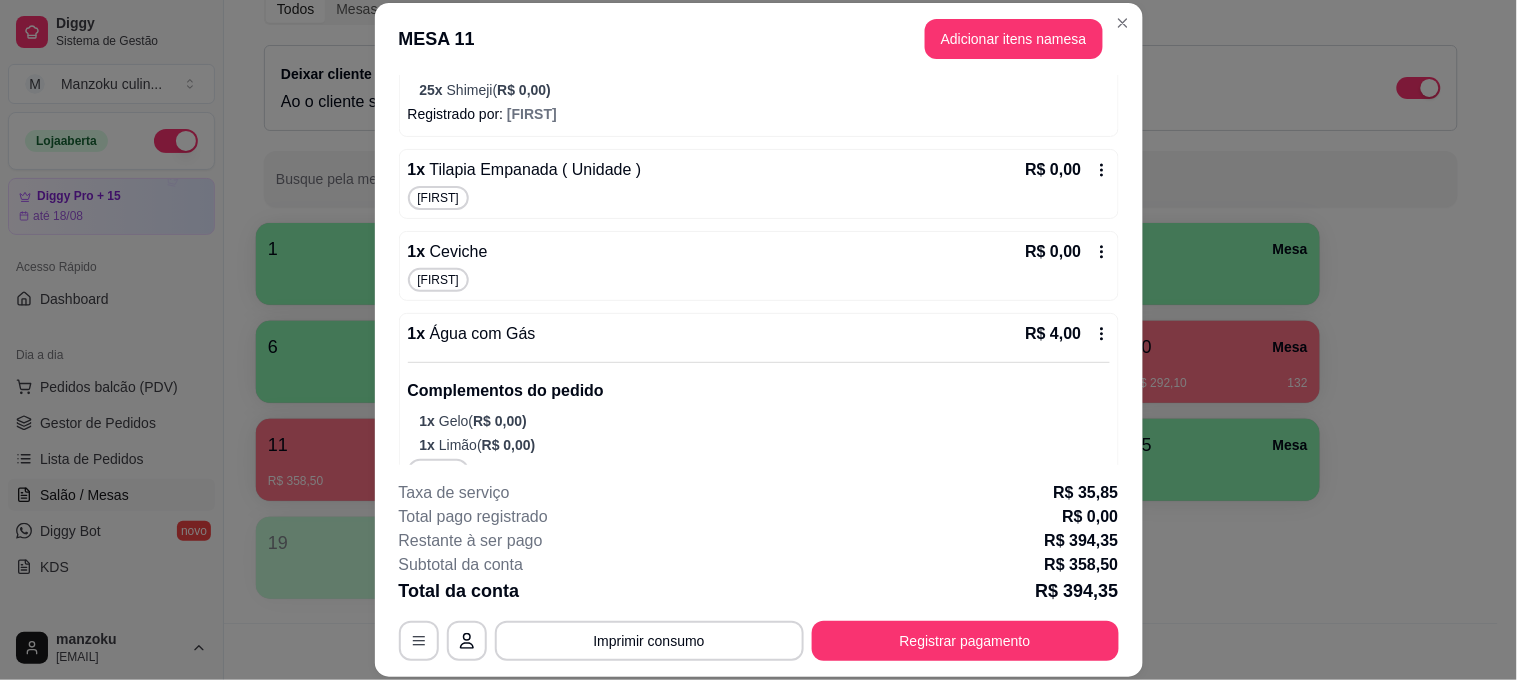click on "[FIRST]" at bounding box center (759, 280) 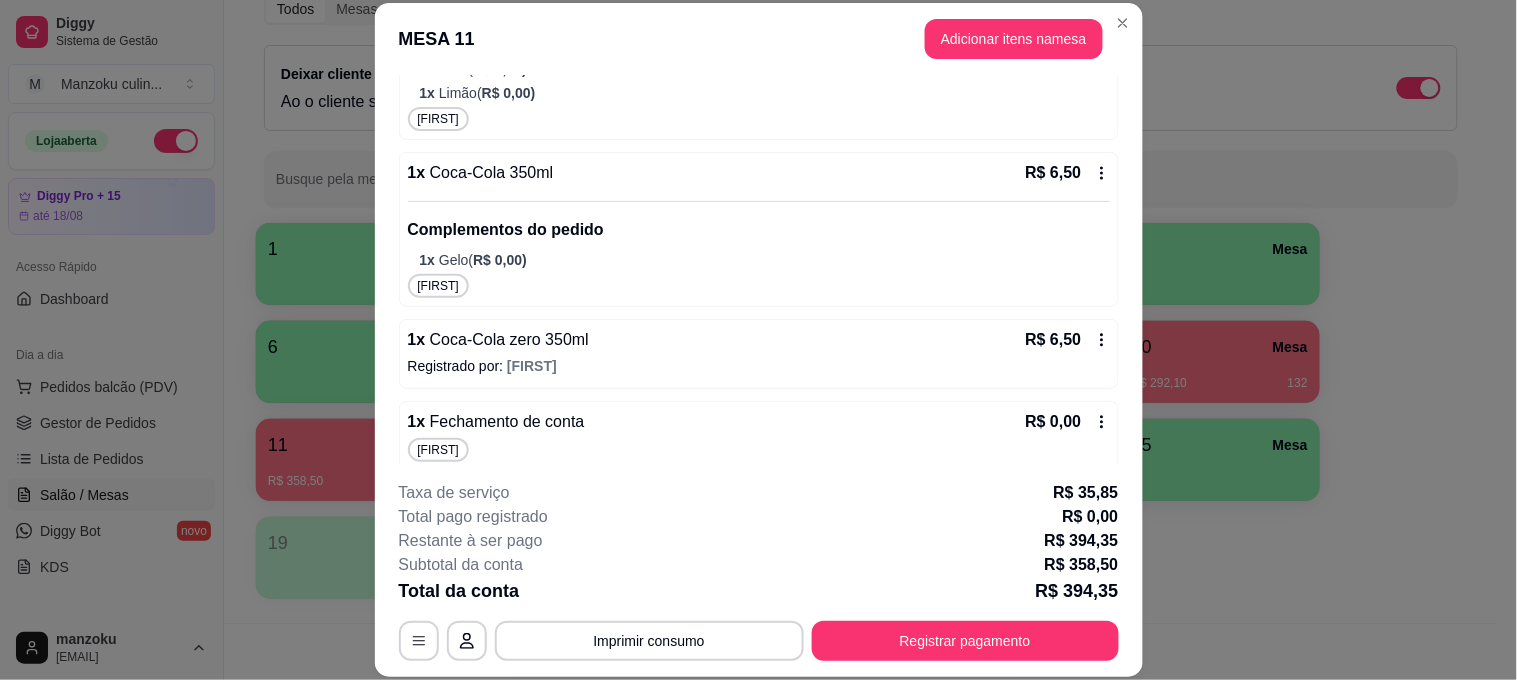 scroll, scrollTop: 4053, scrollLeft: 0, axis: vertical 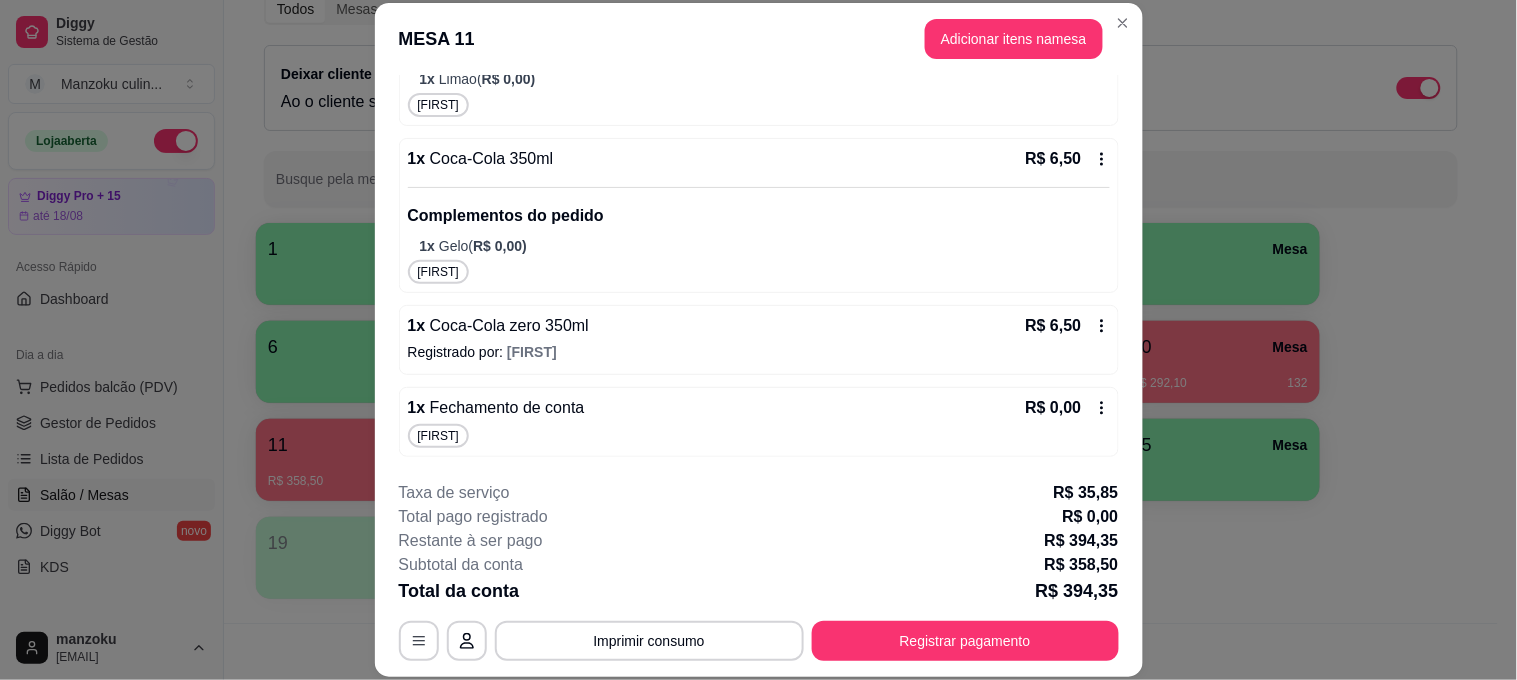 click on "[FIRST]" at bounding box center [759, 105] 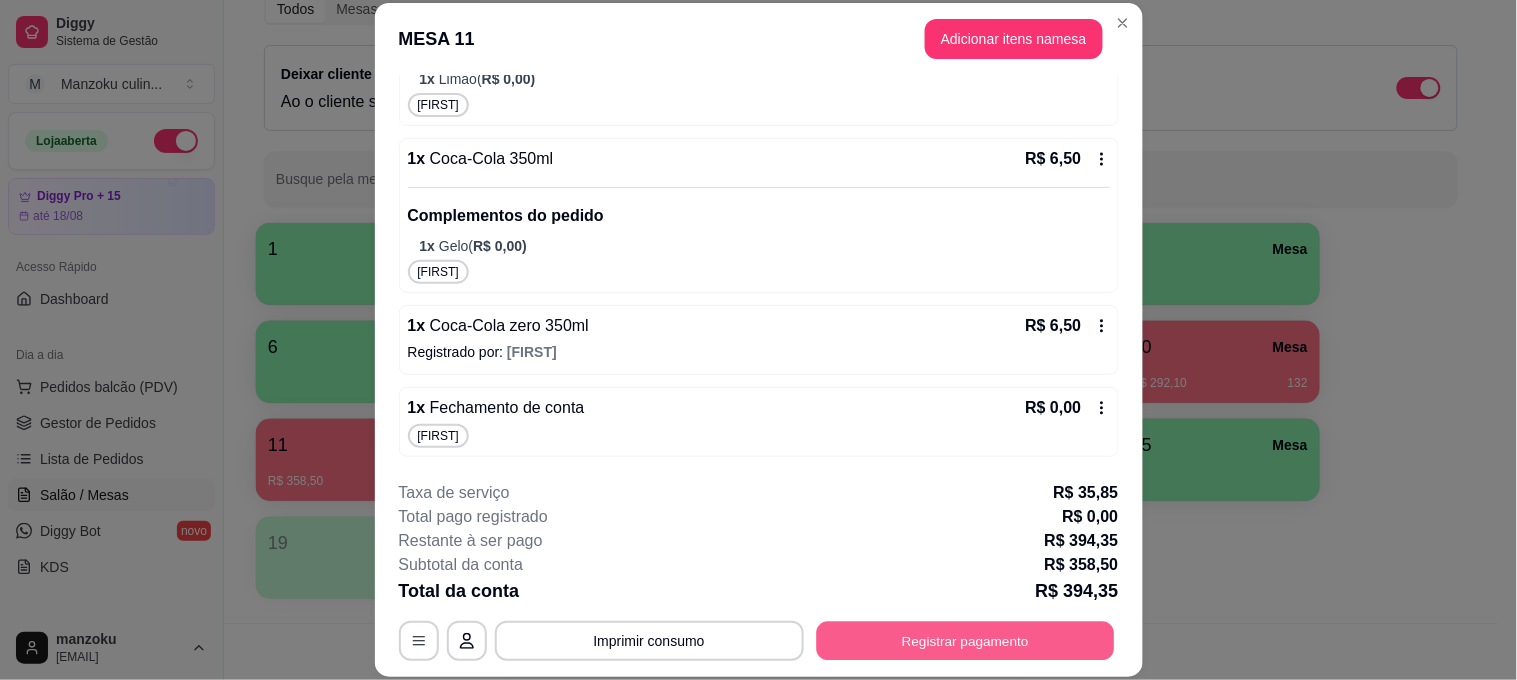 click on "Registrar pagamento" at bounding box center [965, 640] 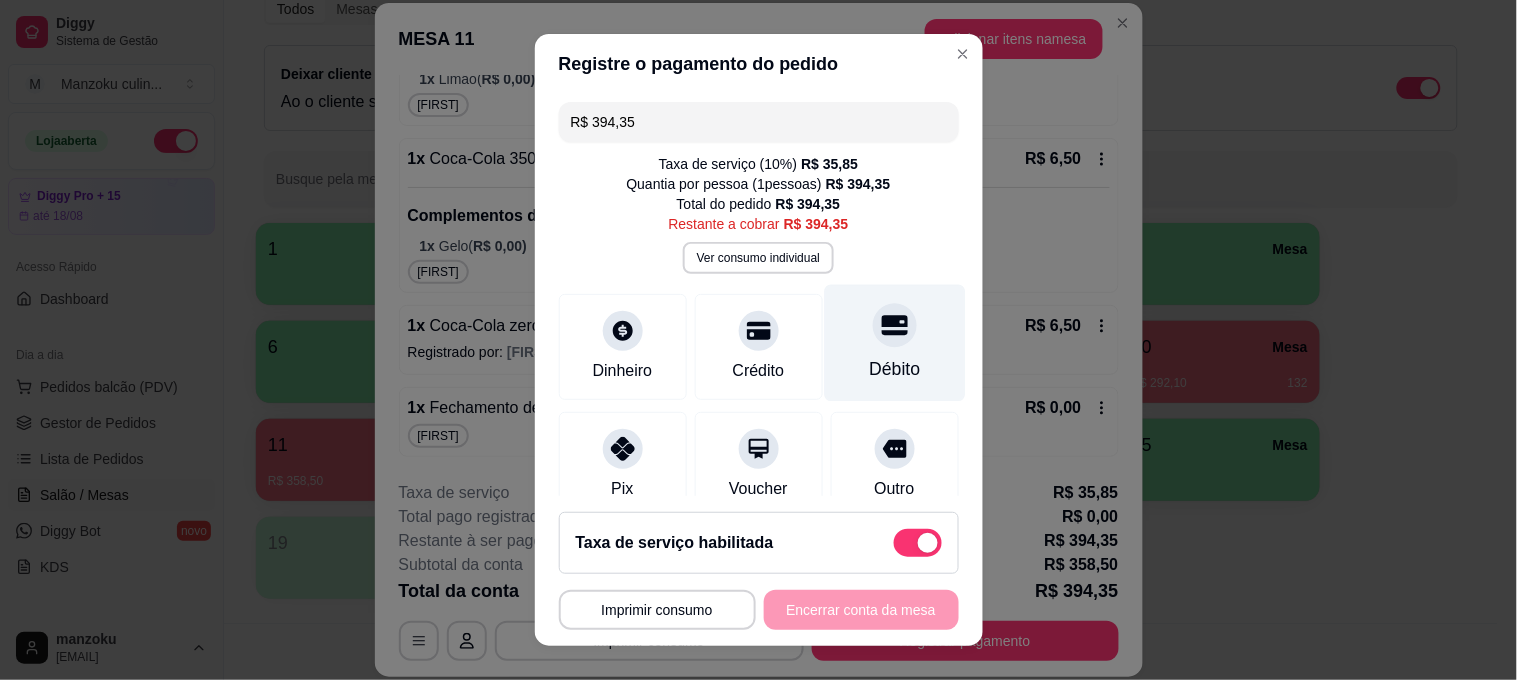 click on "Débito" at bounding box center [894, 343] 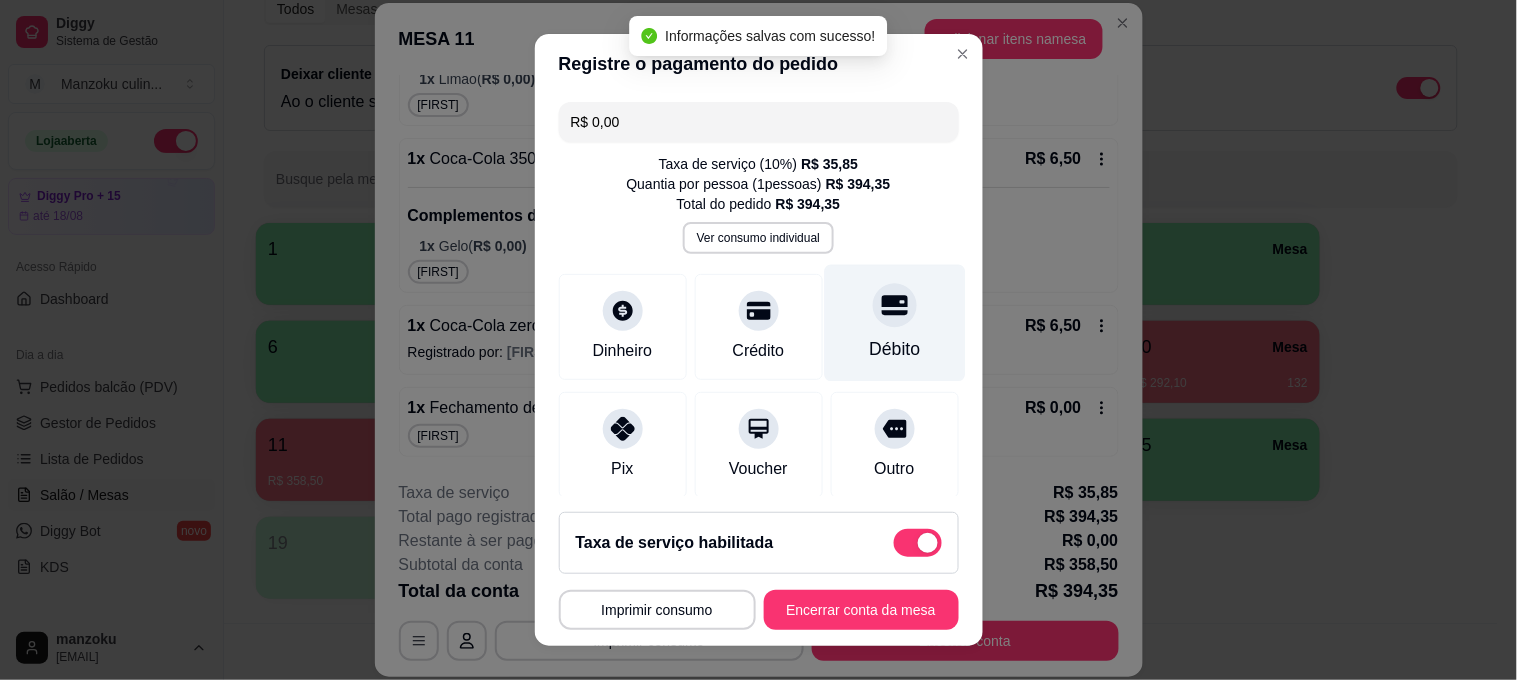 type on "R$ 0,00" 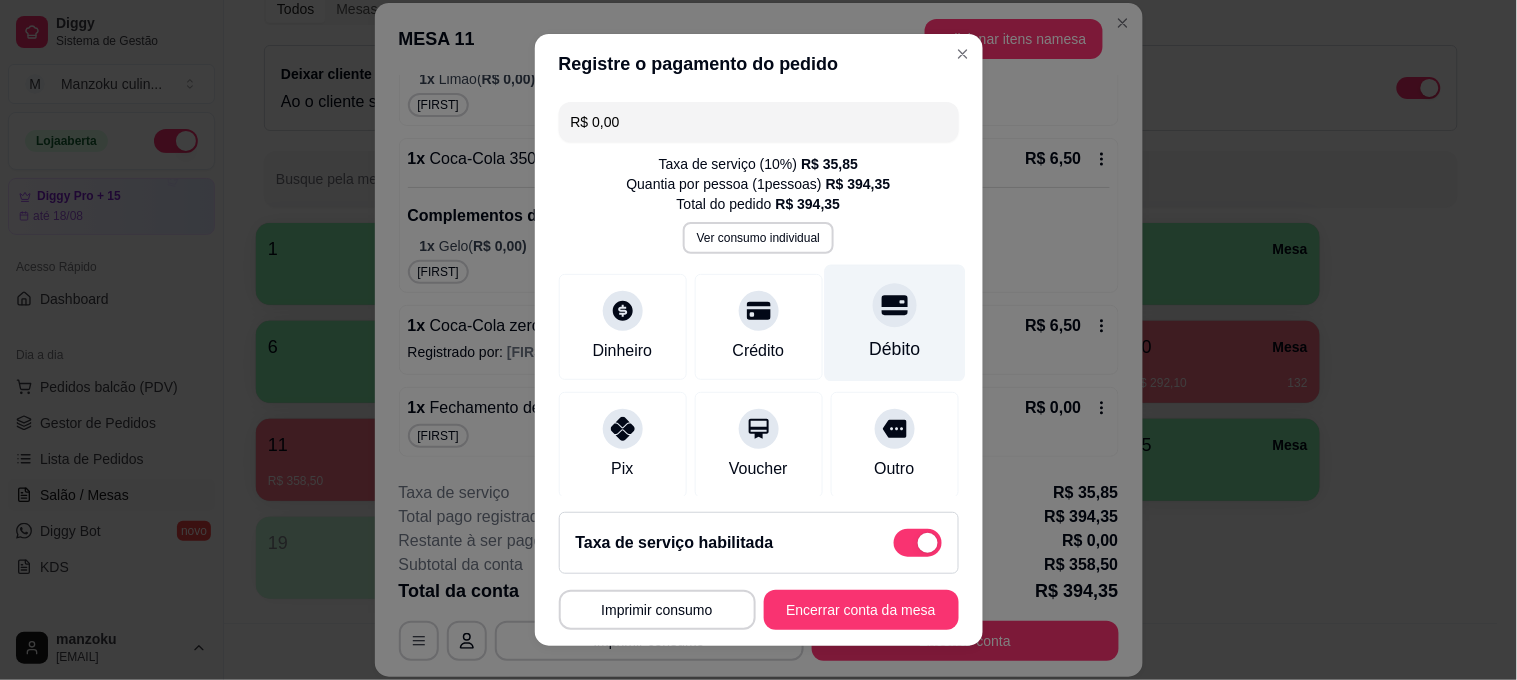 click on "Débito" at bounding box center (894, 323) 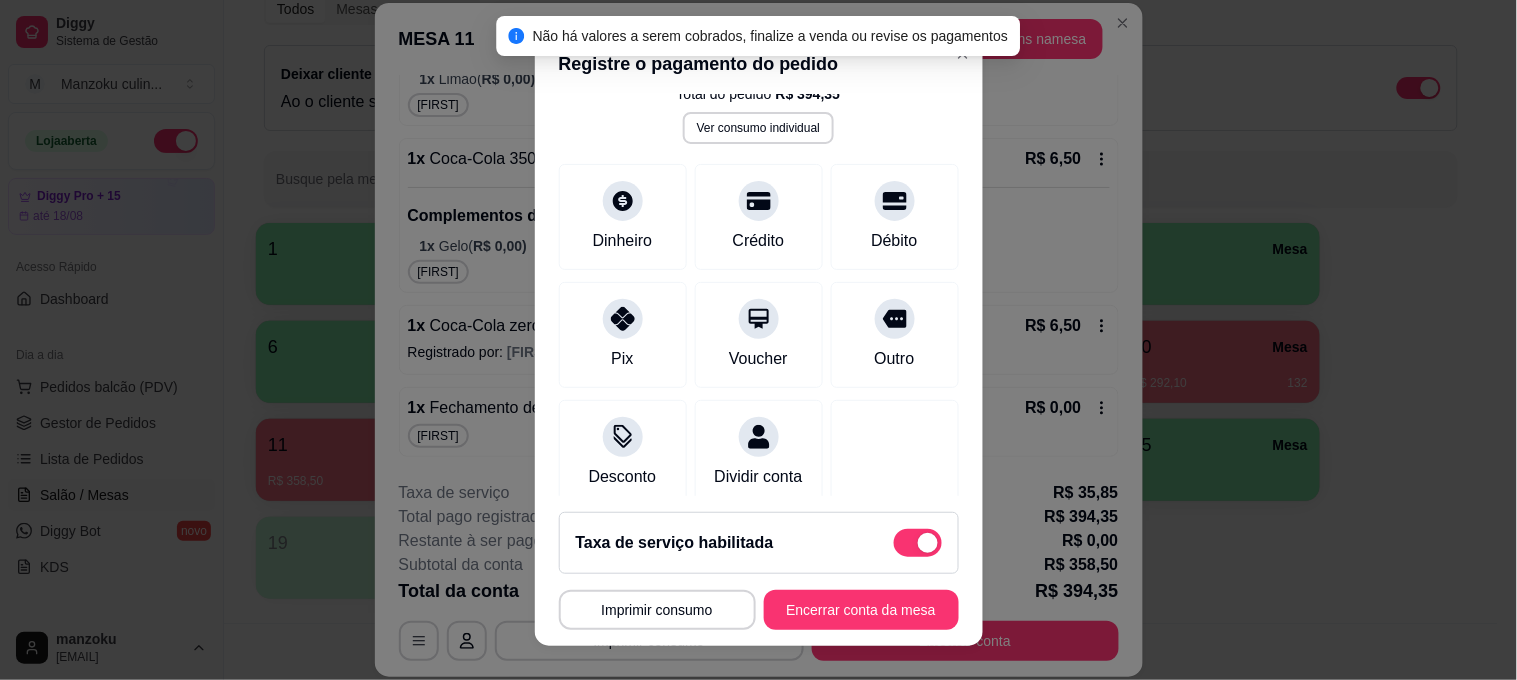 scroll, scrollTop: 256, scrollLeft: 0, axis: vertical 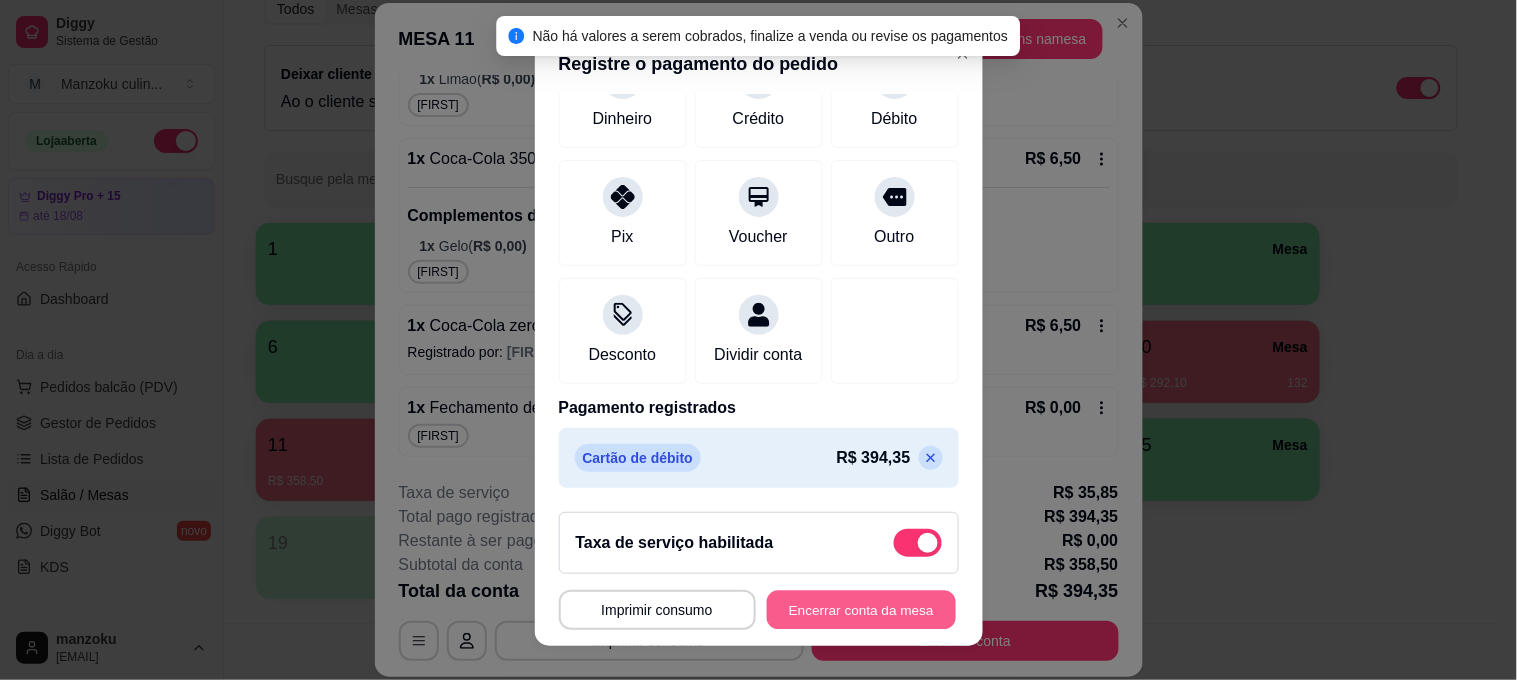 click on "Encerrar conta da mesa" at bounding box center [861, 610] 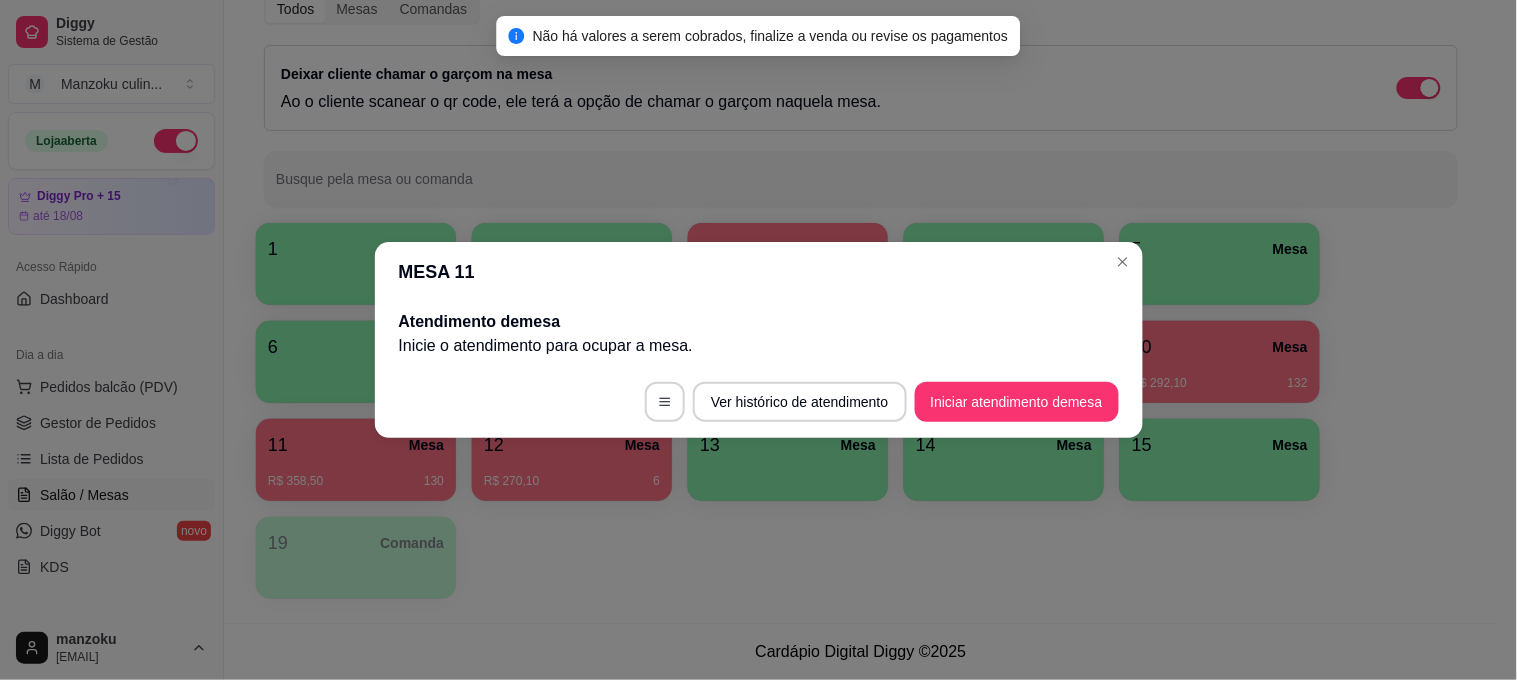 scroll, scrollTop: 0, scrollLeft: 0, axis: both 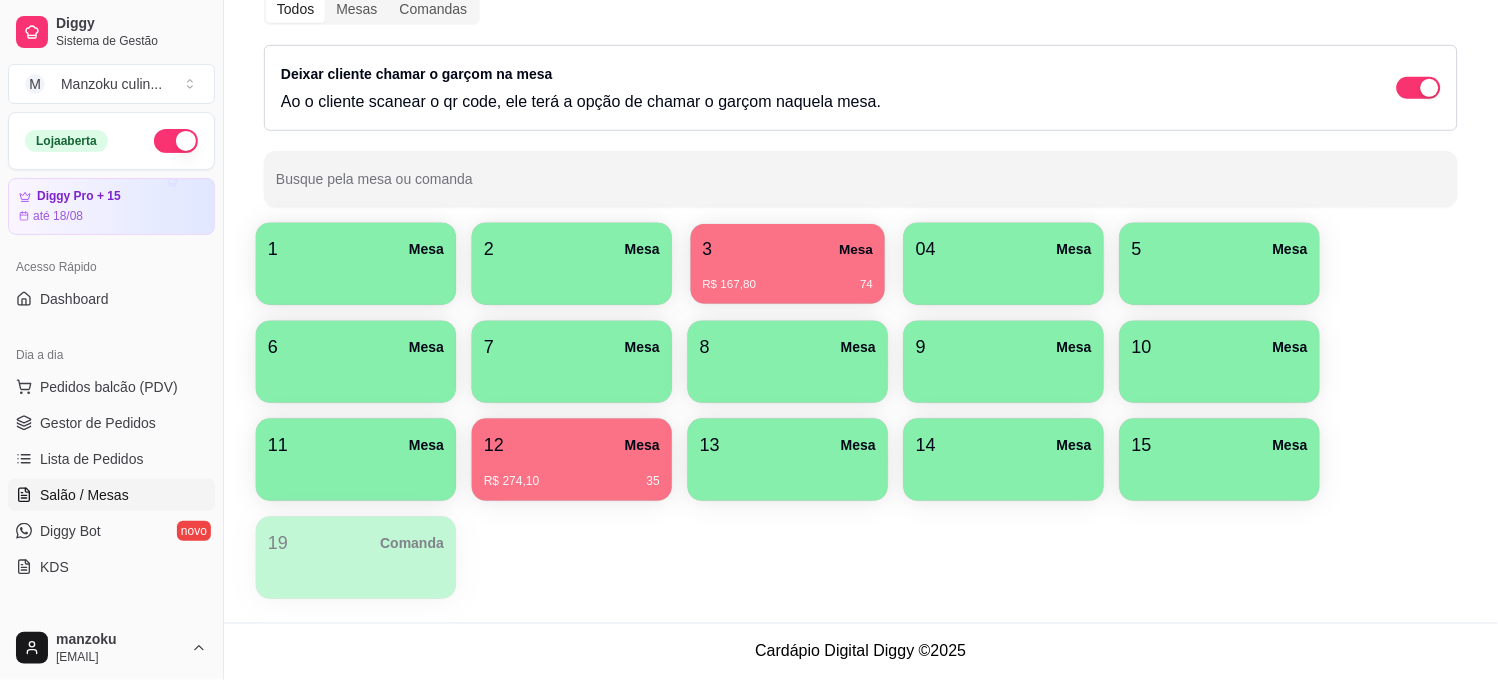 click on "3 Mesa" at bounding box center (788, 249) 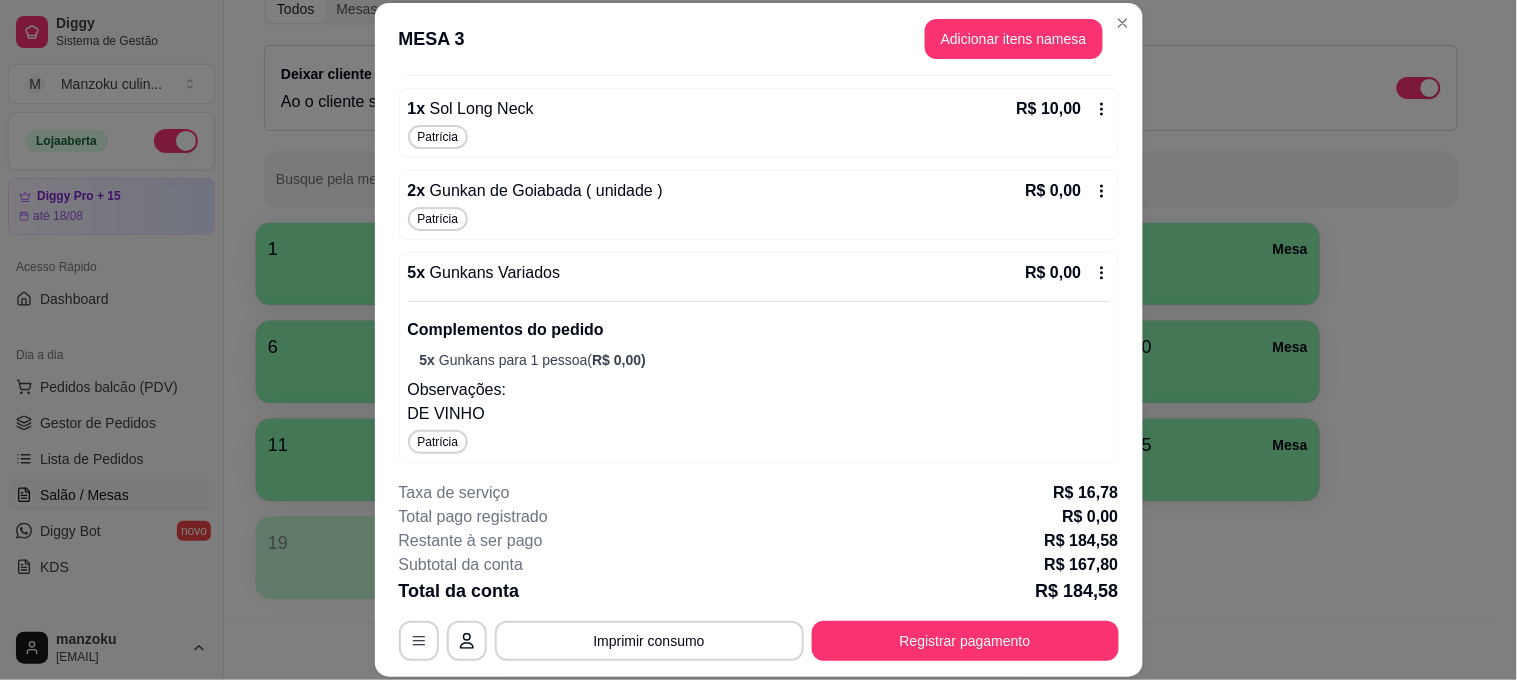 scroll, scrollTop: 1563, scrollLeft: 0, axis: vertical 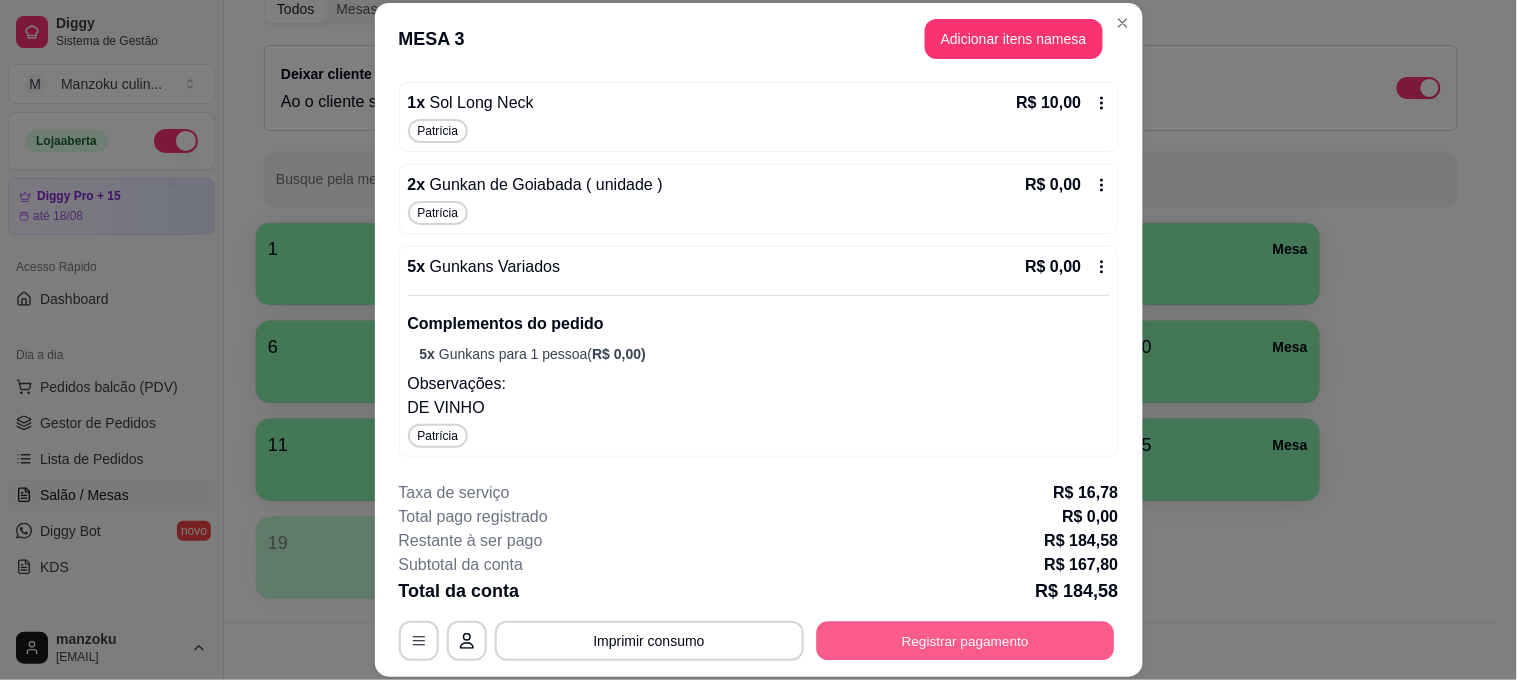 click on "Registrar pagamento" at bounding box center (965, 640) 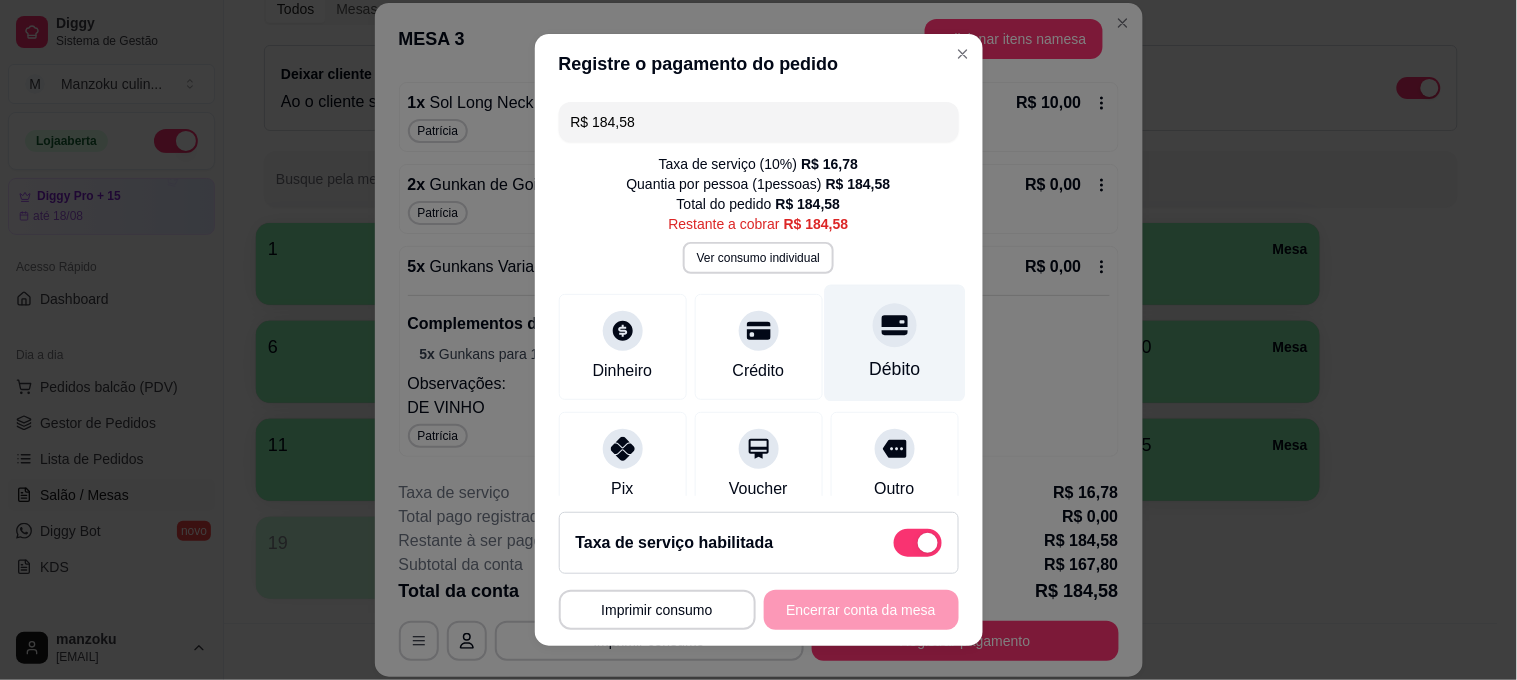 click at bounding box center (895, 325) 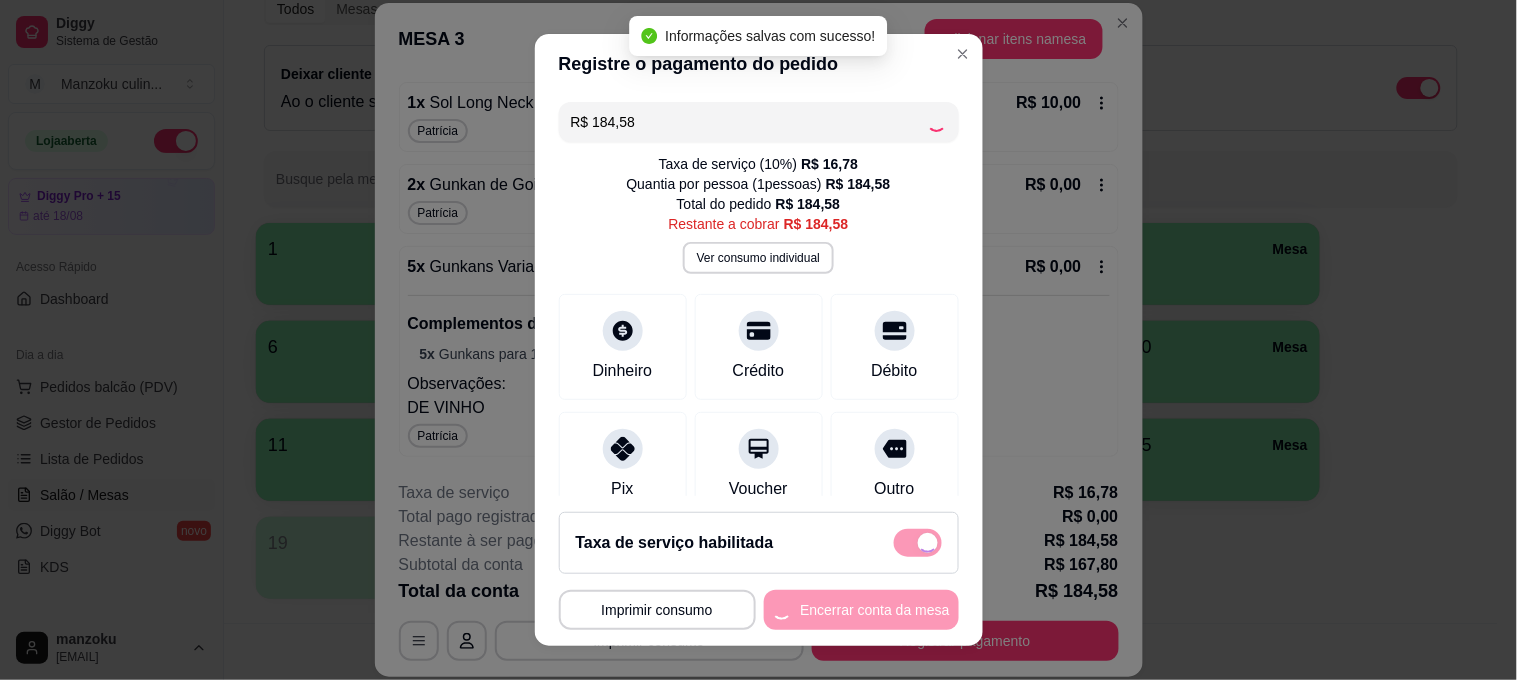 type on "R$ 0,00" 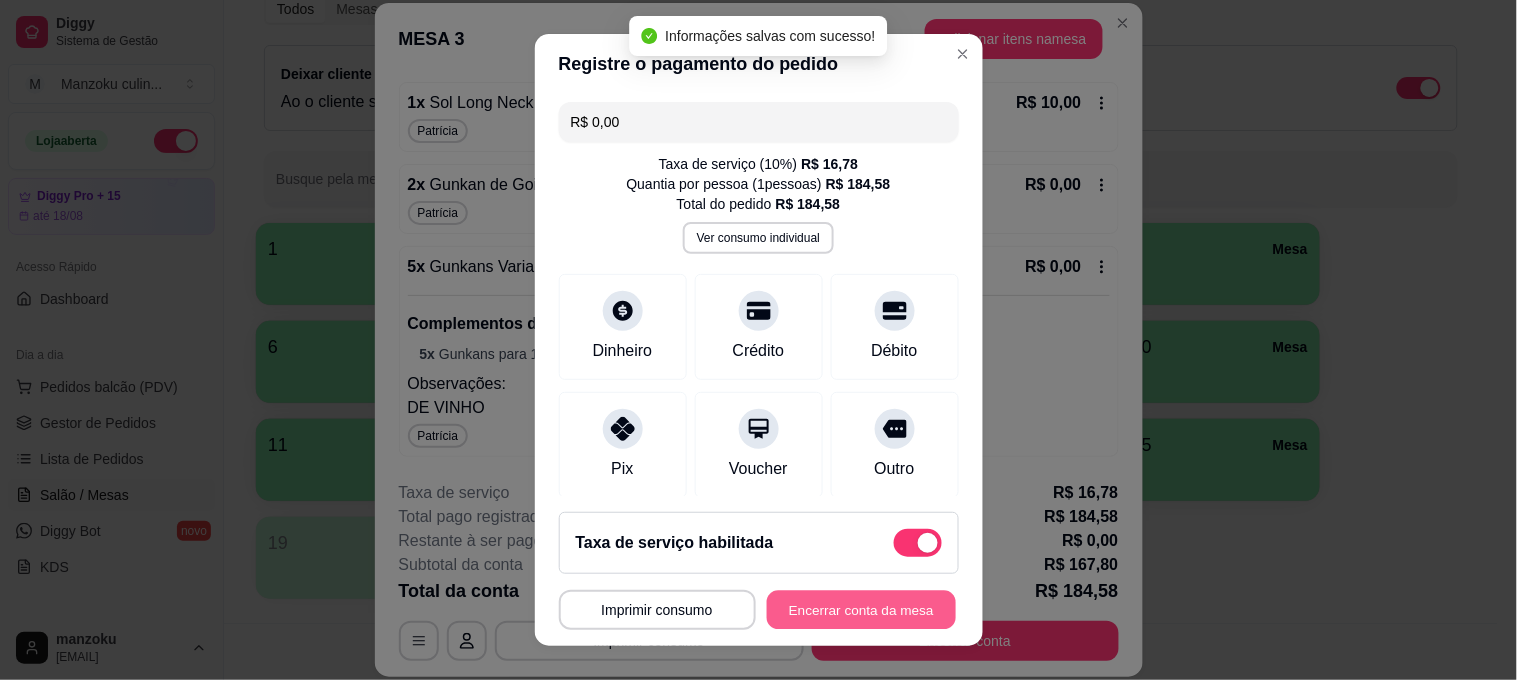 click on "Encerrar conta da mesa" at bounding box center [861, 610] 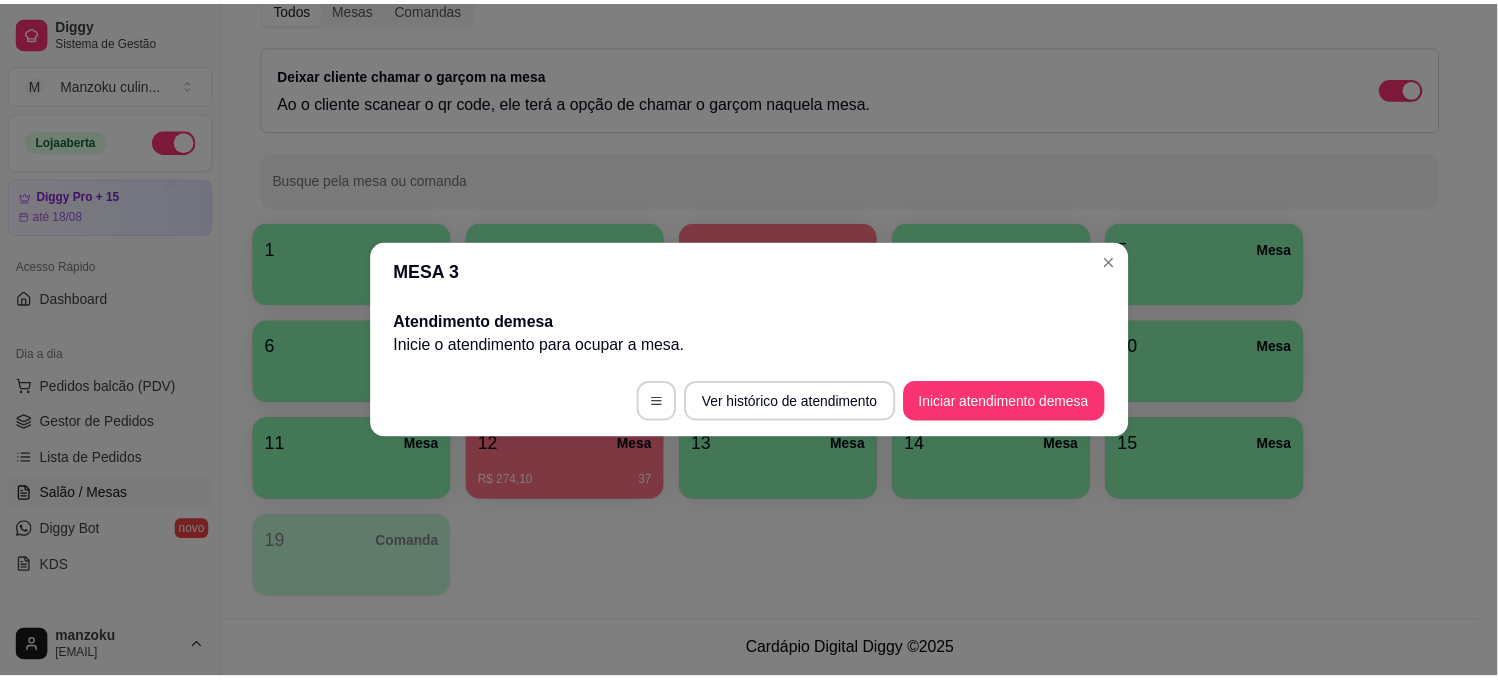 scroll, scrollTop: 0, scrollLeft: 0, axis: both 